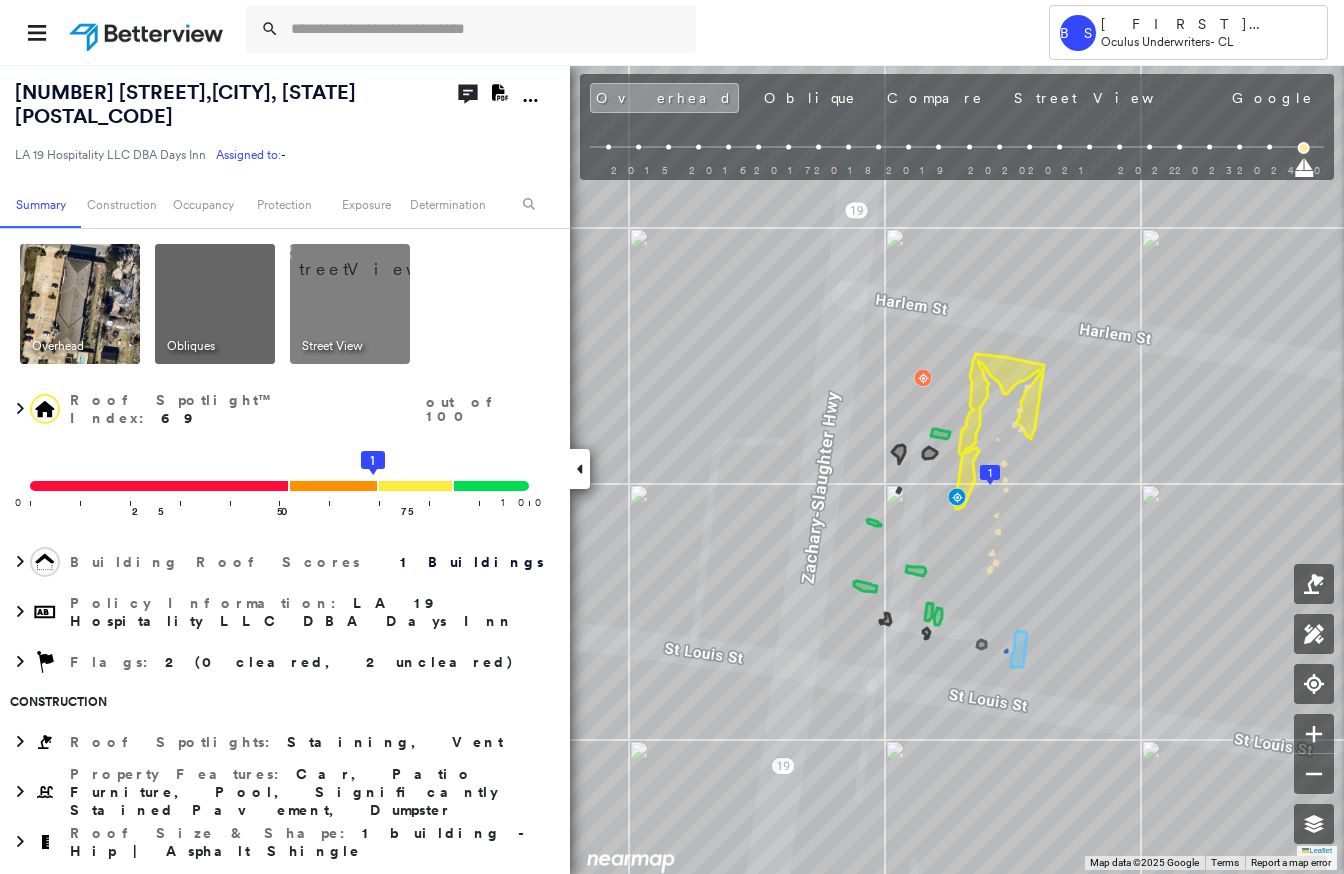 scroll, scrollTop: 0, scrollLeft: 0, axis: both 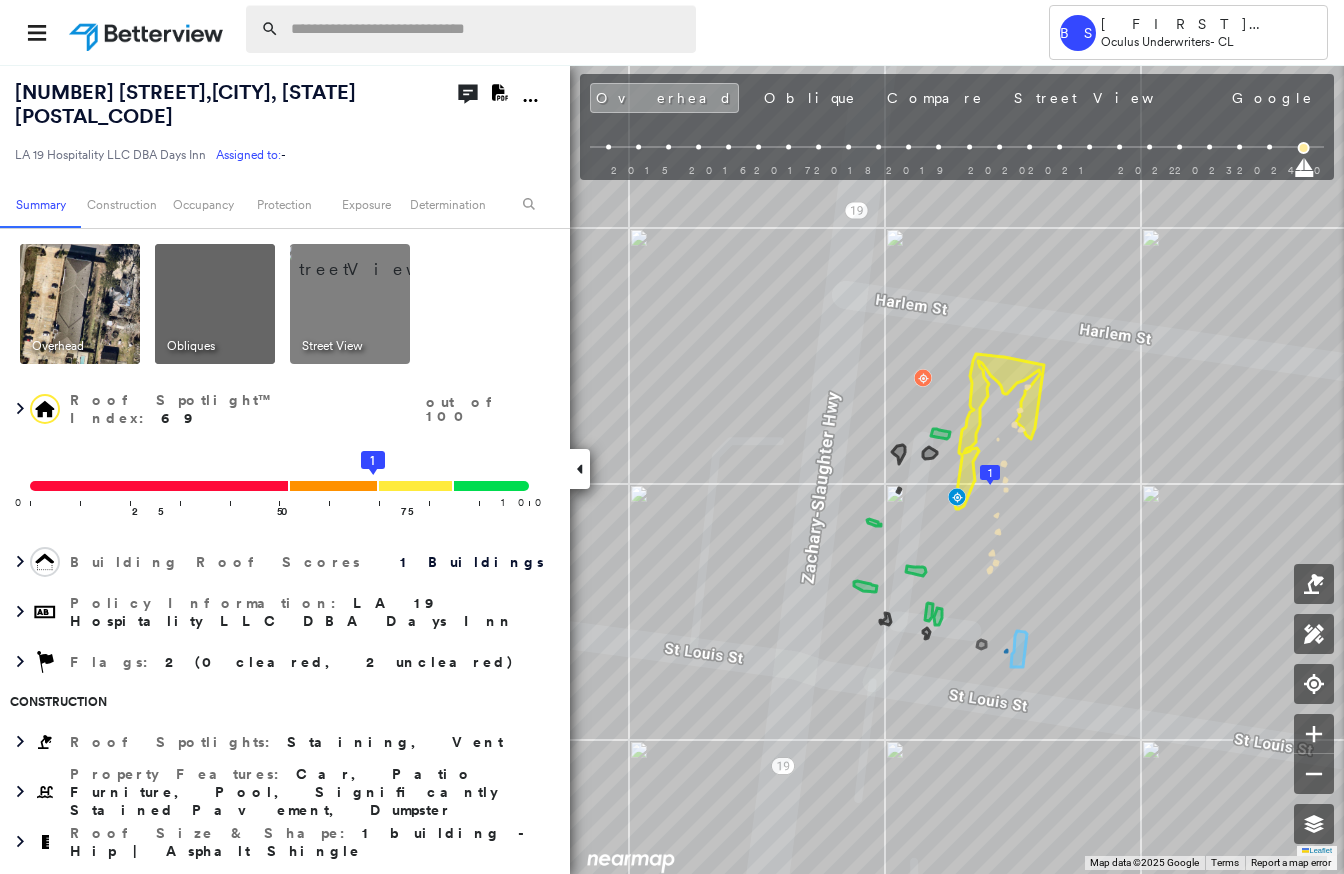 click at bounding box center [487, 29] 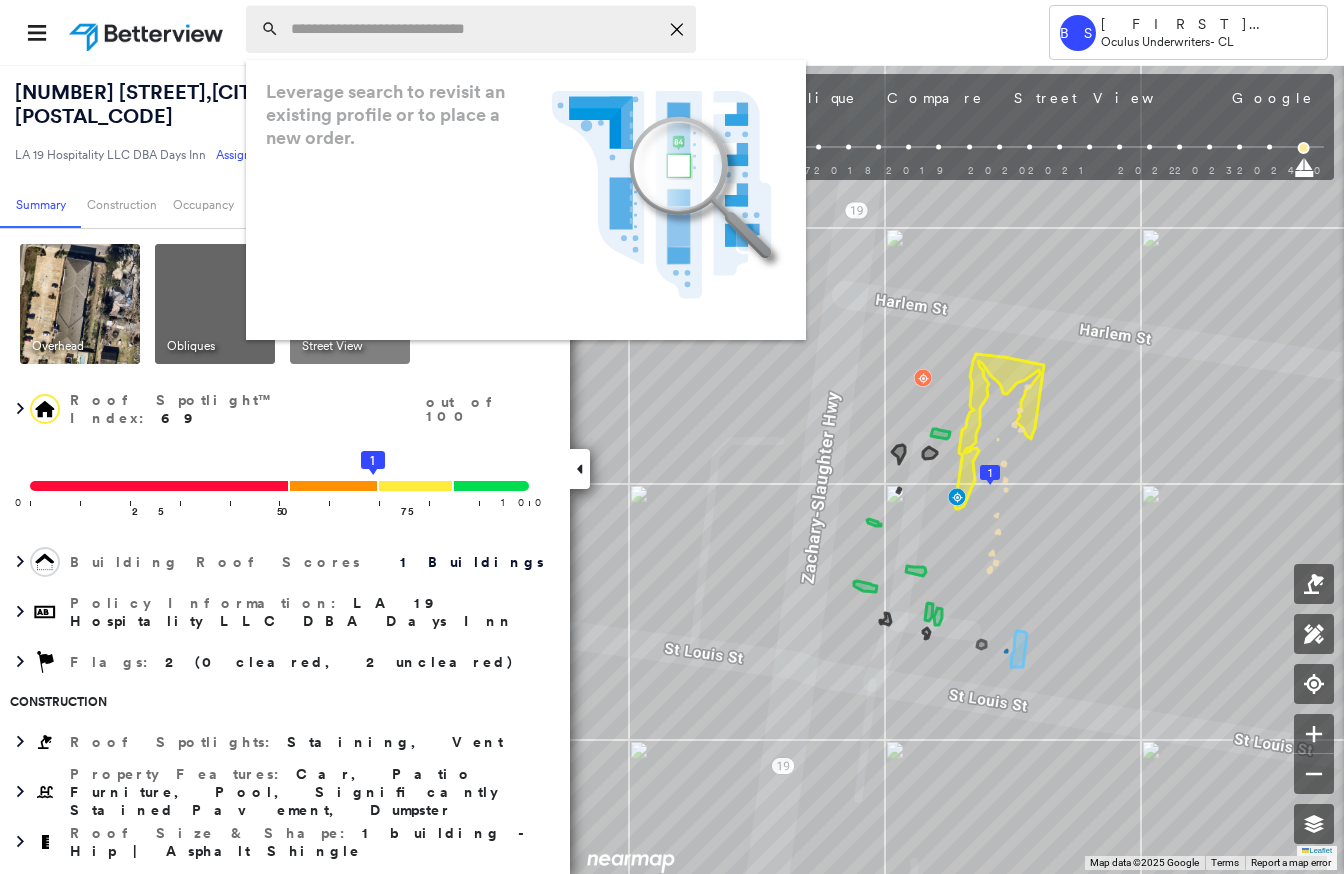 click at bounding box center (474, 29) 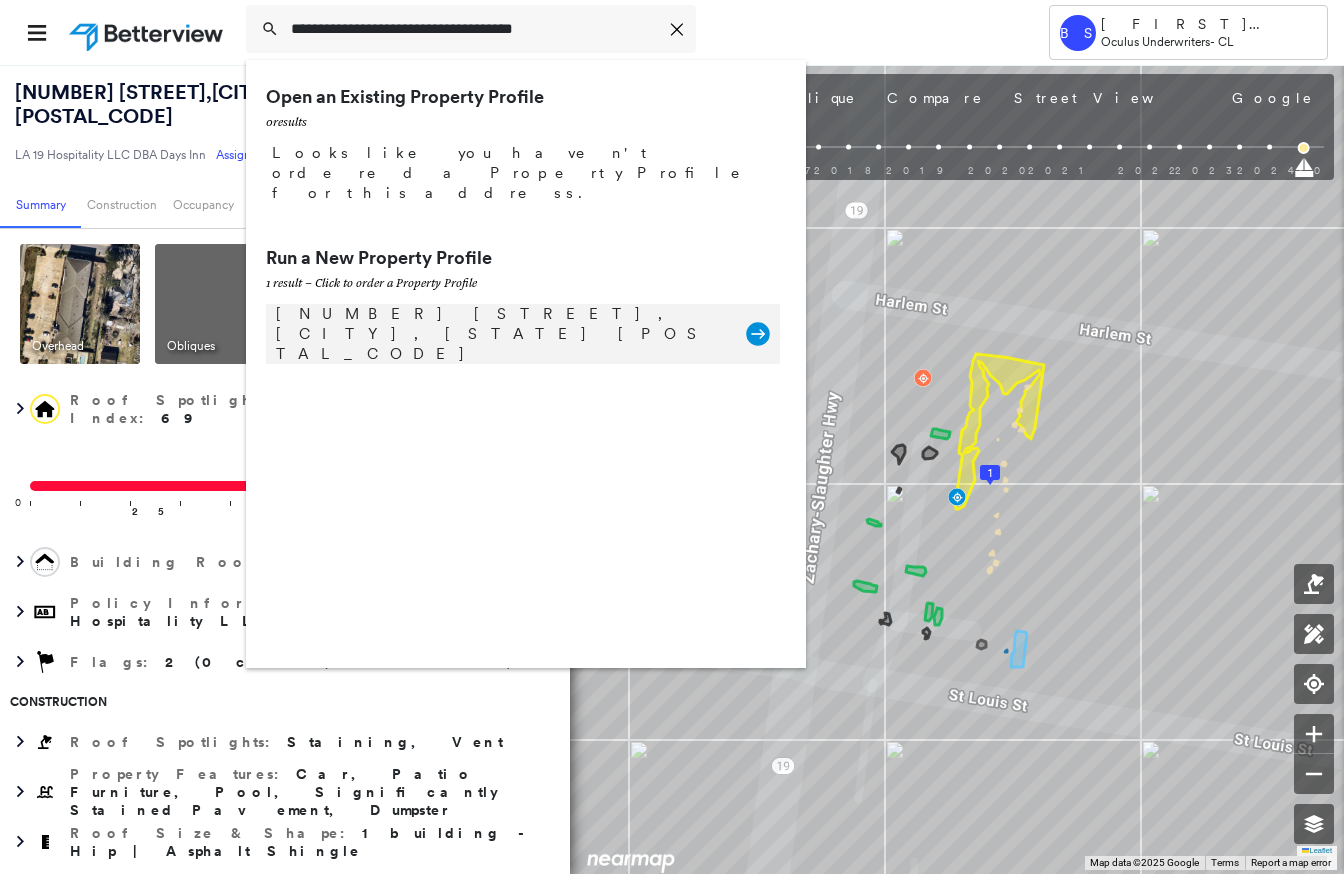 type on "**********" 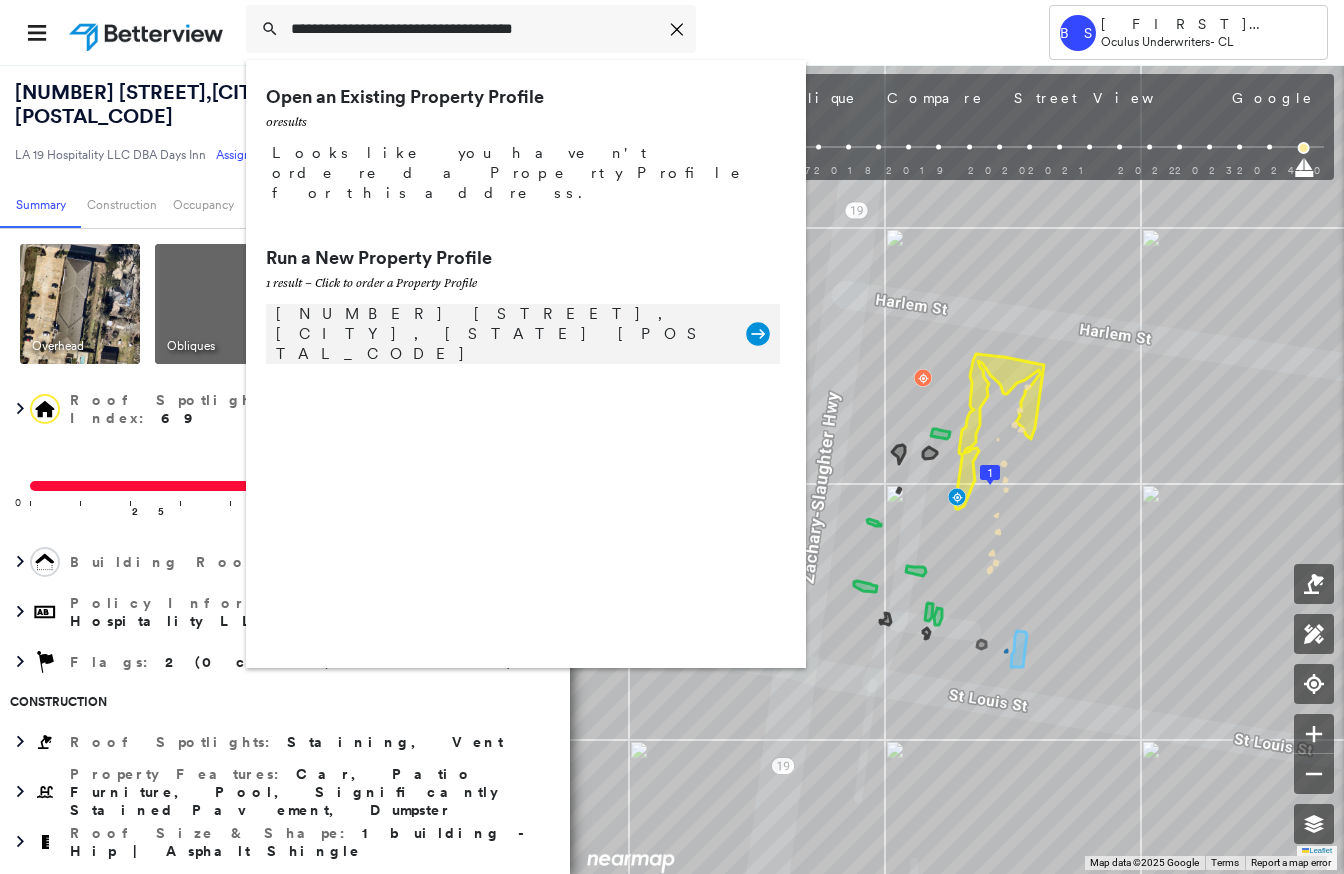 click 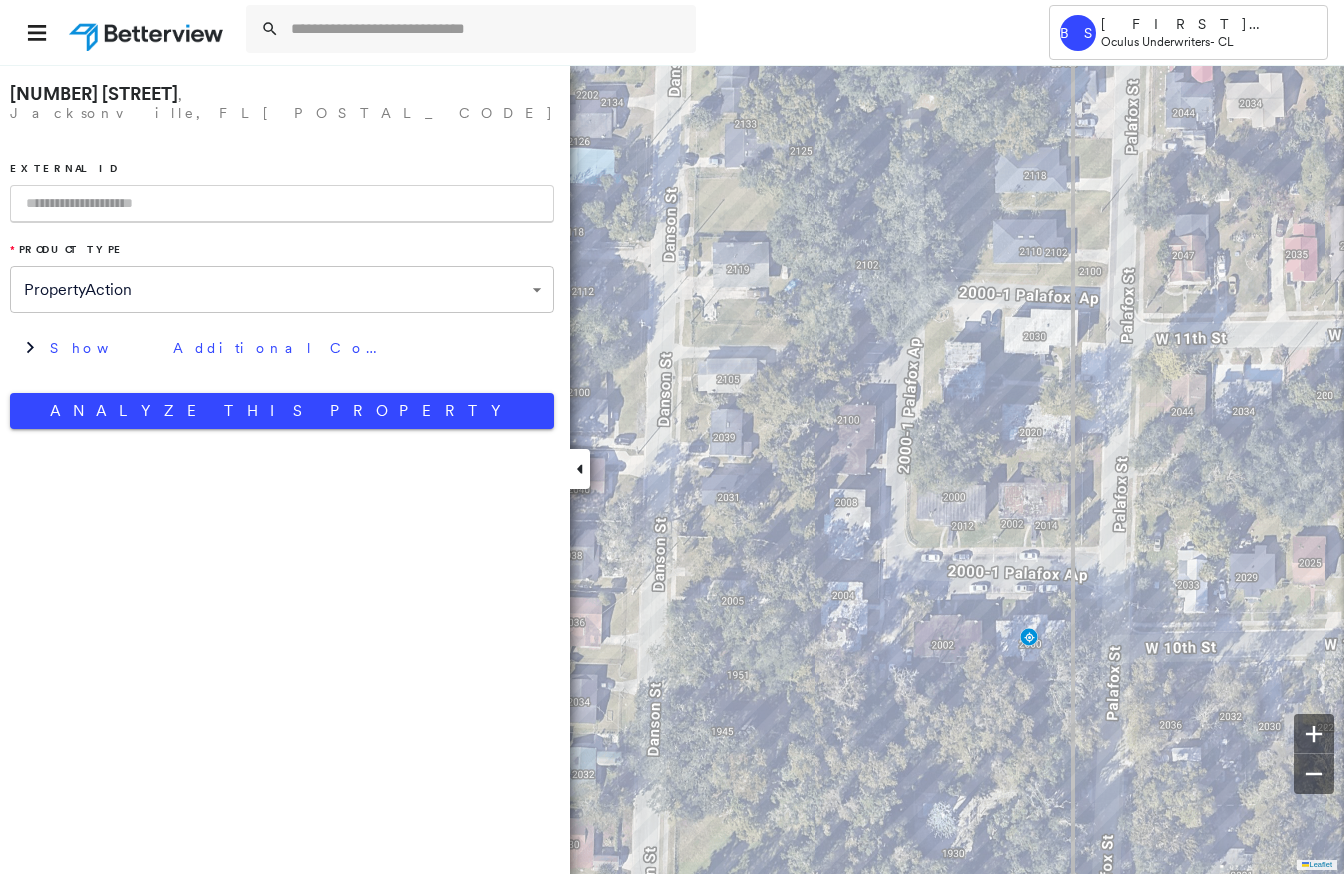 click at bounding box center (282, 204) 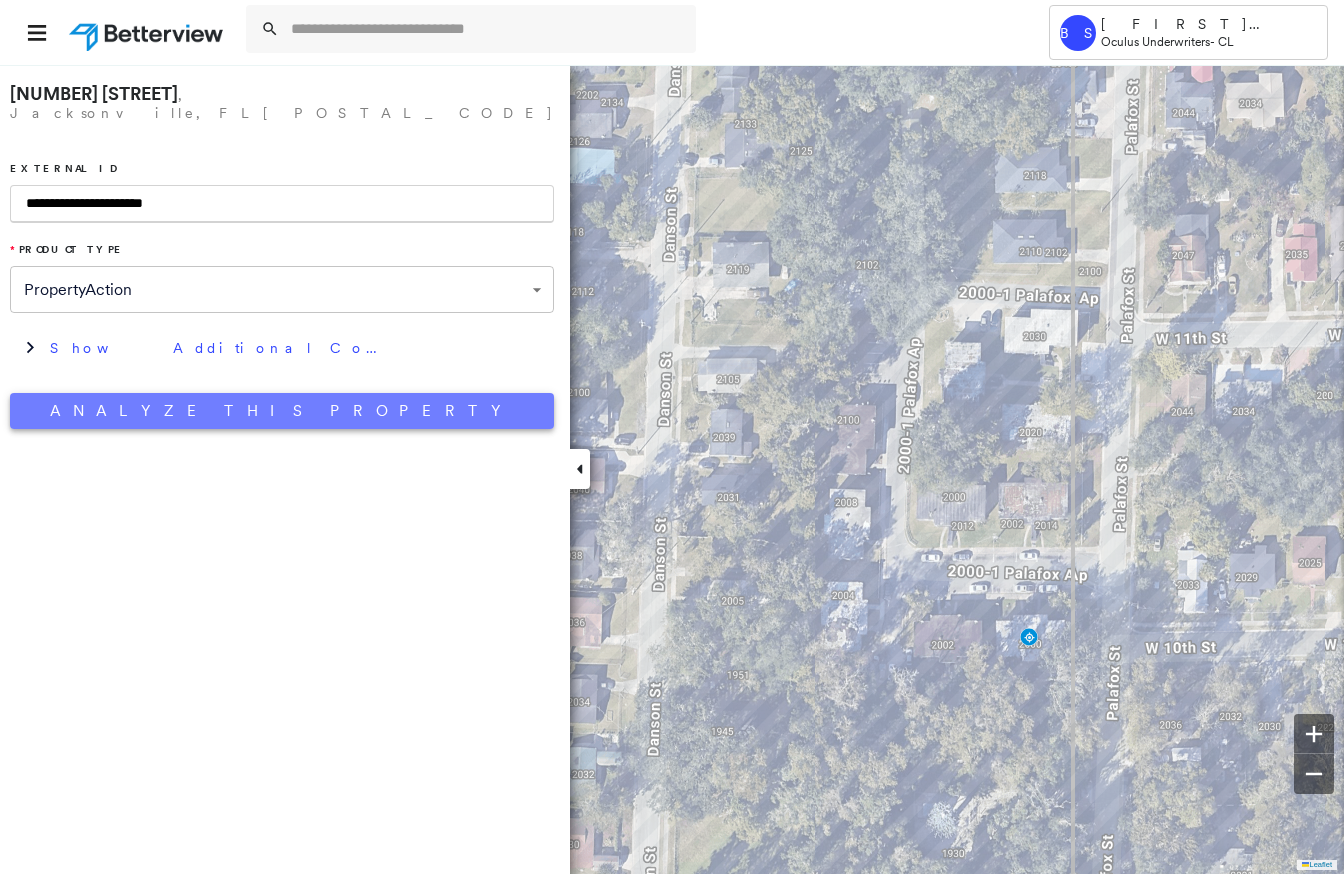 type on "**********" 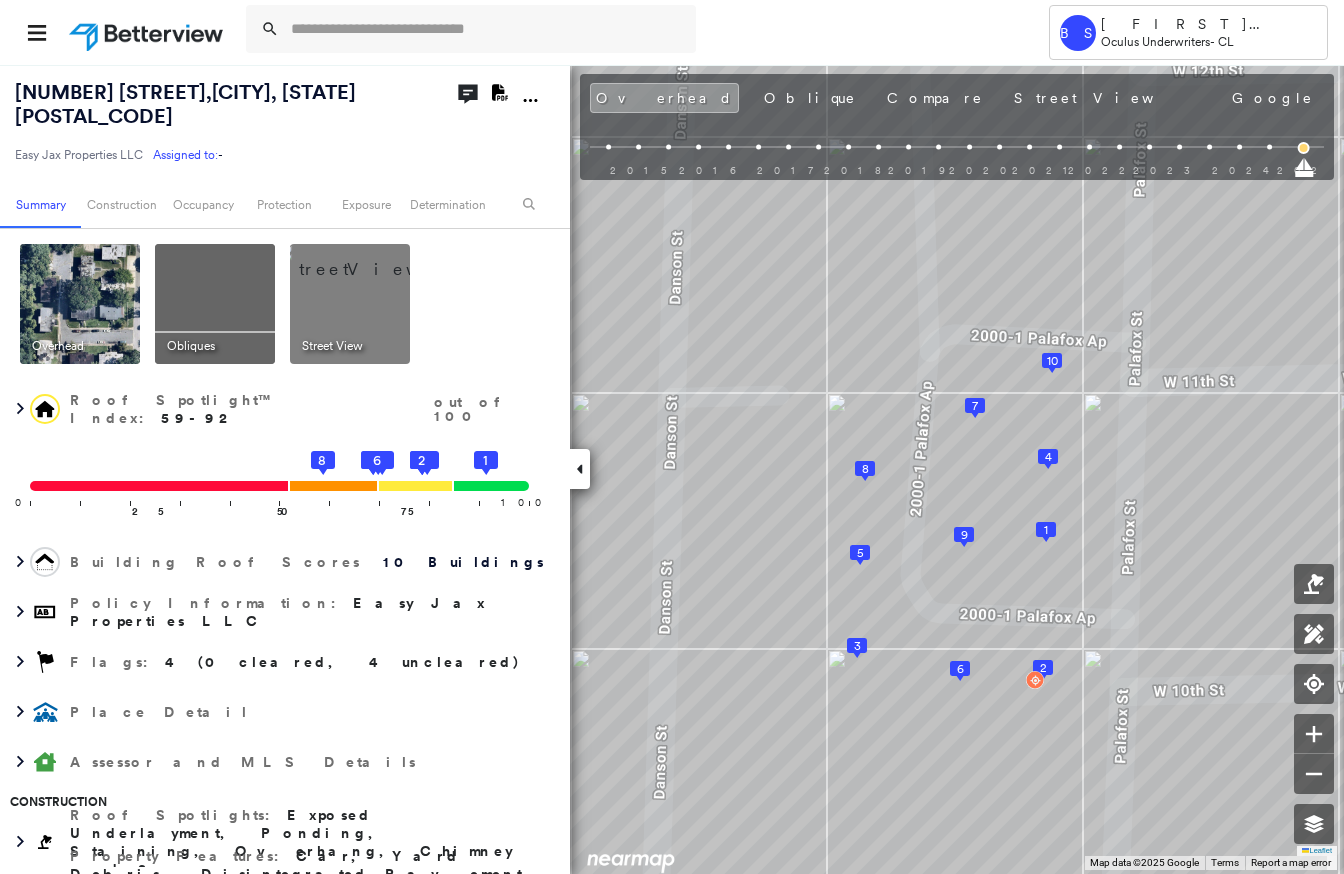 click 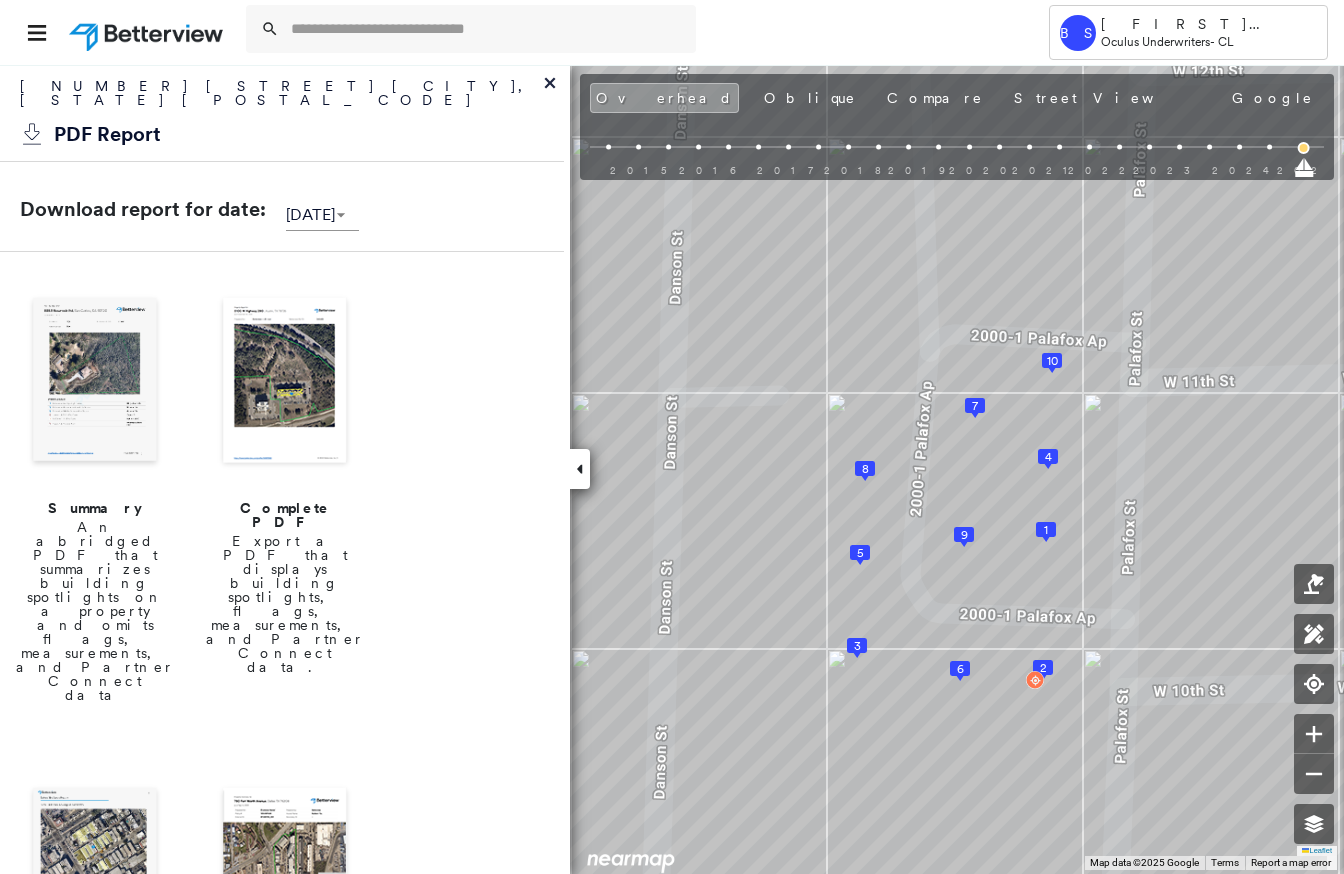 click at bounding box center (285, 382) 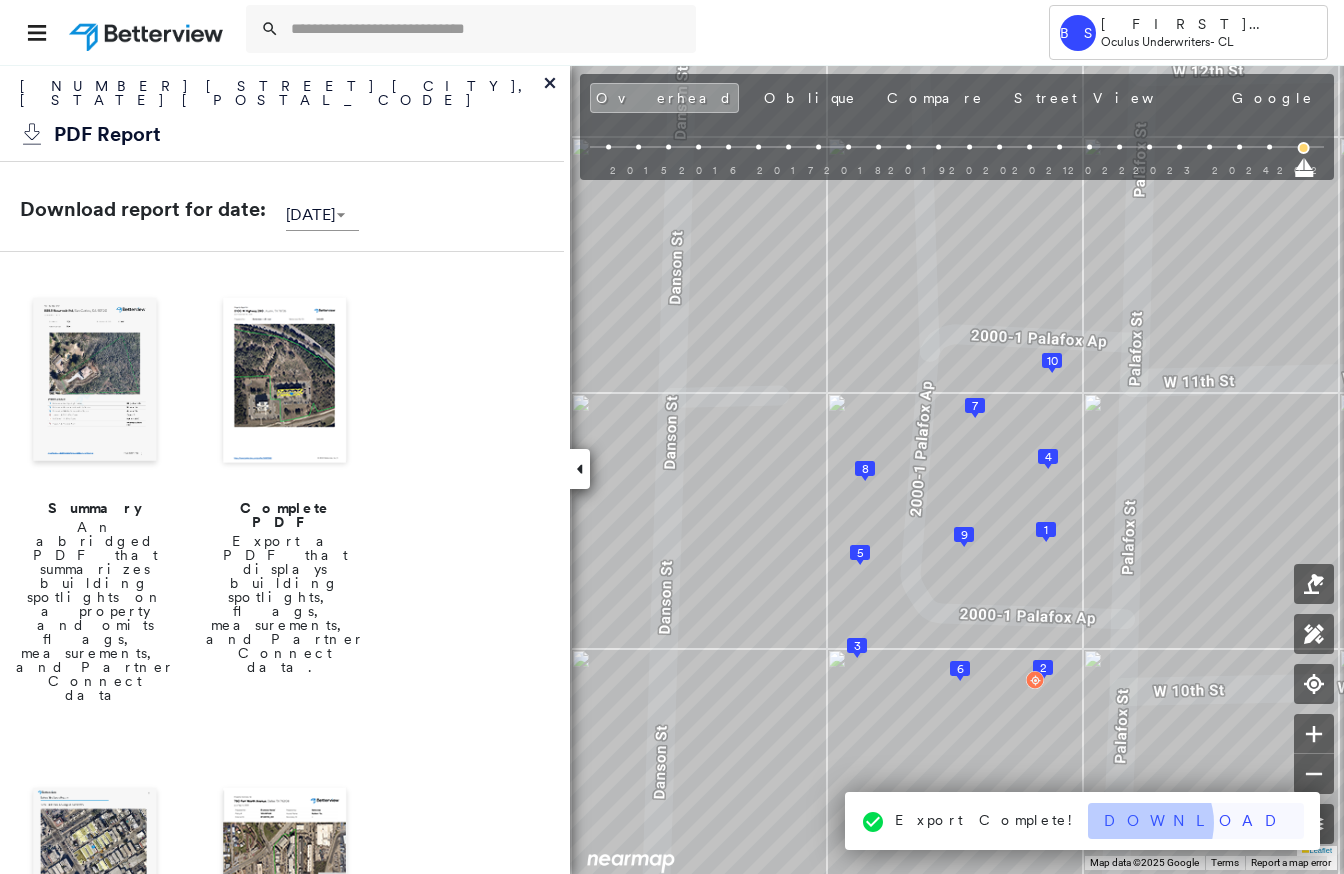 click on "Download" at bounding box center [1196, 821] 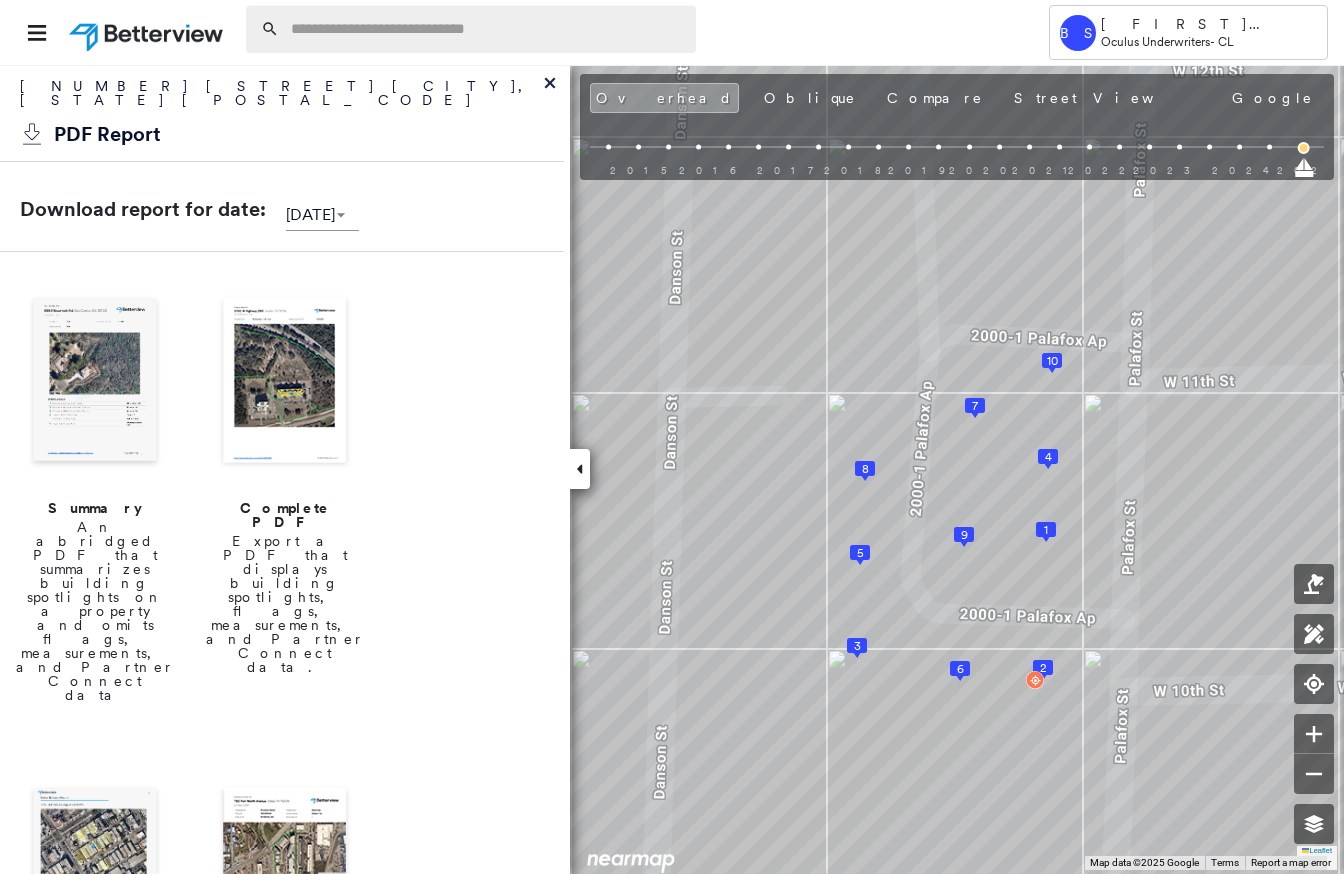 click at bounding box center (487, 29) 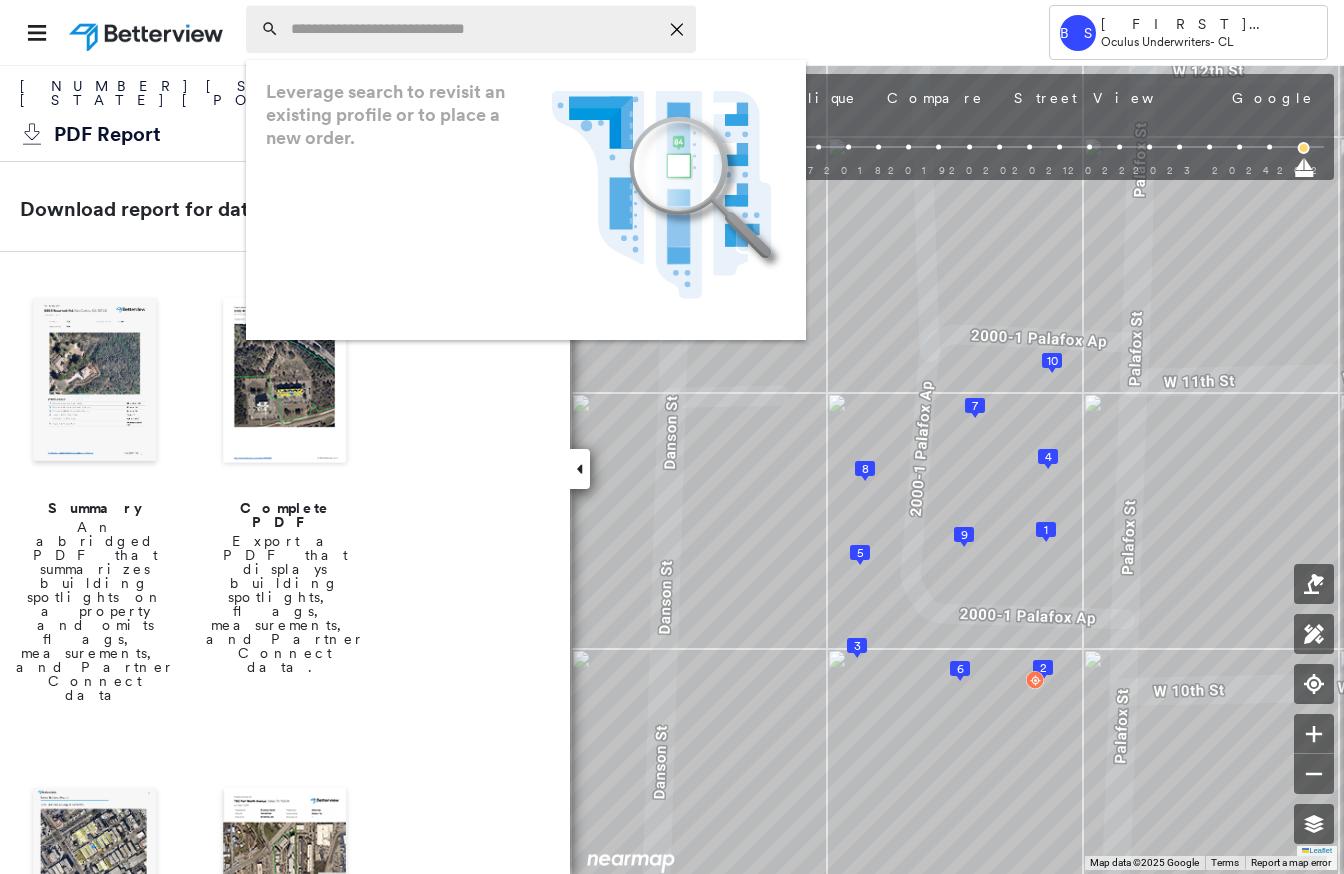 paste on "**********" 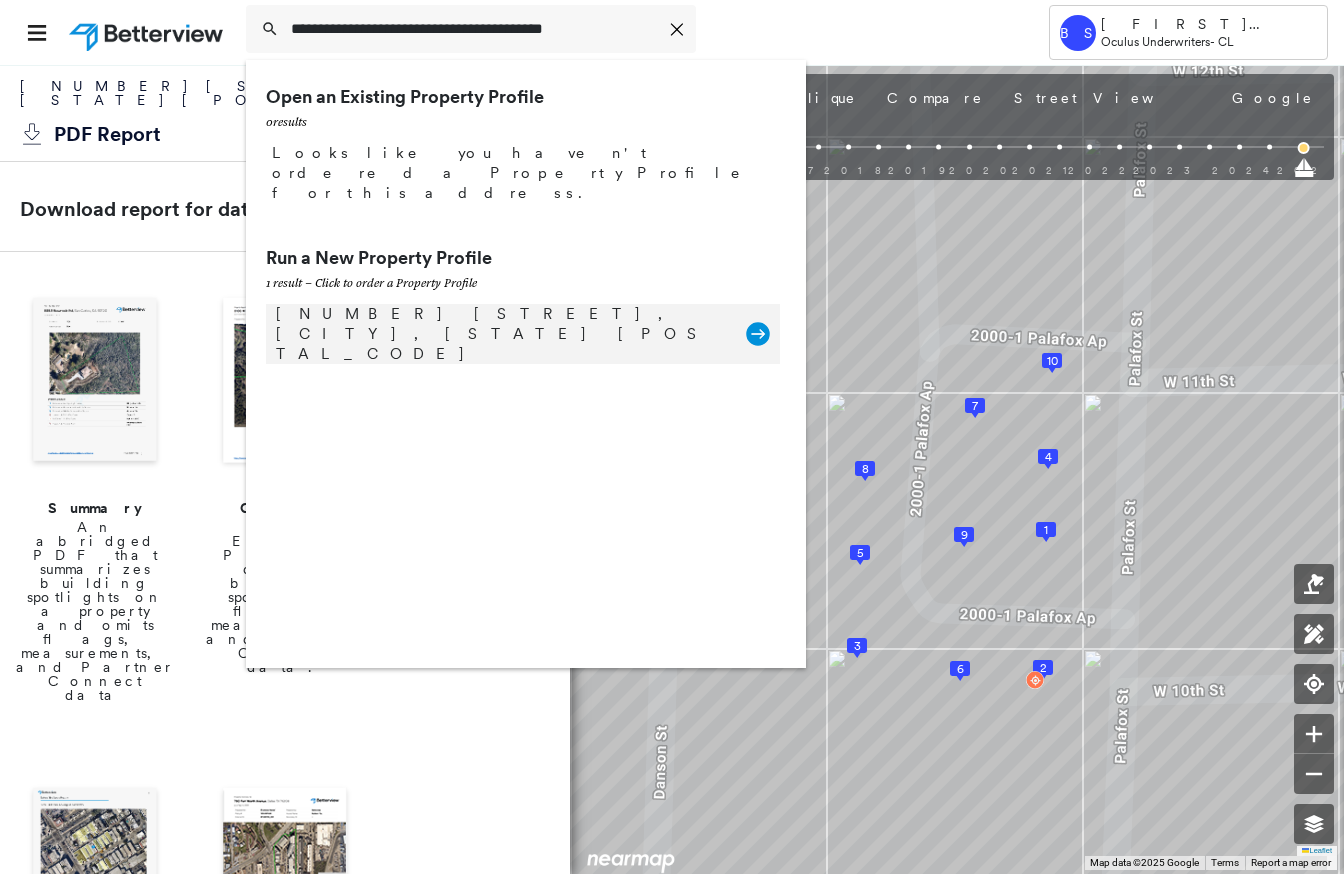 type on "**********" 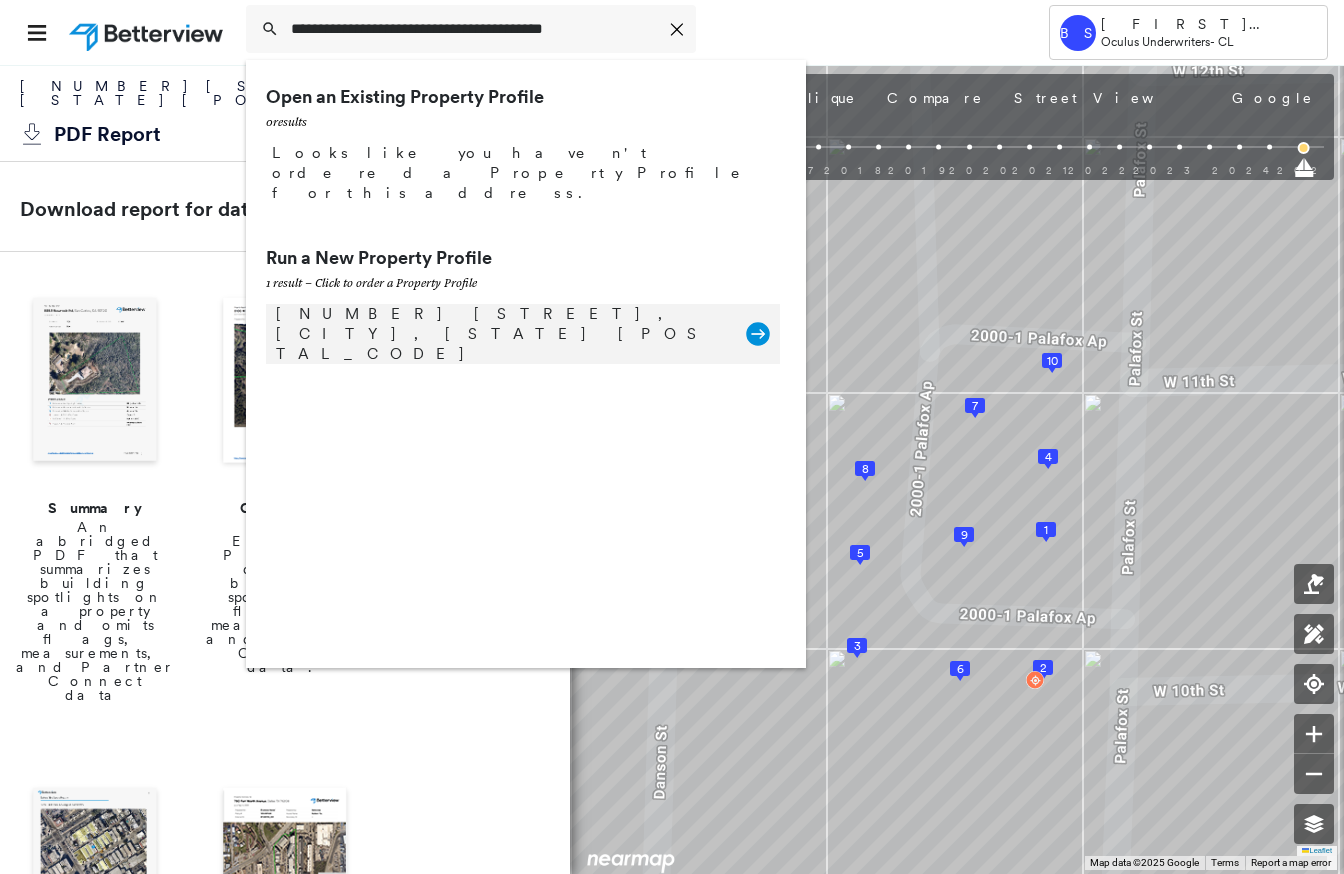 click 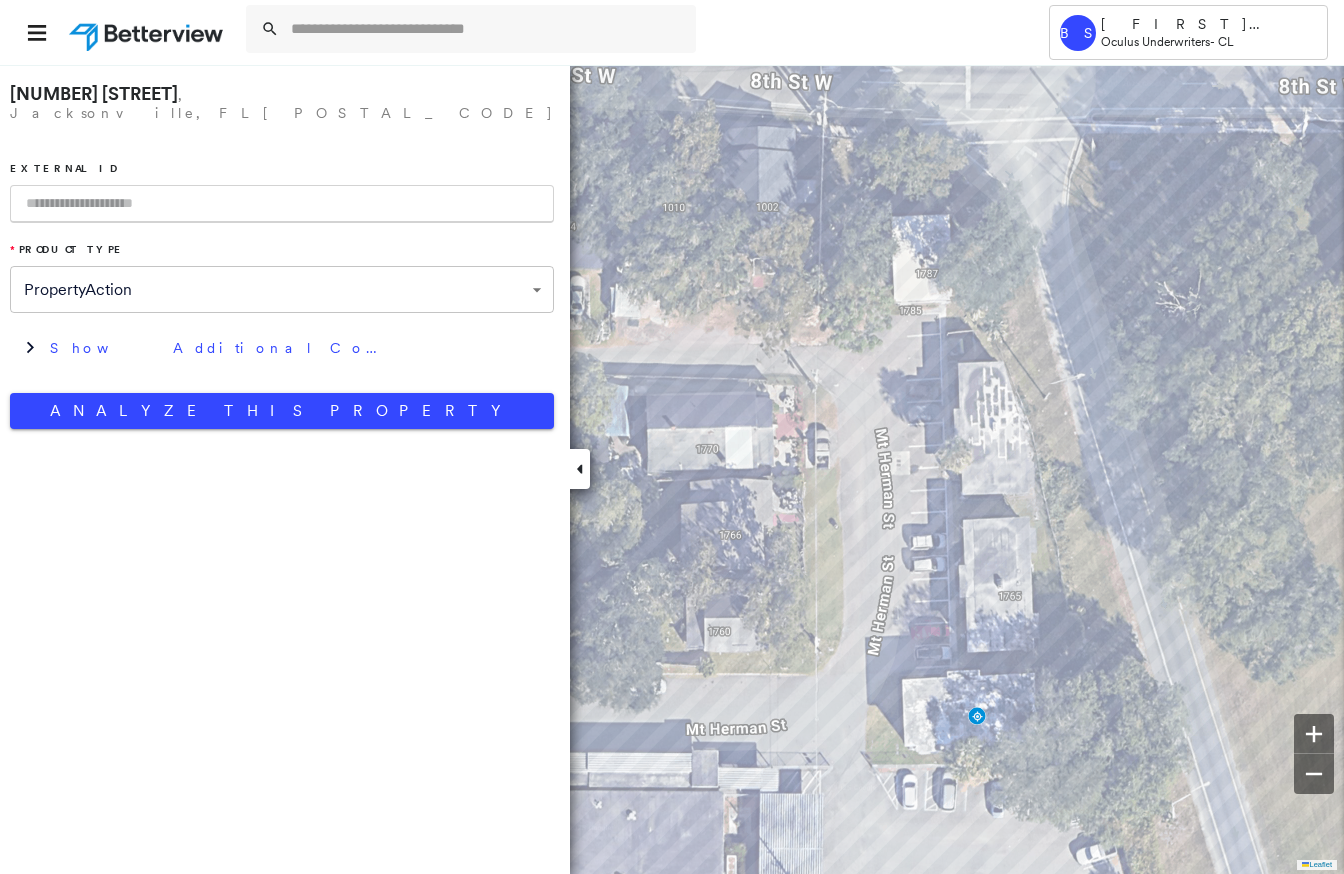 click at bounding box center (282, 204) 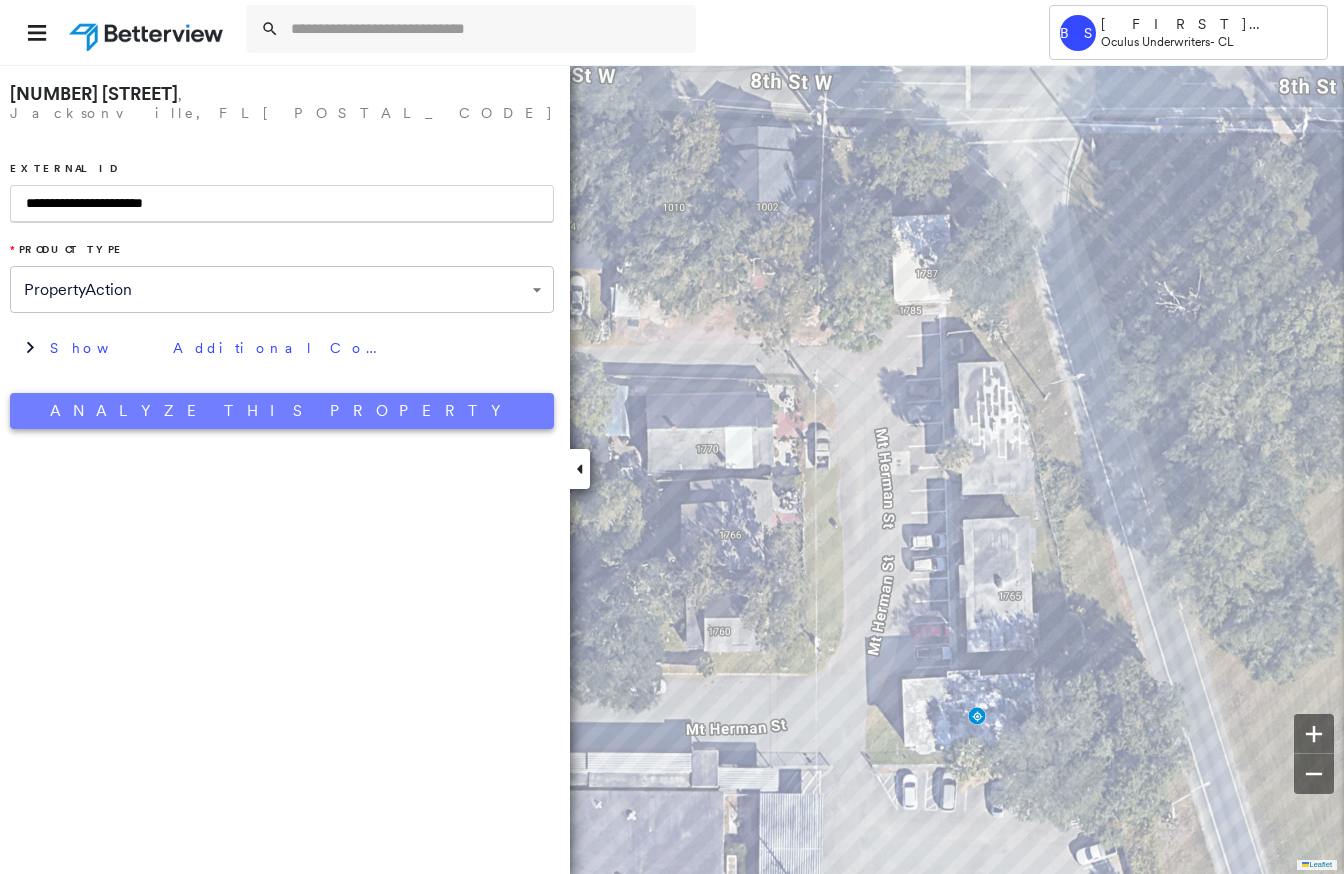 type on "**********" 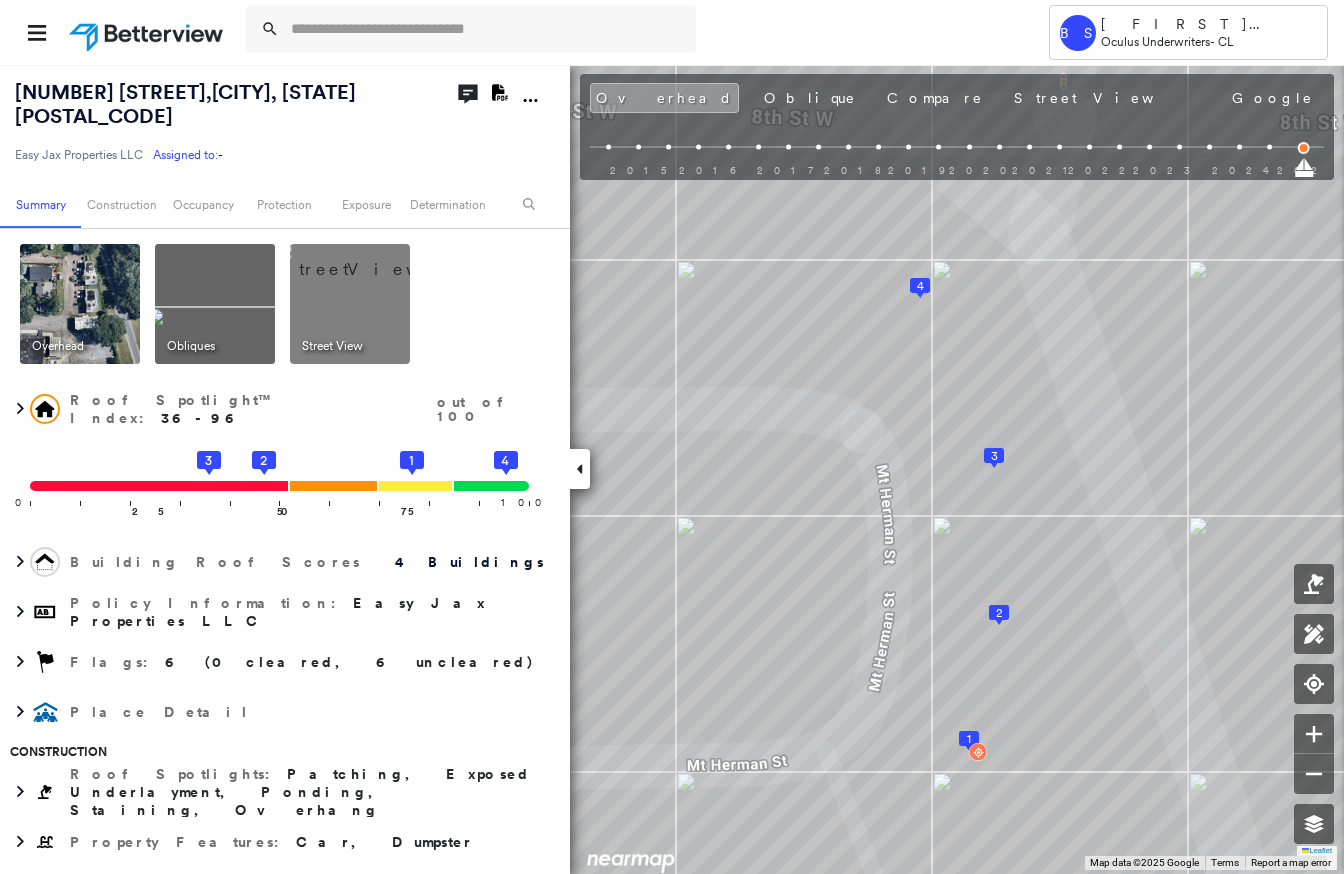 click 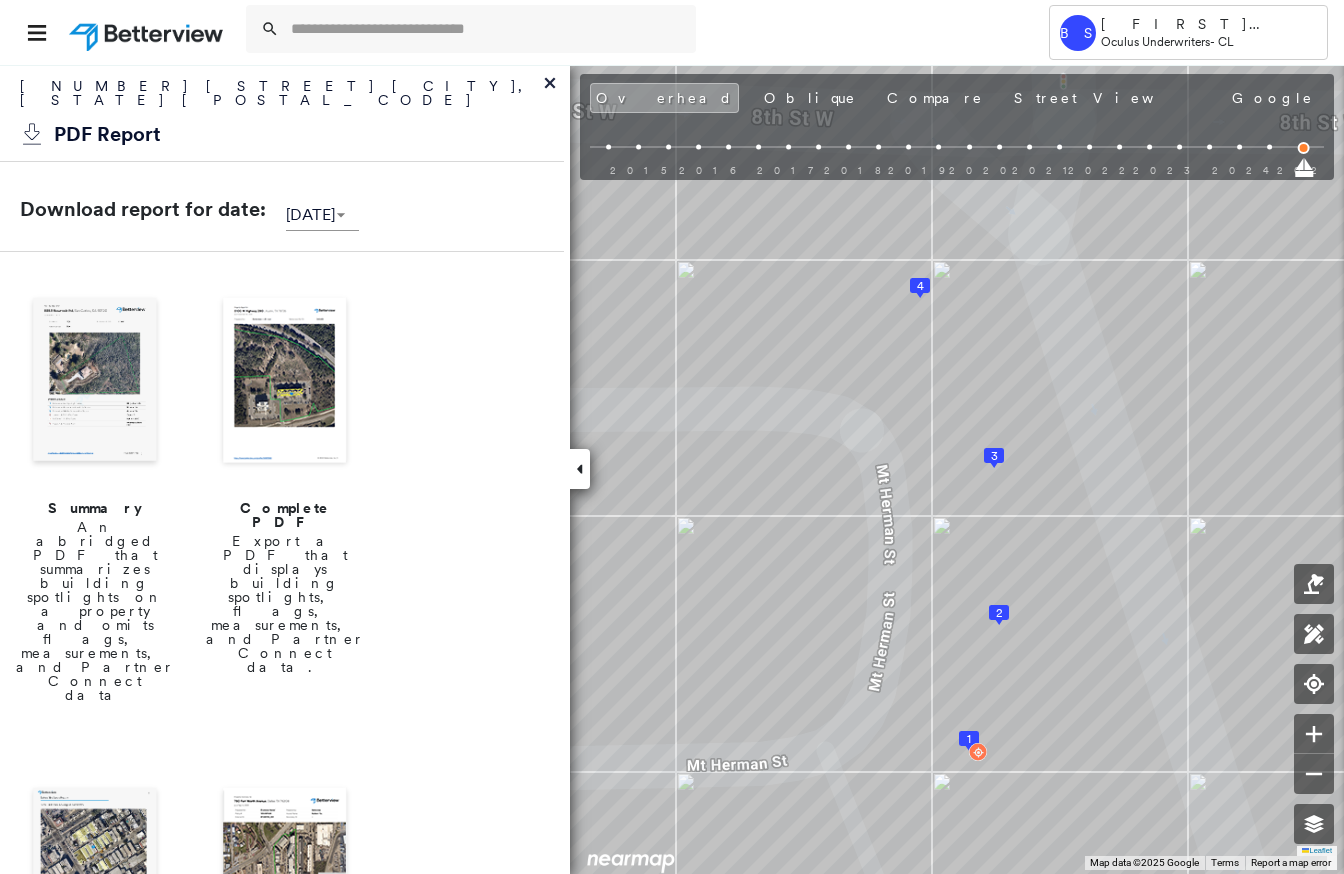 click at bounding box center (285, 382) 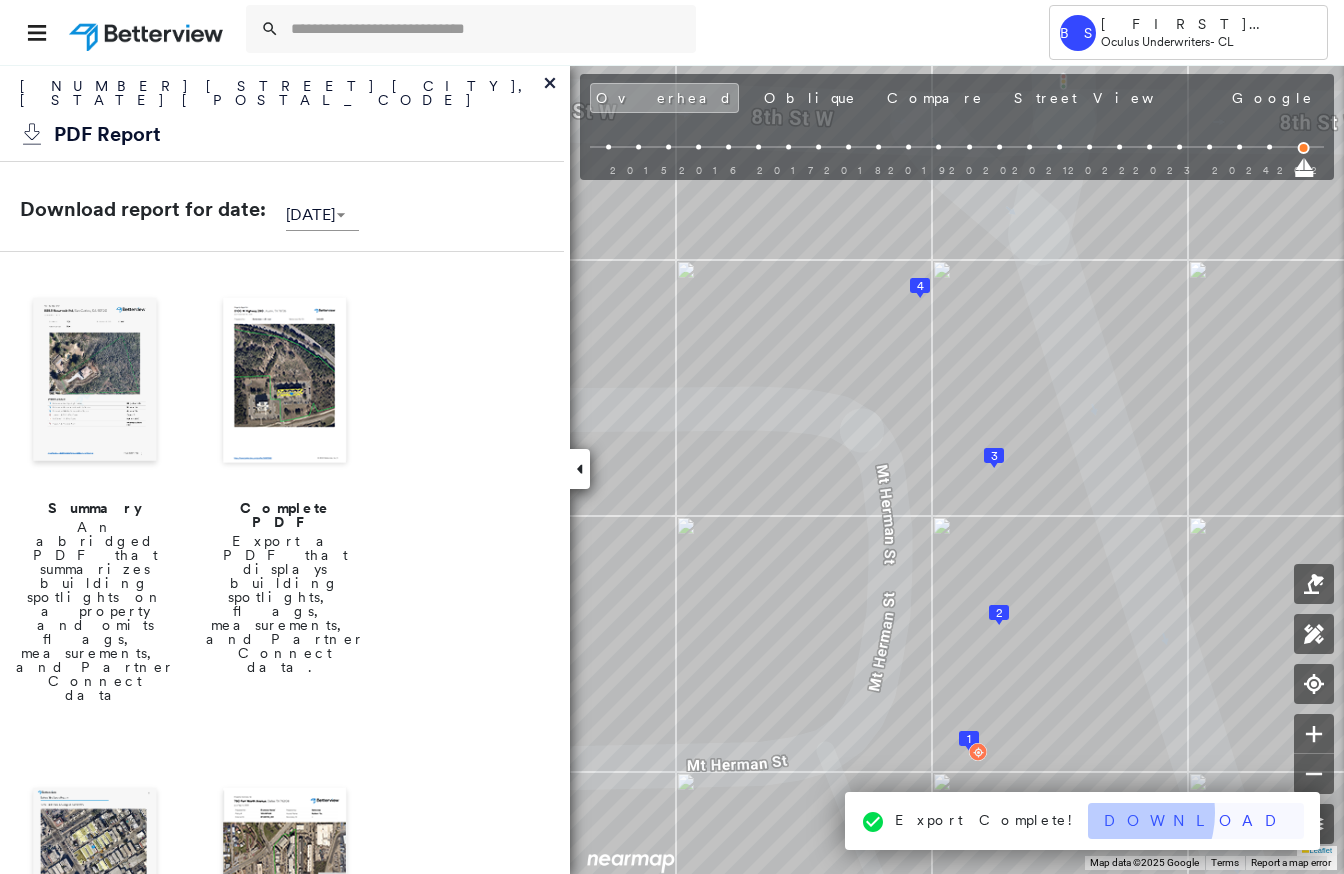 click on "Download" at bounding box center [1196, 821] 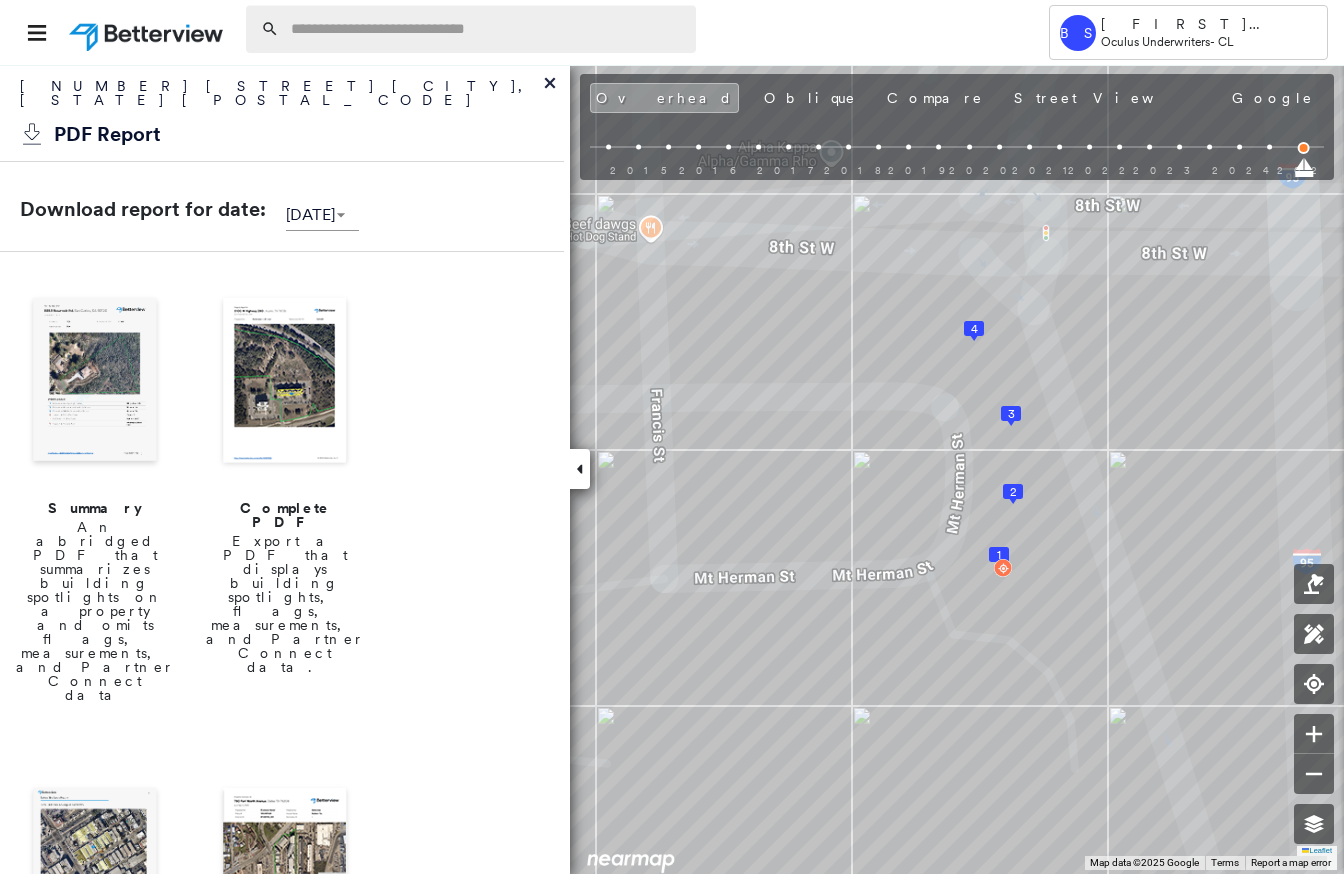 click at bounding box center (487, 29) 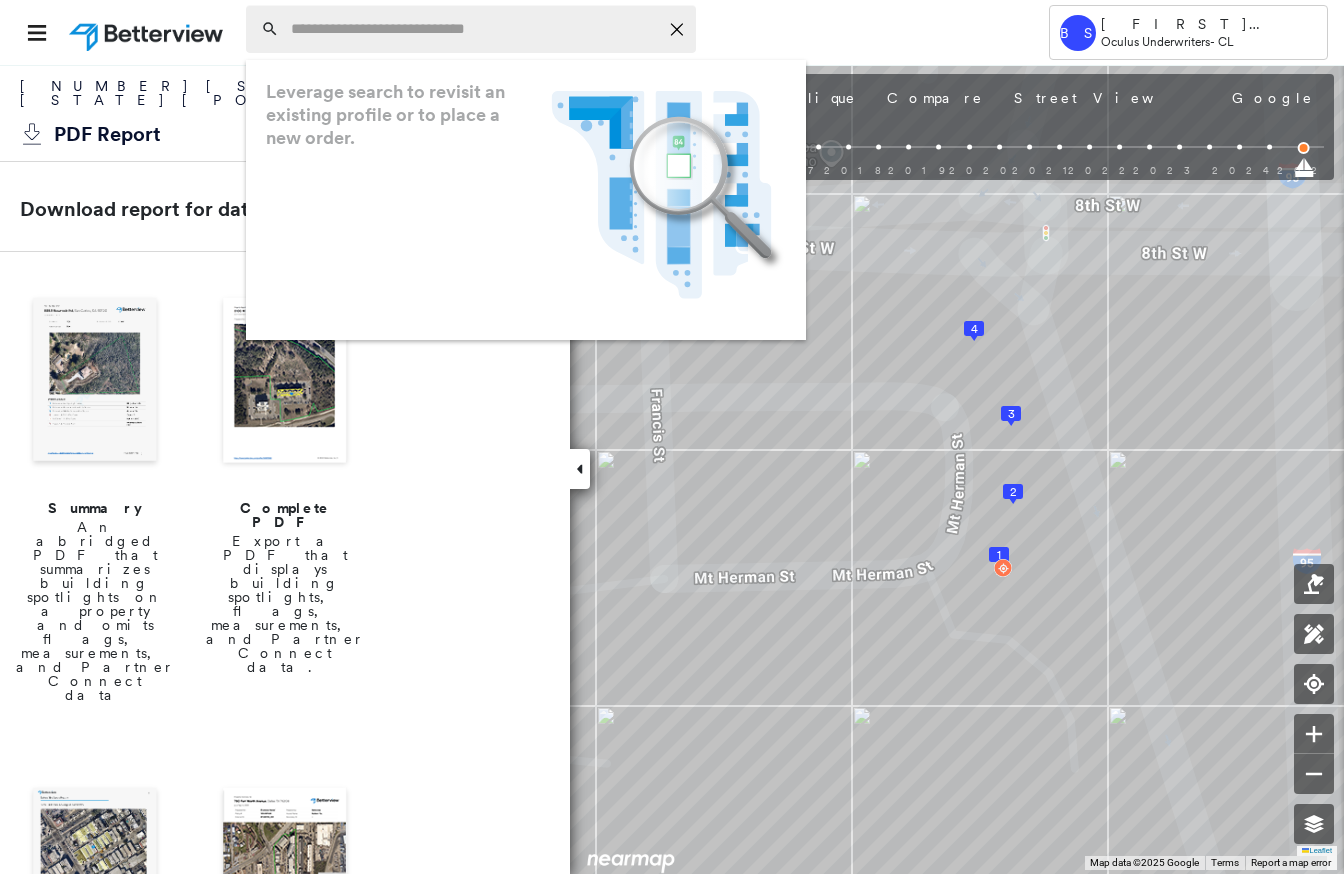 paste on "**********" 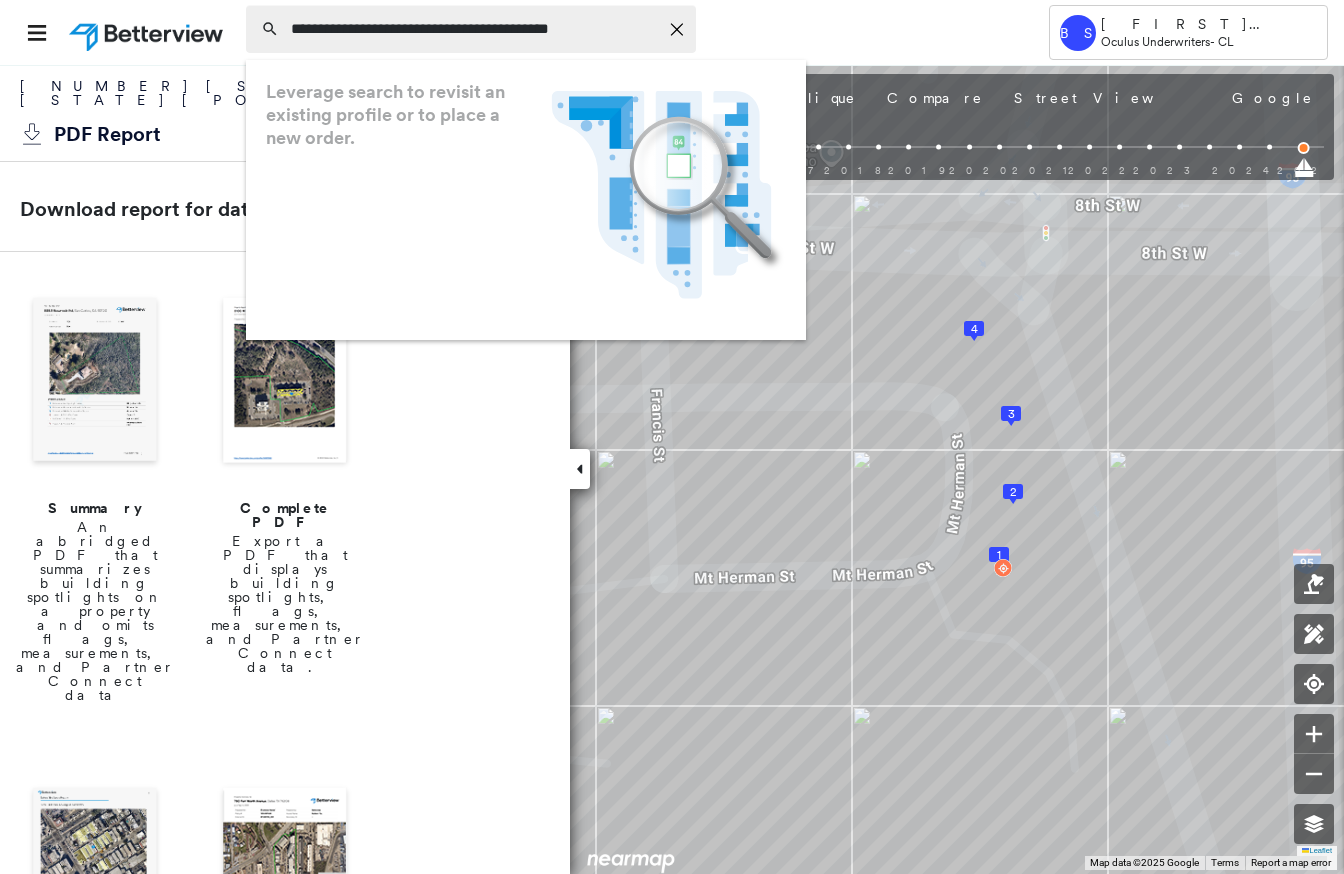 scroll, scrollTop: 0, scrollLeft: 12, axis: horizontal 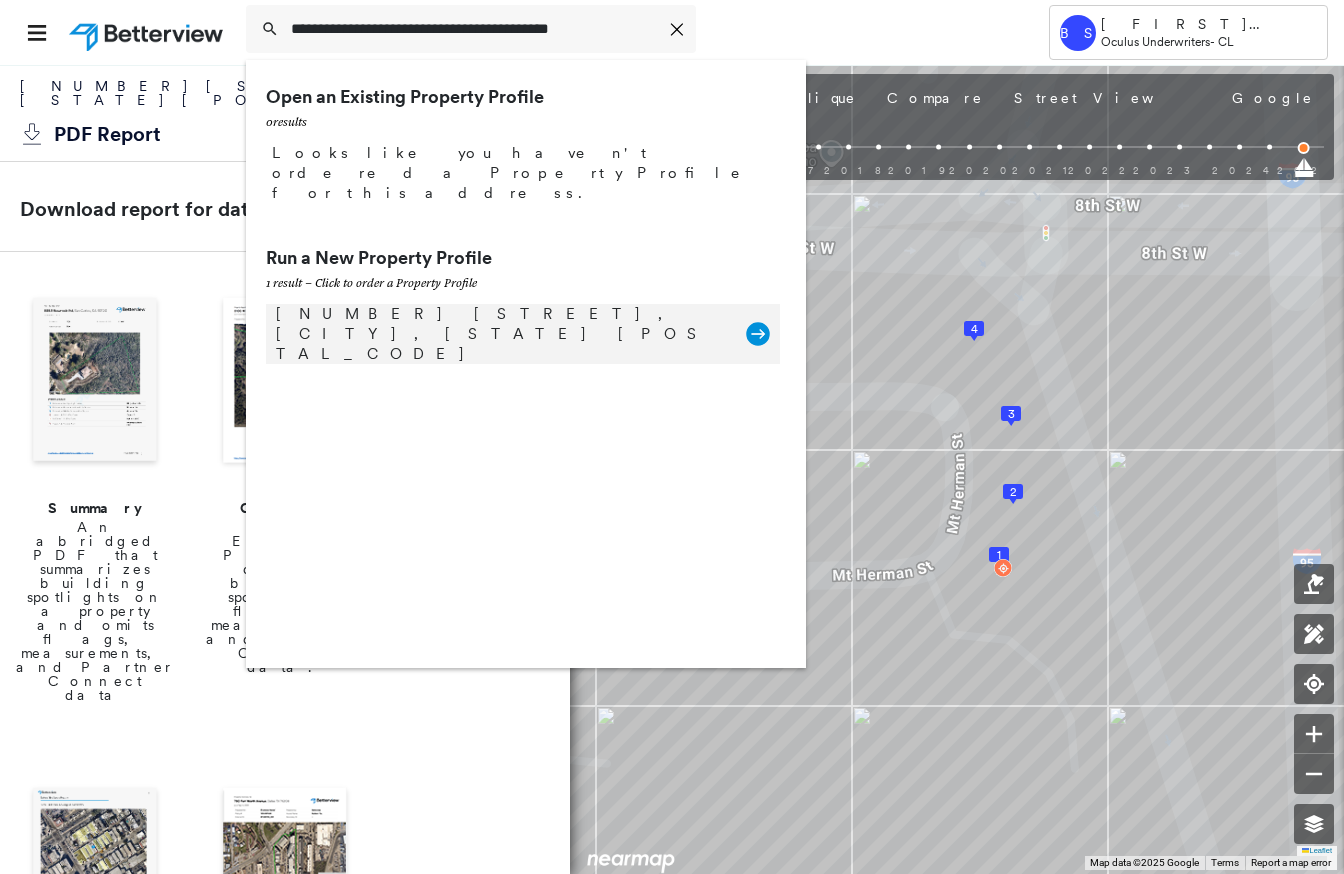type on "**********" 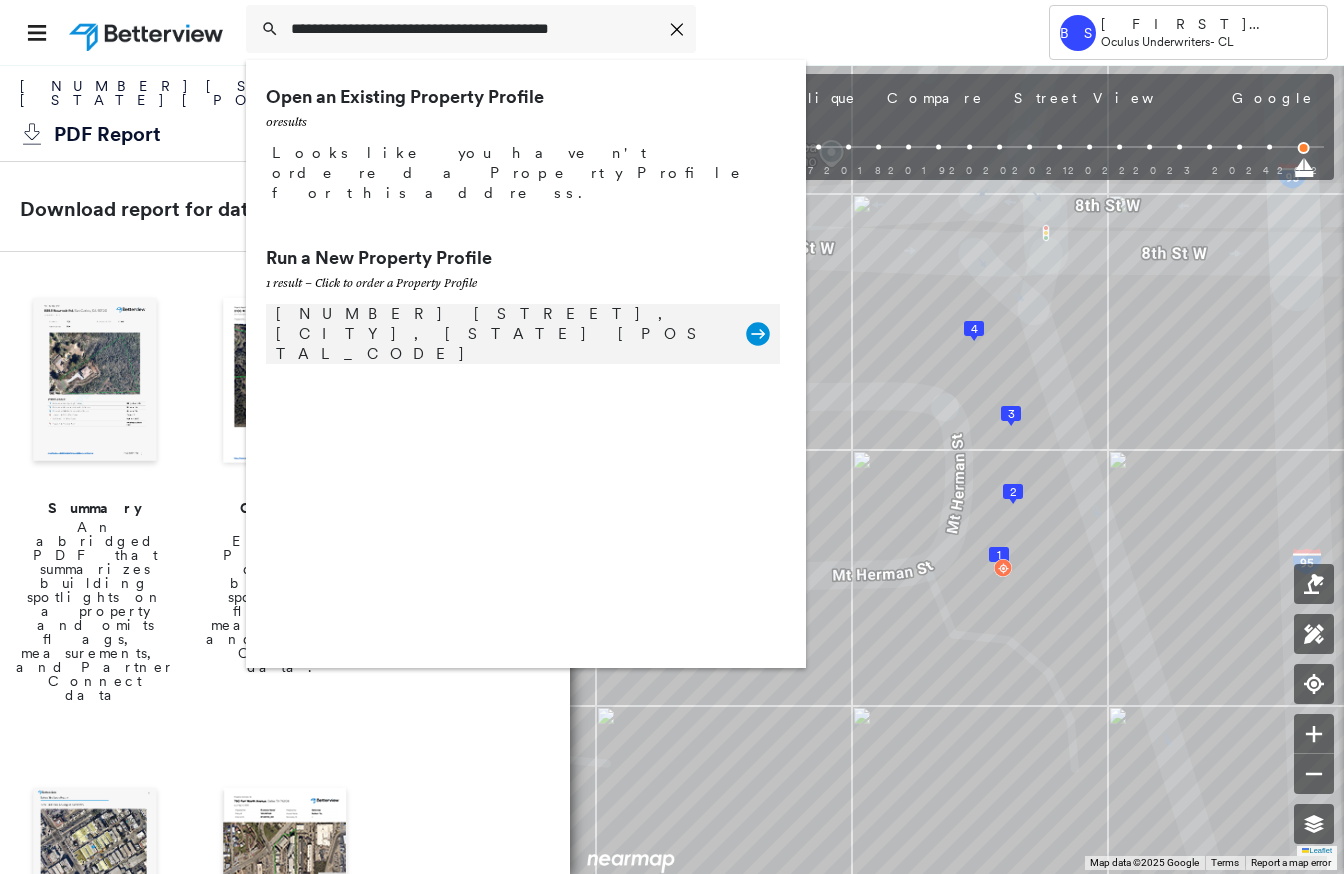 scroll, scrollTop: 0, scrollLeft: 0, axis: both 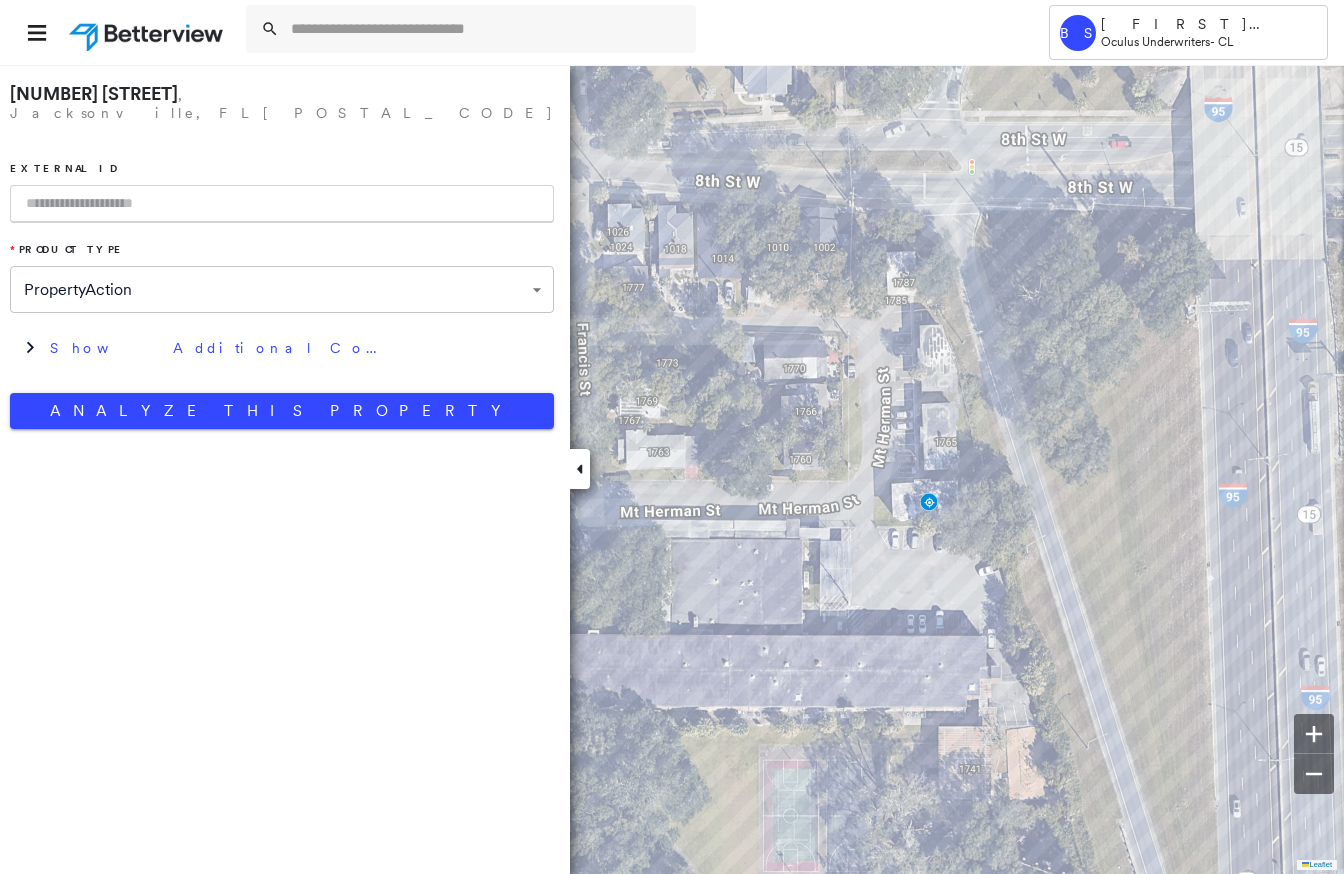 click at bounding box center [282, 204] 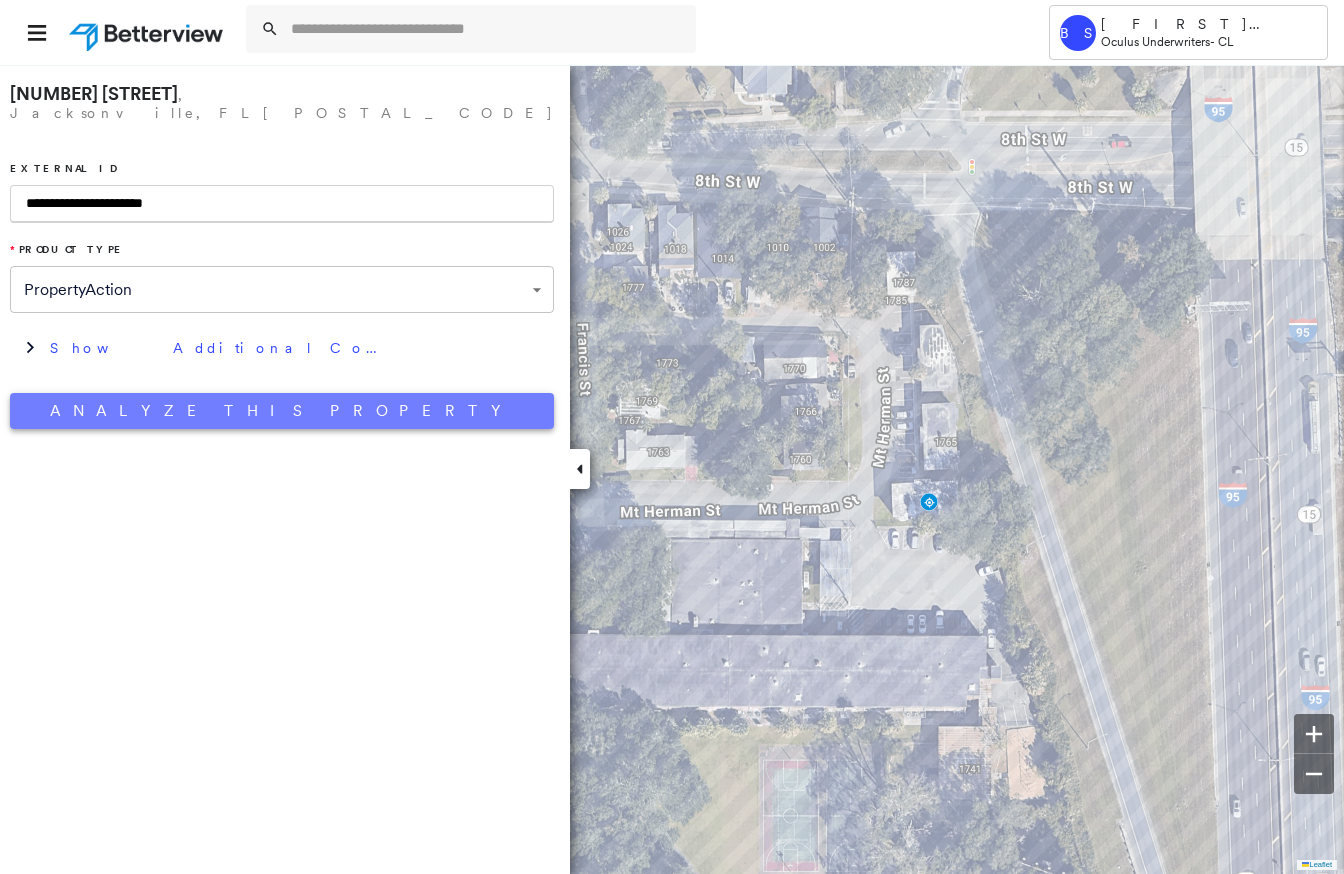 type on "**********" 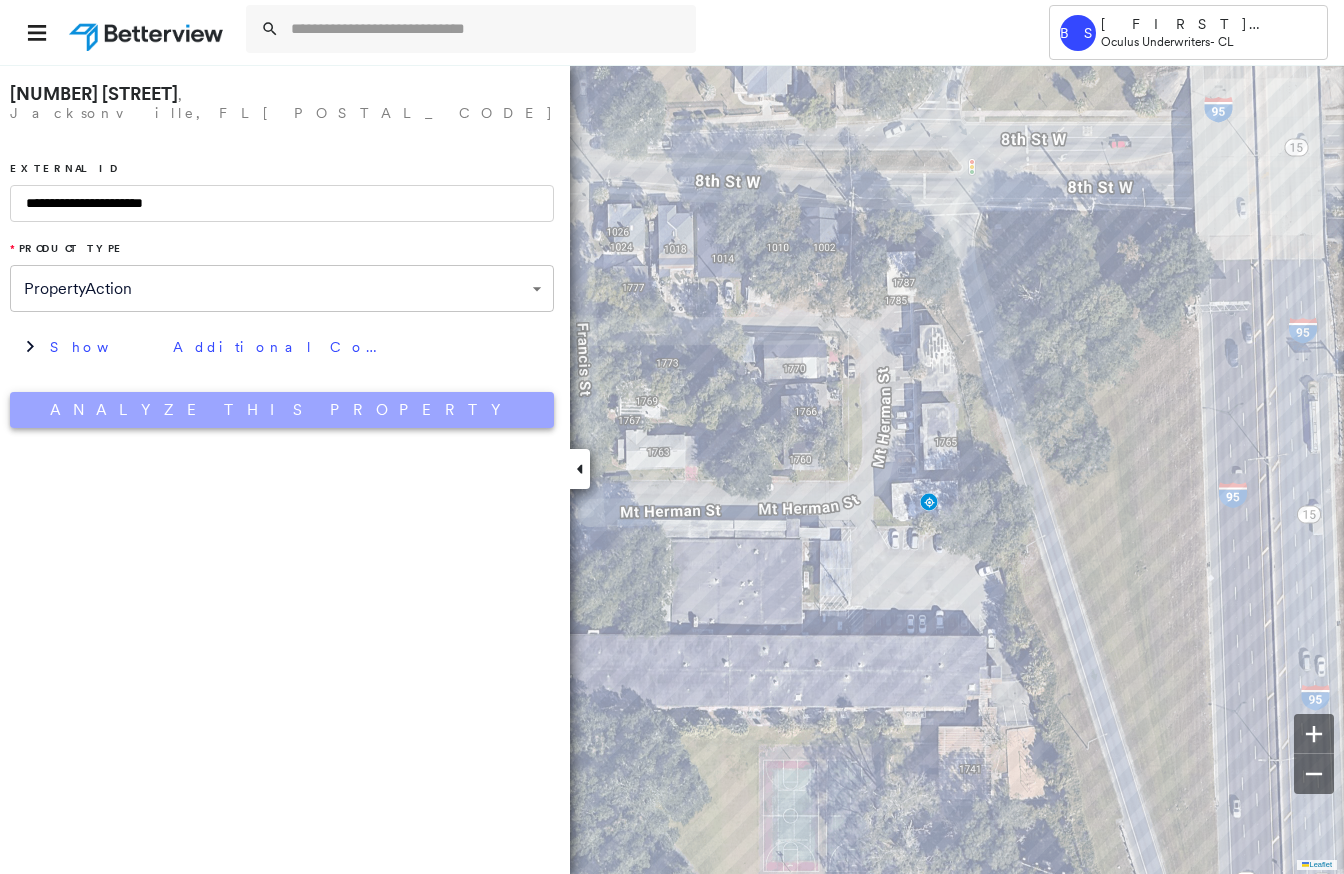 click on "Analyze This Property" at bounding box center (282, 410) 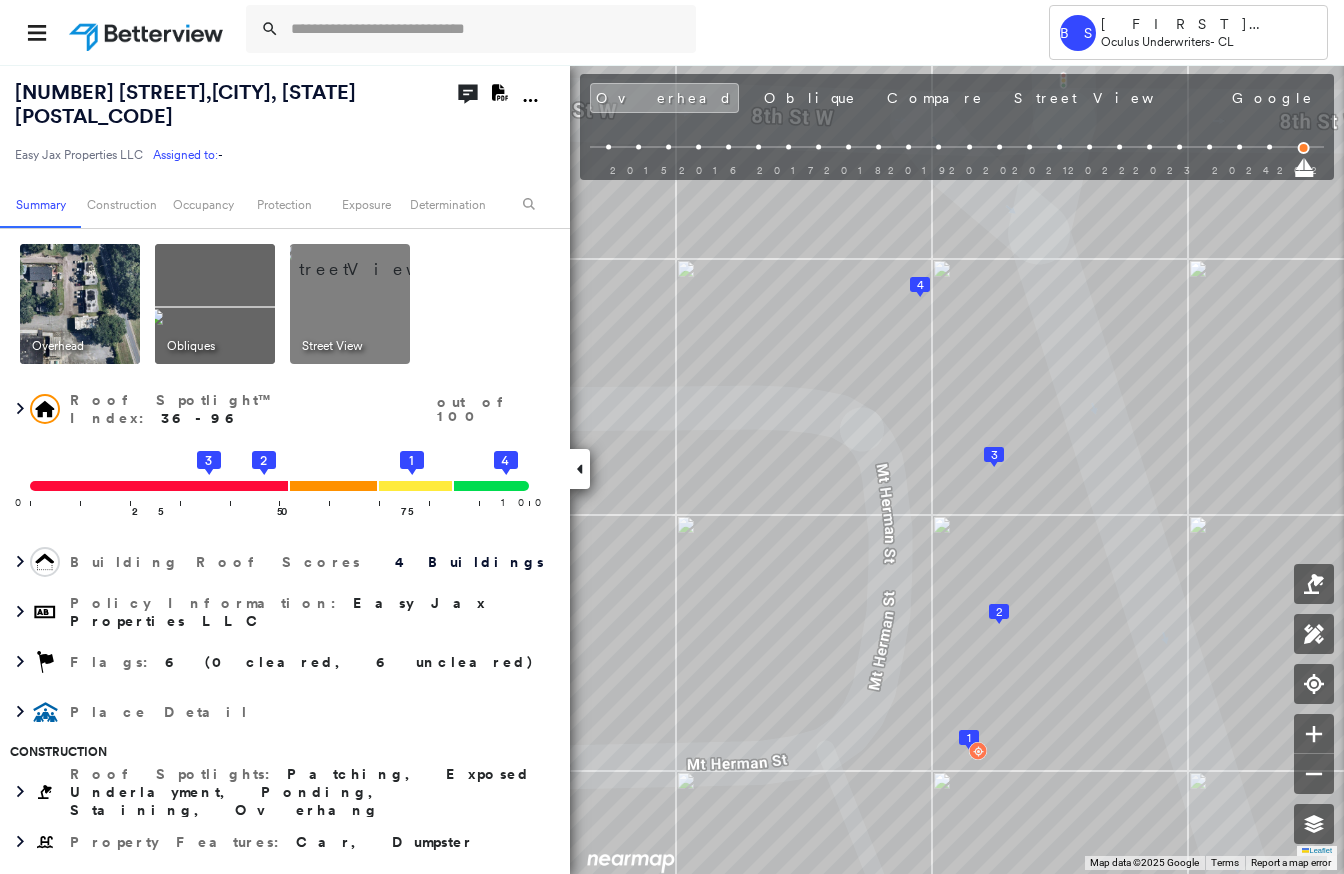 click 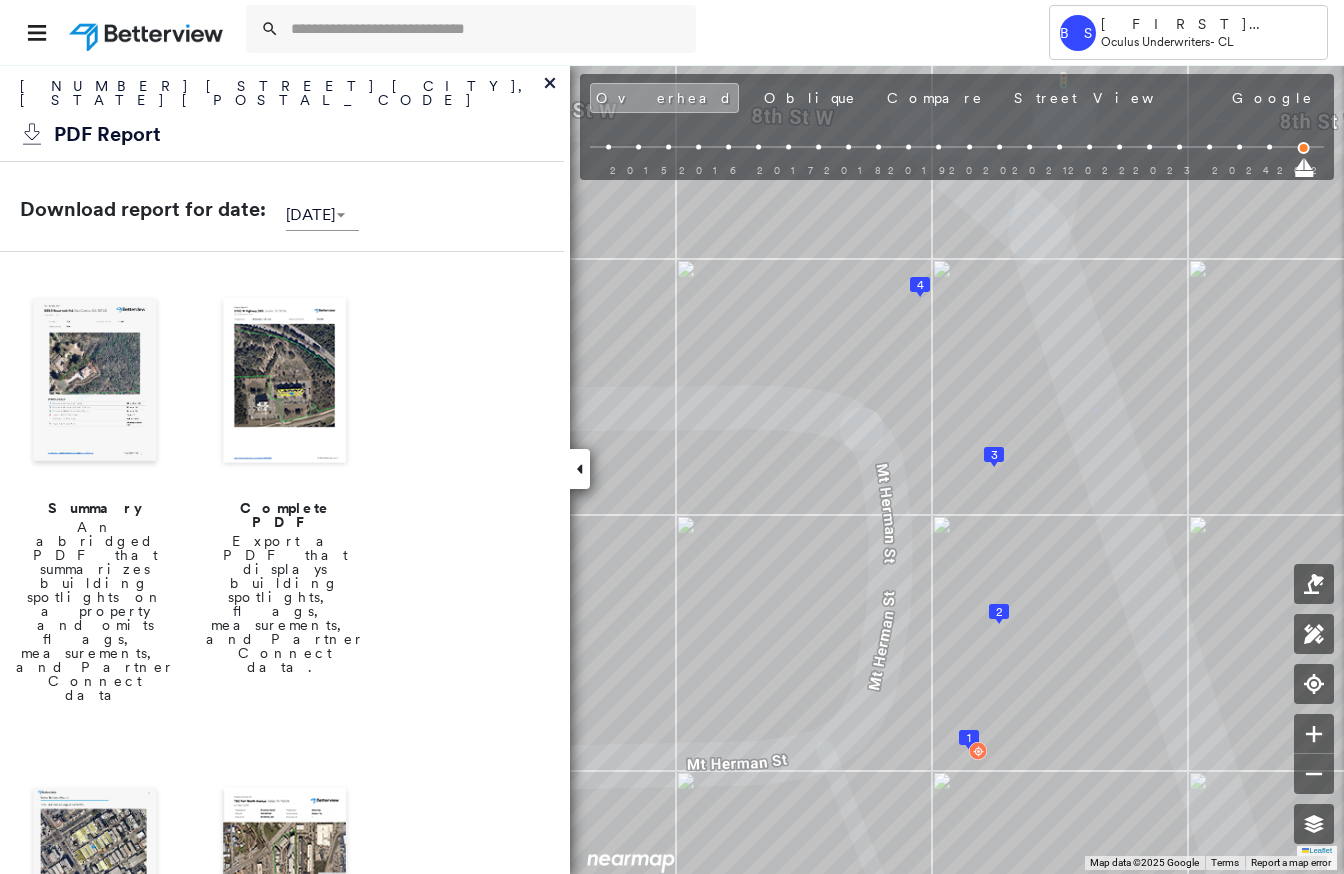 click on "Complete PDF" at bounding box center [285, 515] 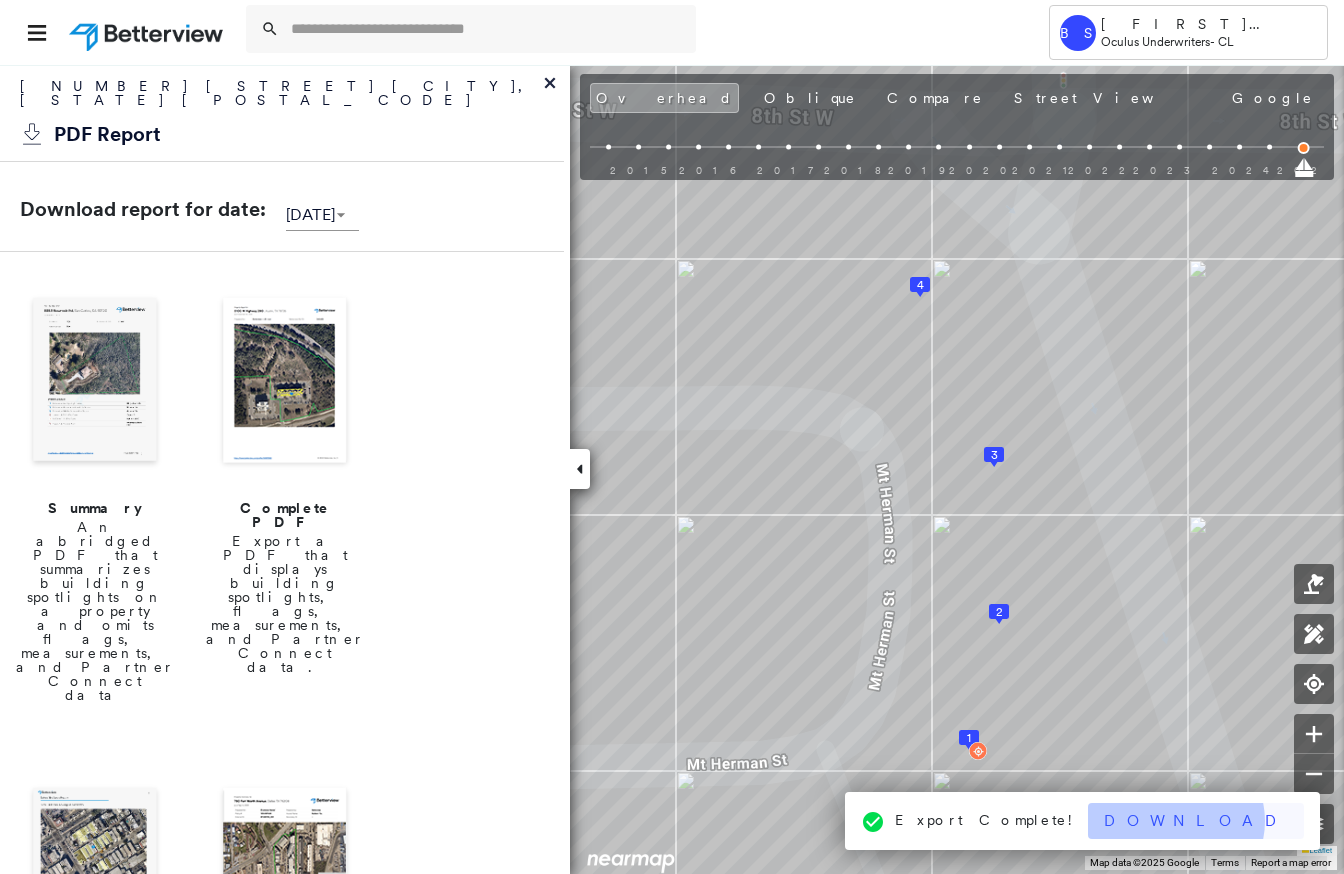 click on "Download" at bounding box center [1196, 821] 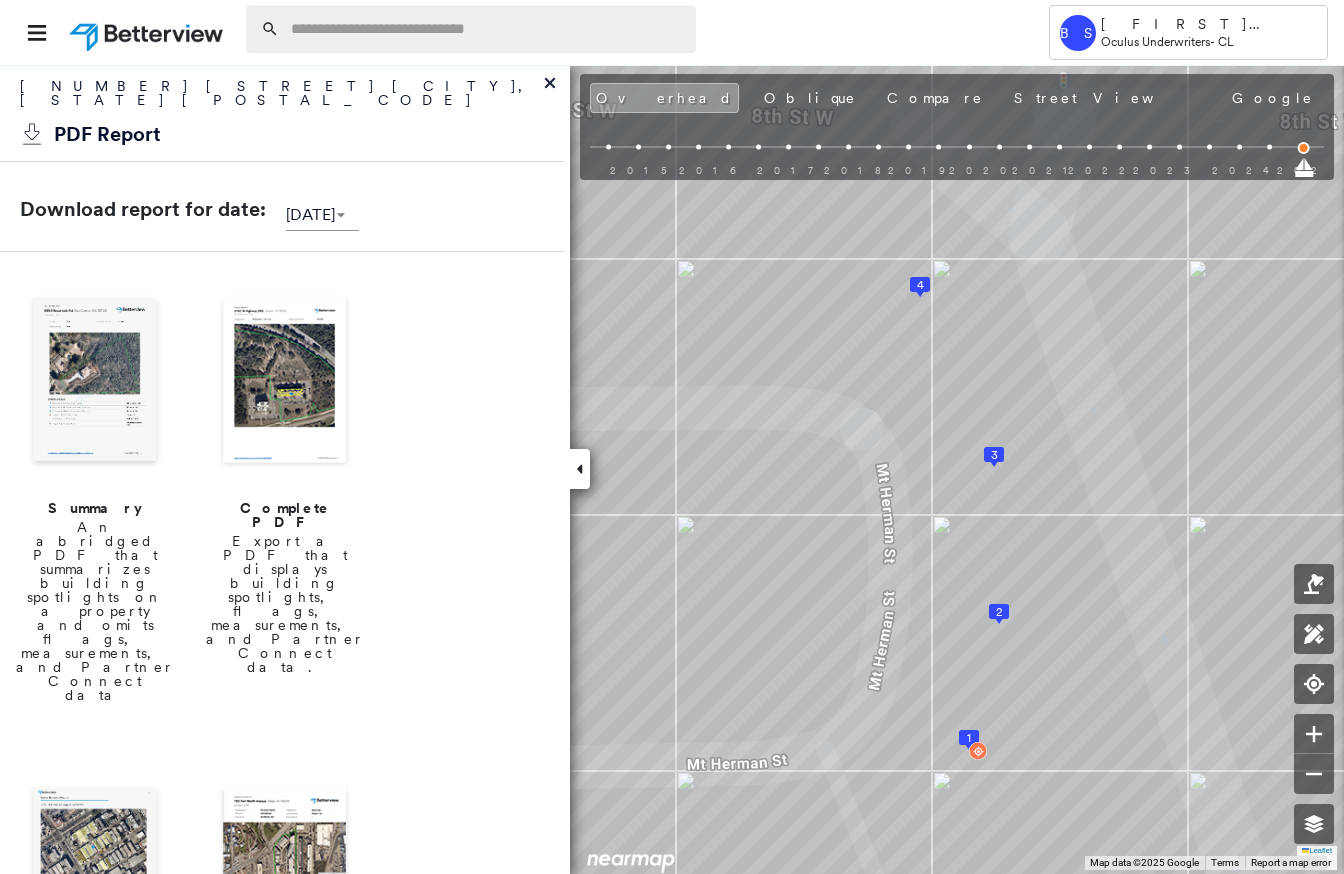 click at bounding box center (487, 29) 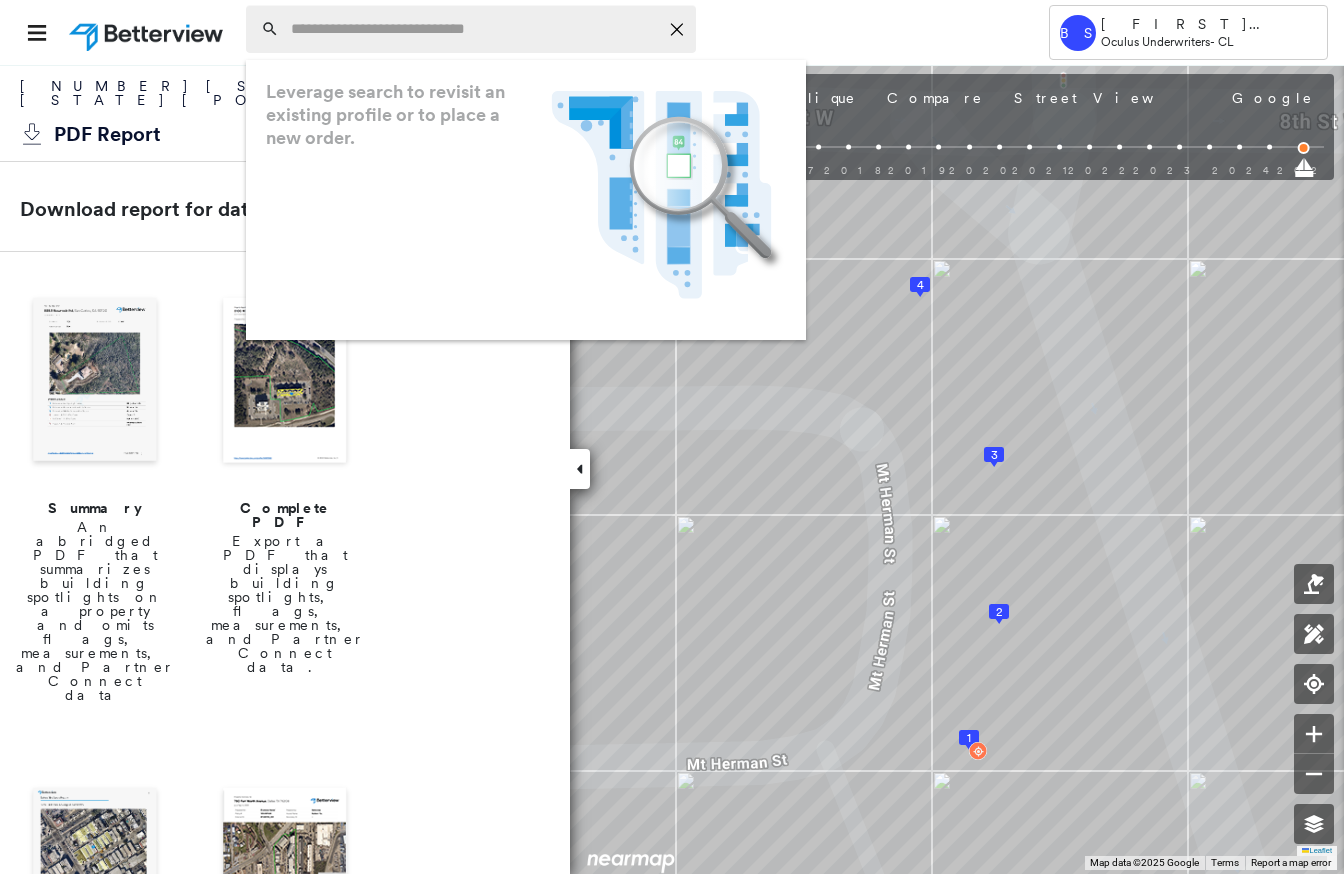 paste on "**********" 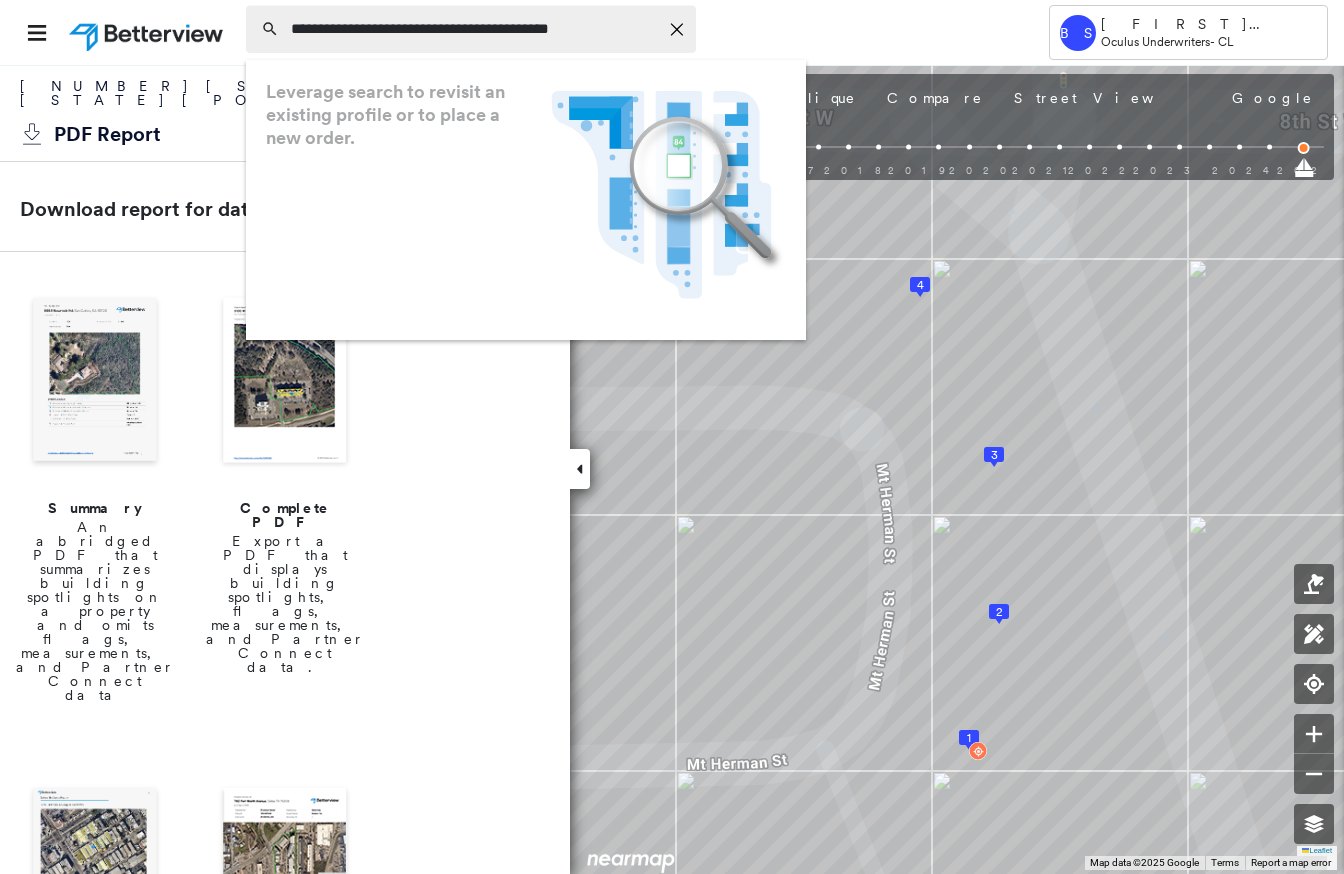 scroll, scrollTop: 0, scrollLeft: 12, axis: horizontal 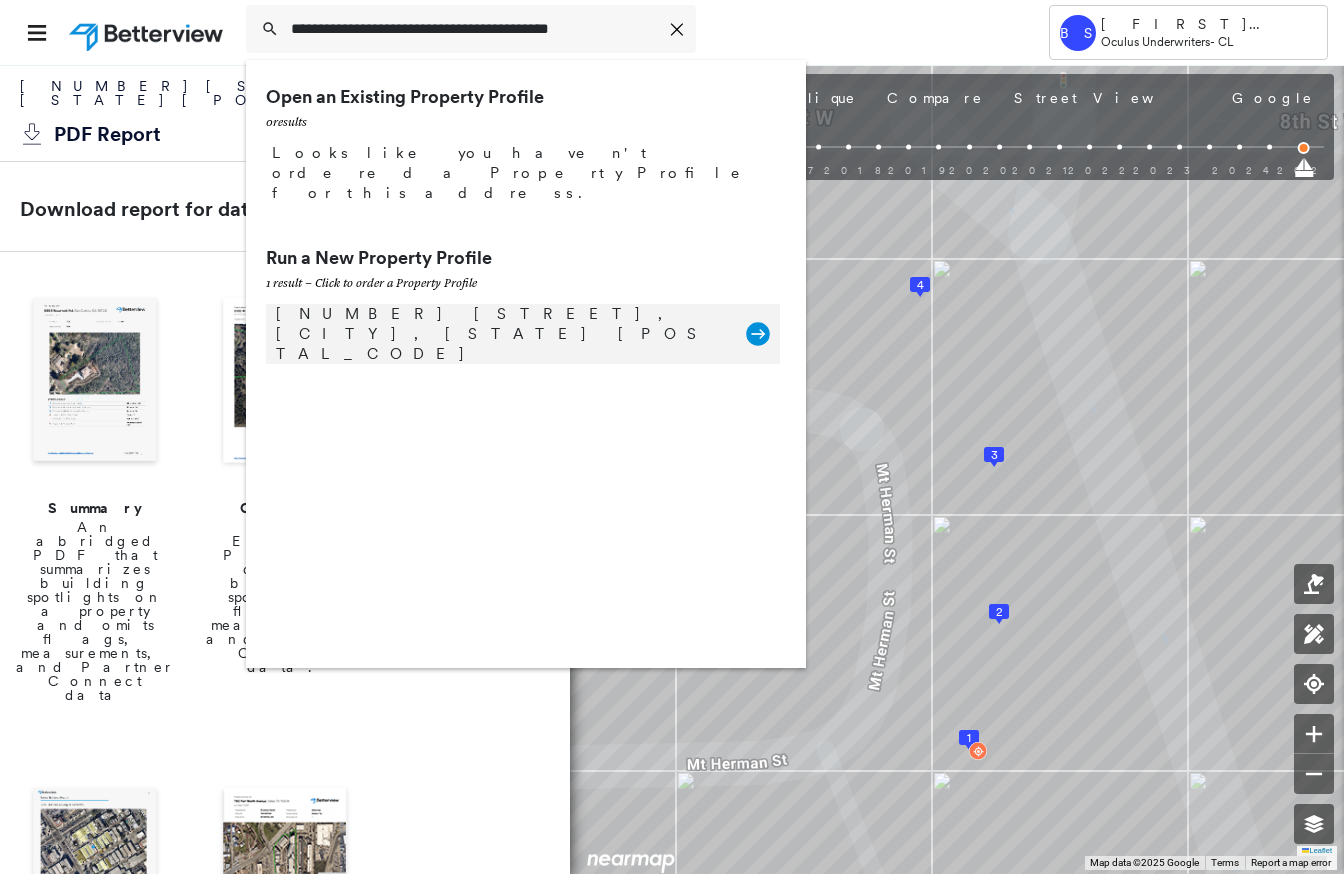 type on "**********" 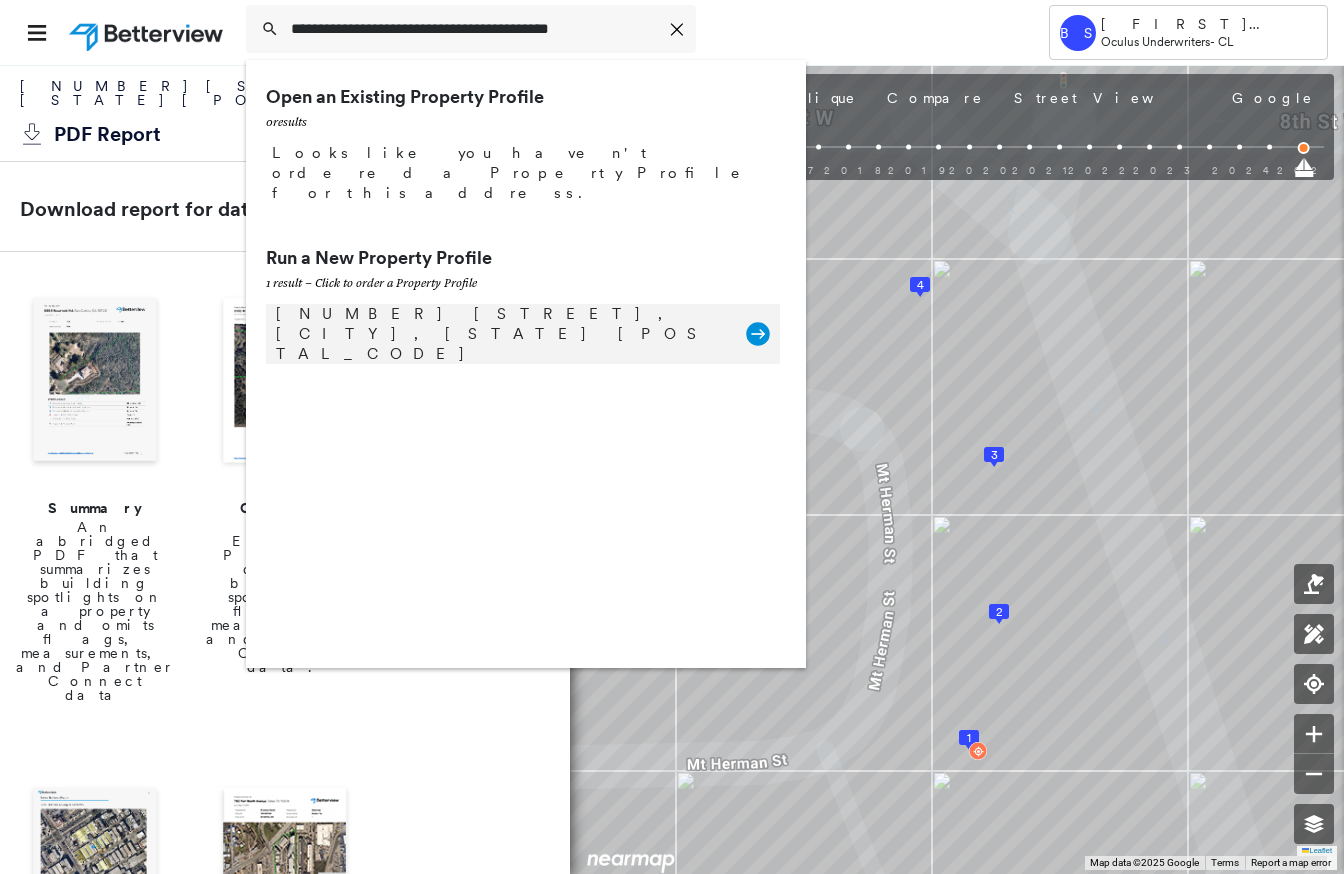 scroll, scrollTop: 0, scrollLeft: 0, axis: both 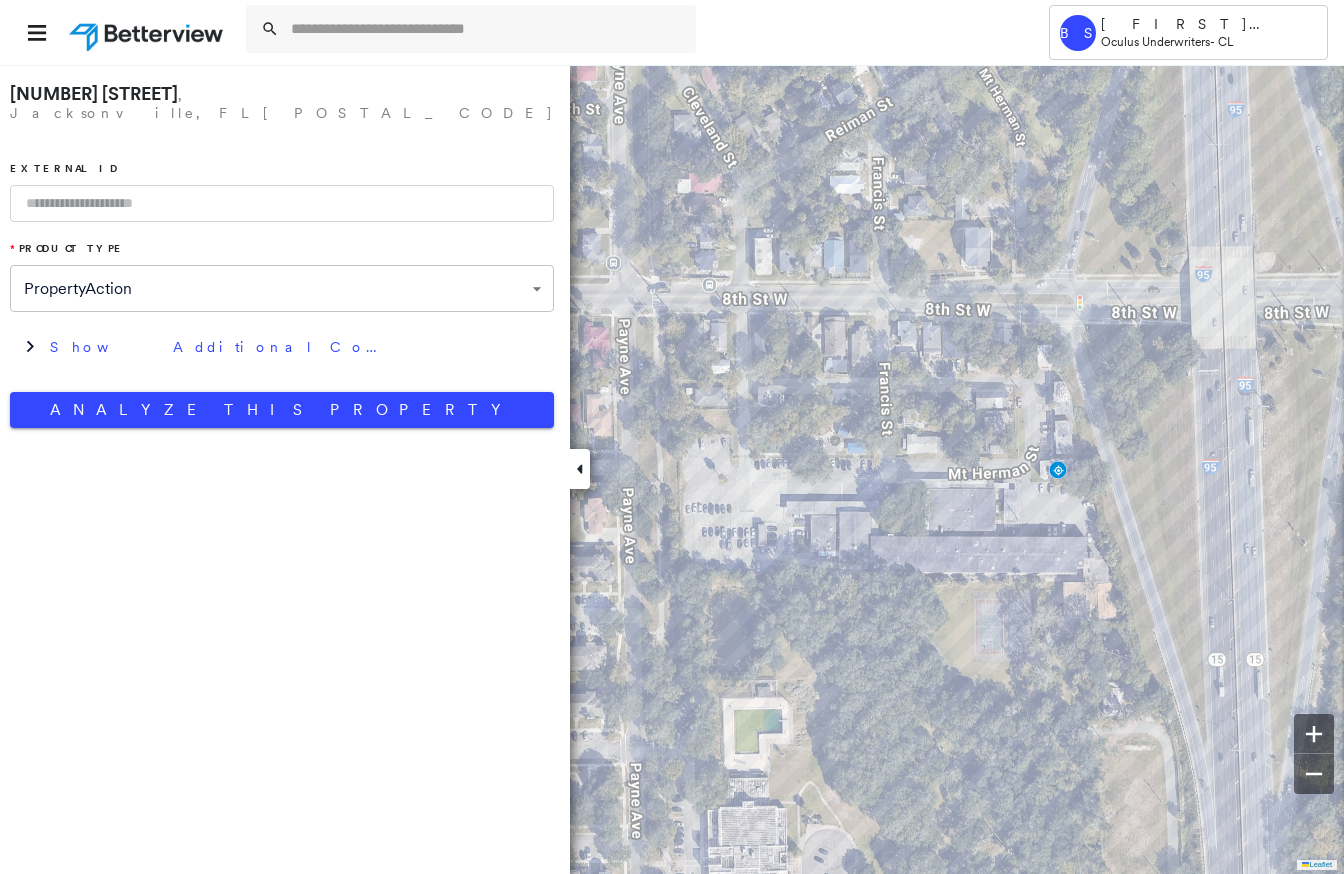 click at bounding box center [282, 203] 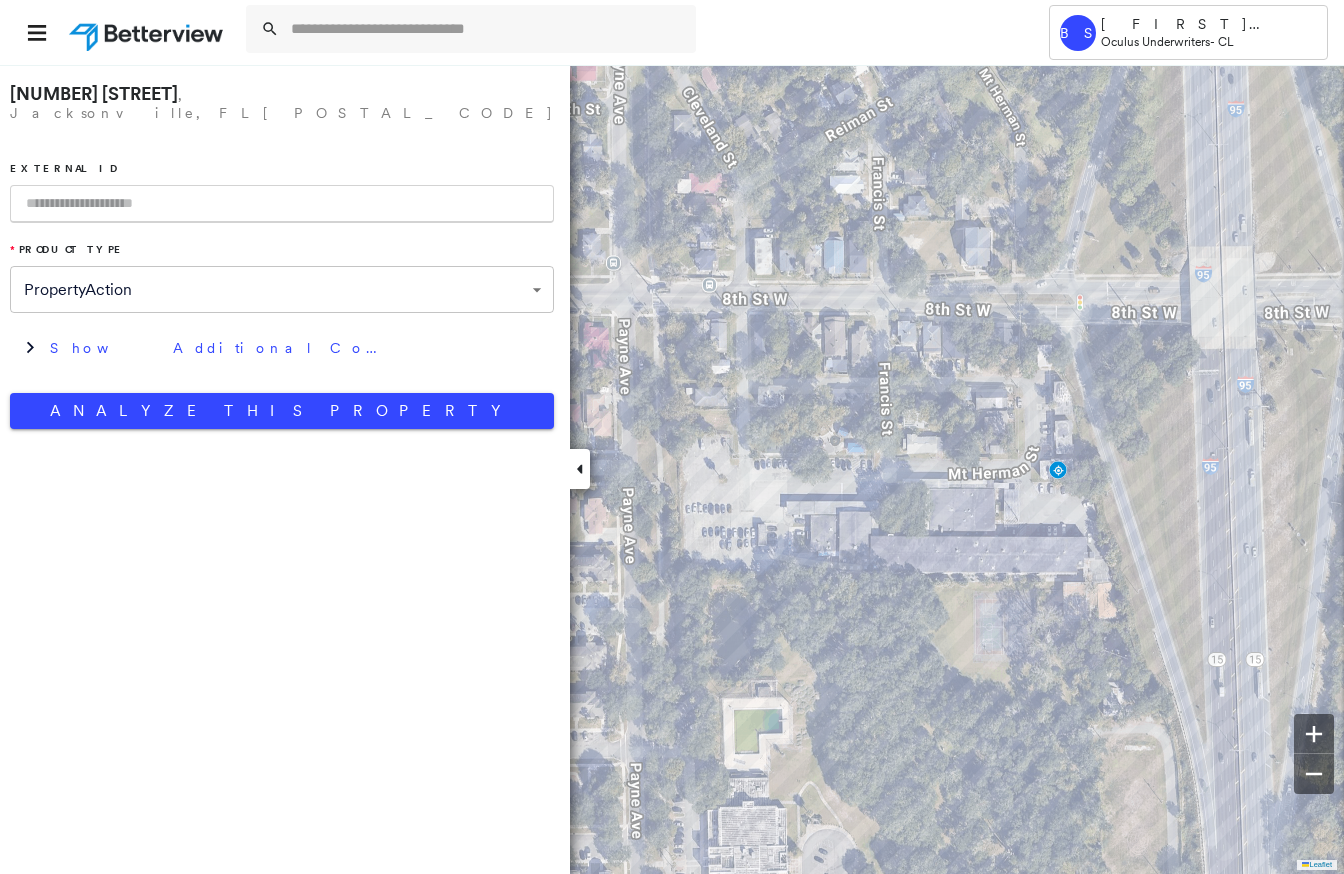 click at bounding box center [282, 204] 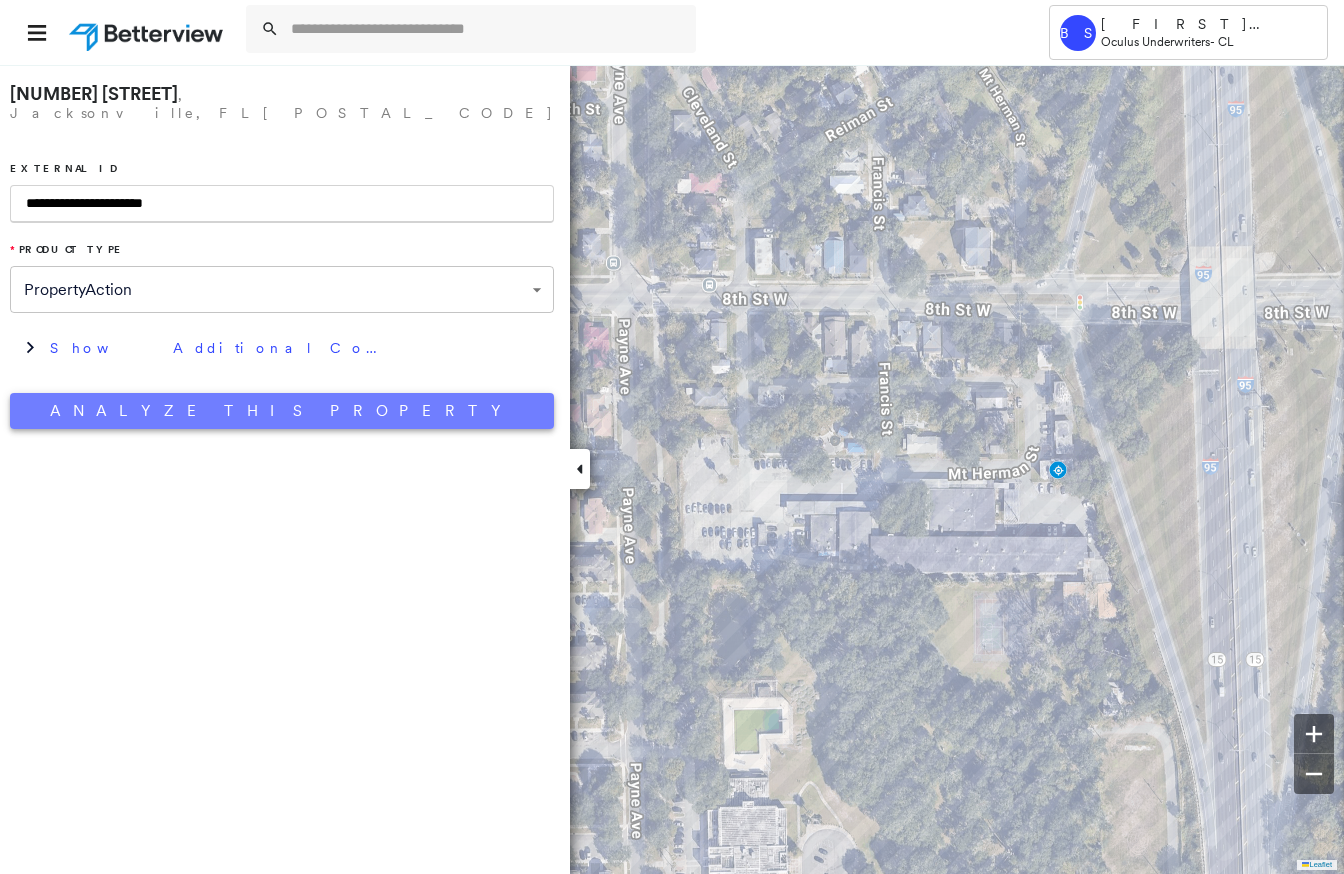 type on "**********" 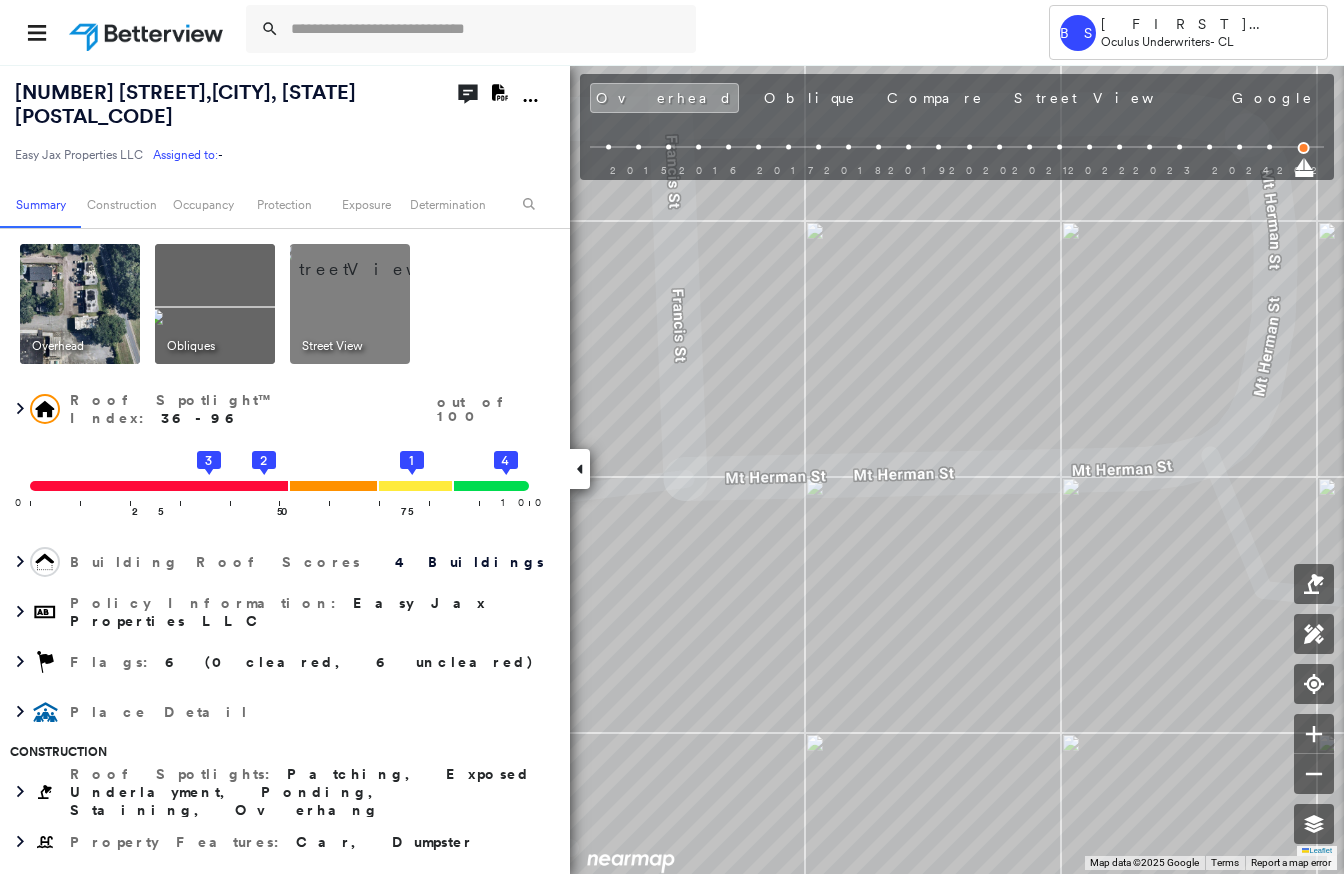 click 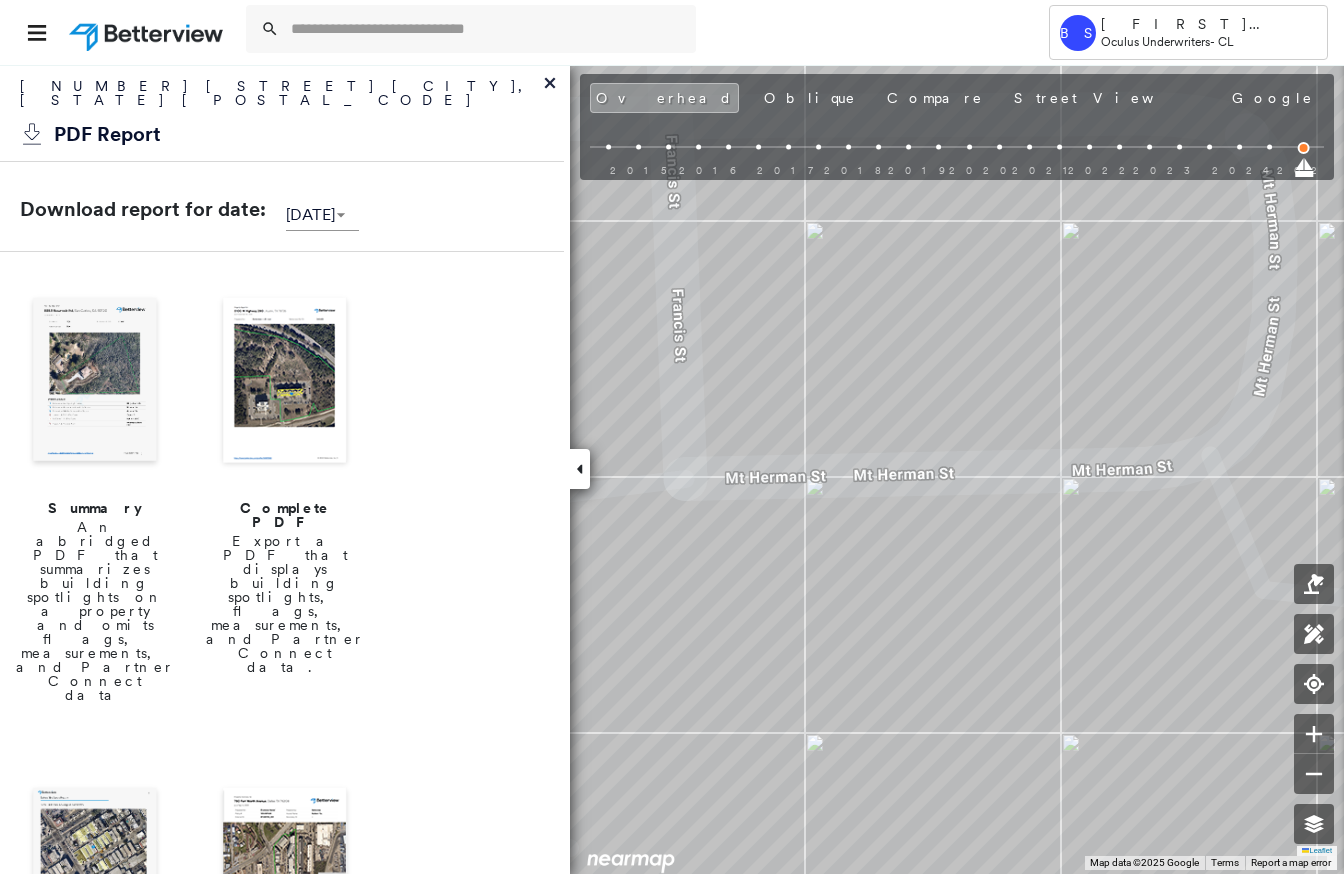 click at bounding box center (285, 382) 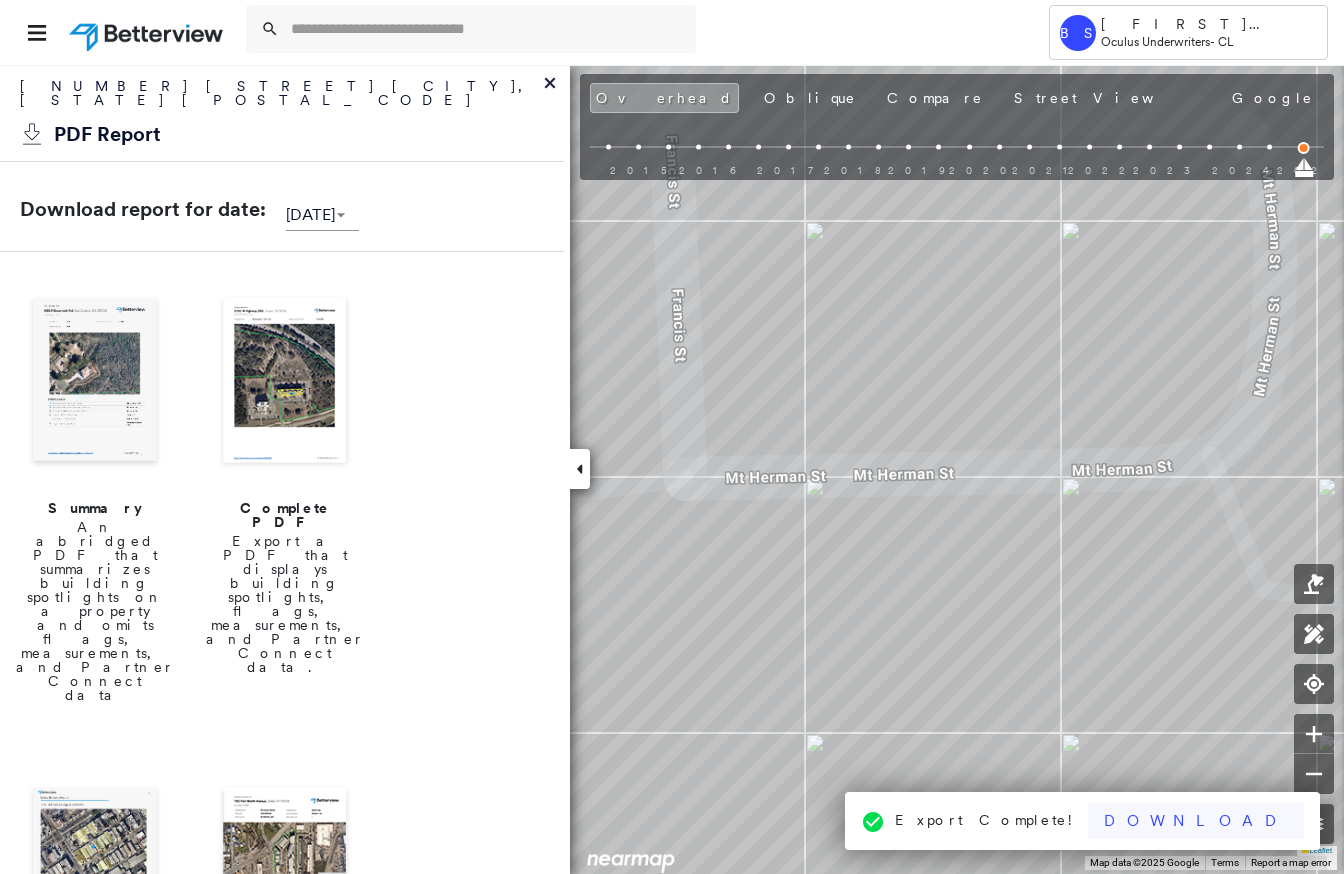 click on "Download" at bounding box center (1196, 821) 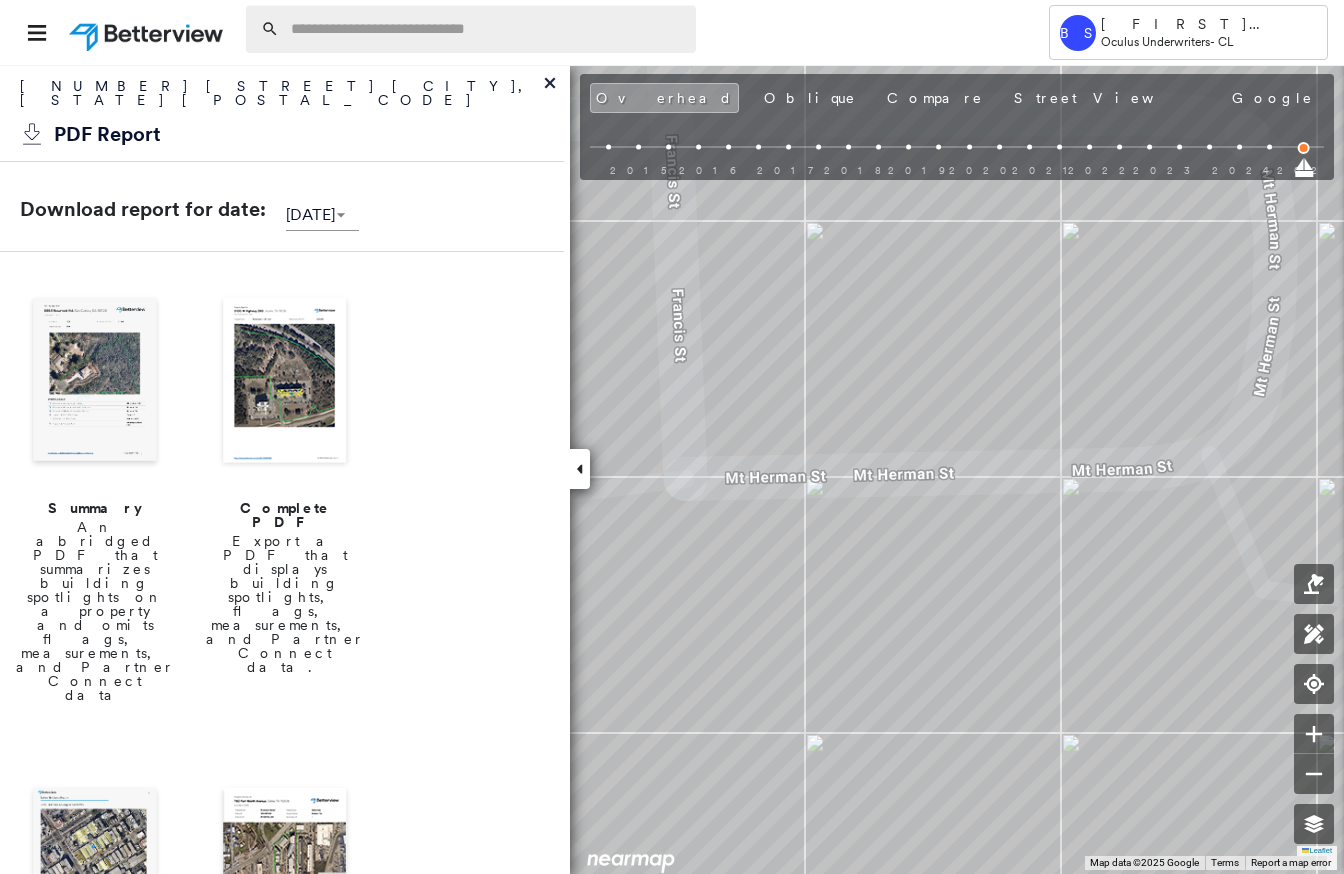 click at bounding box center [487, 29] 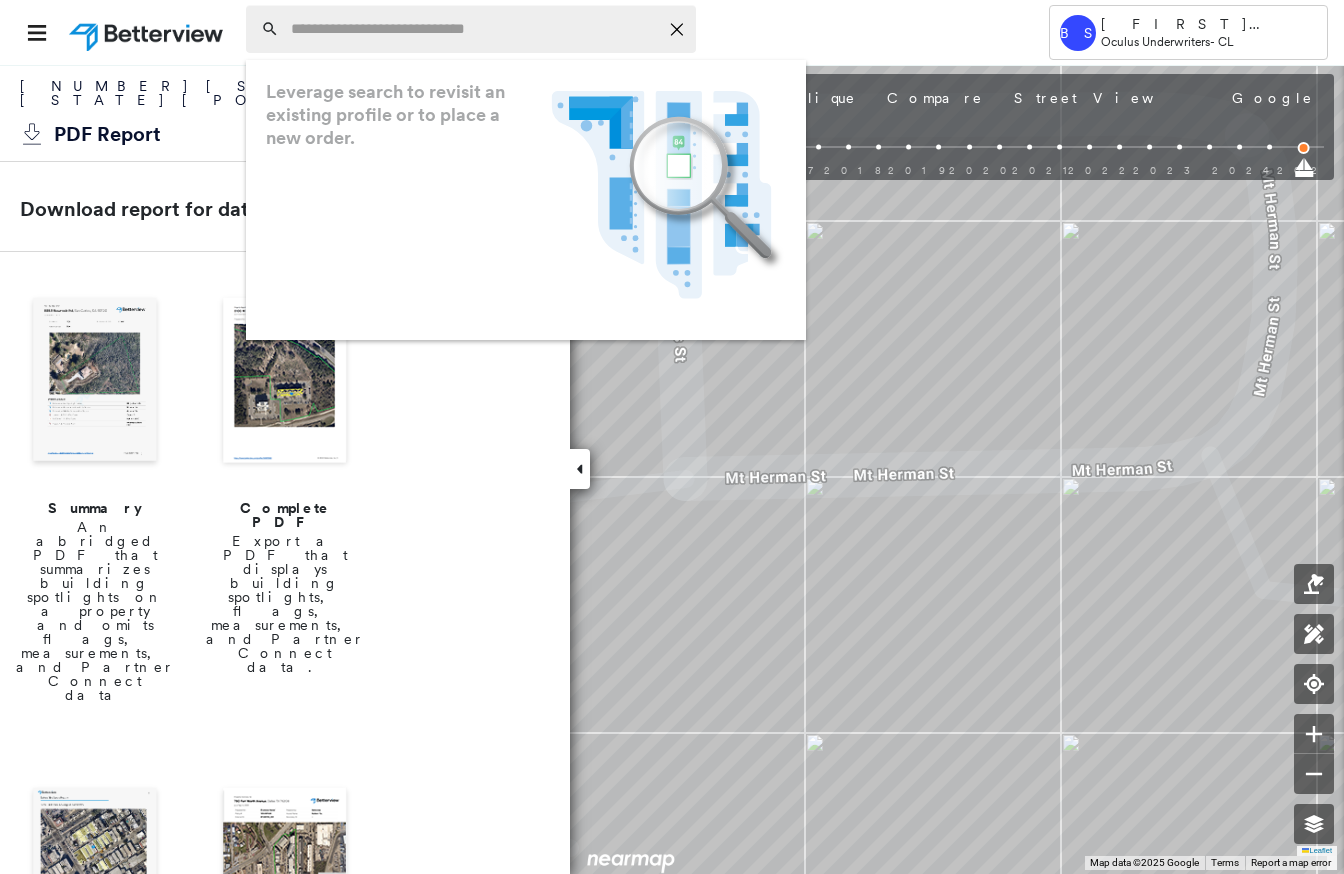paste on "**********" 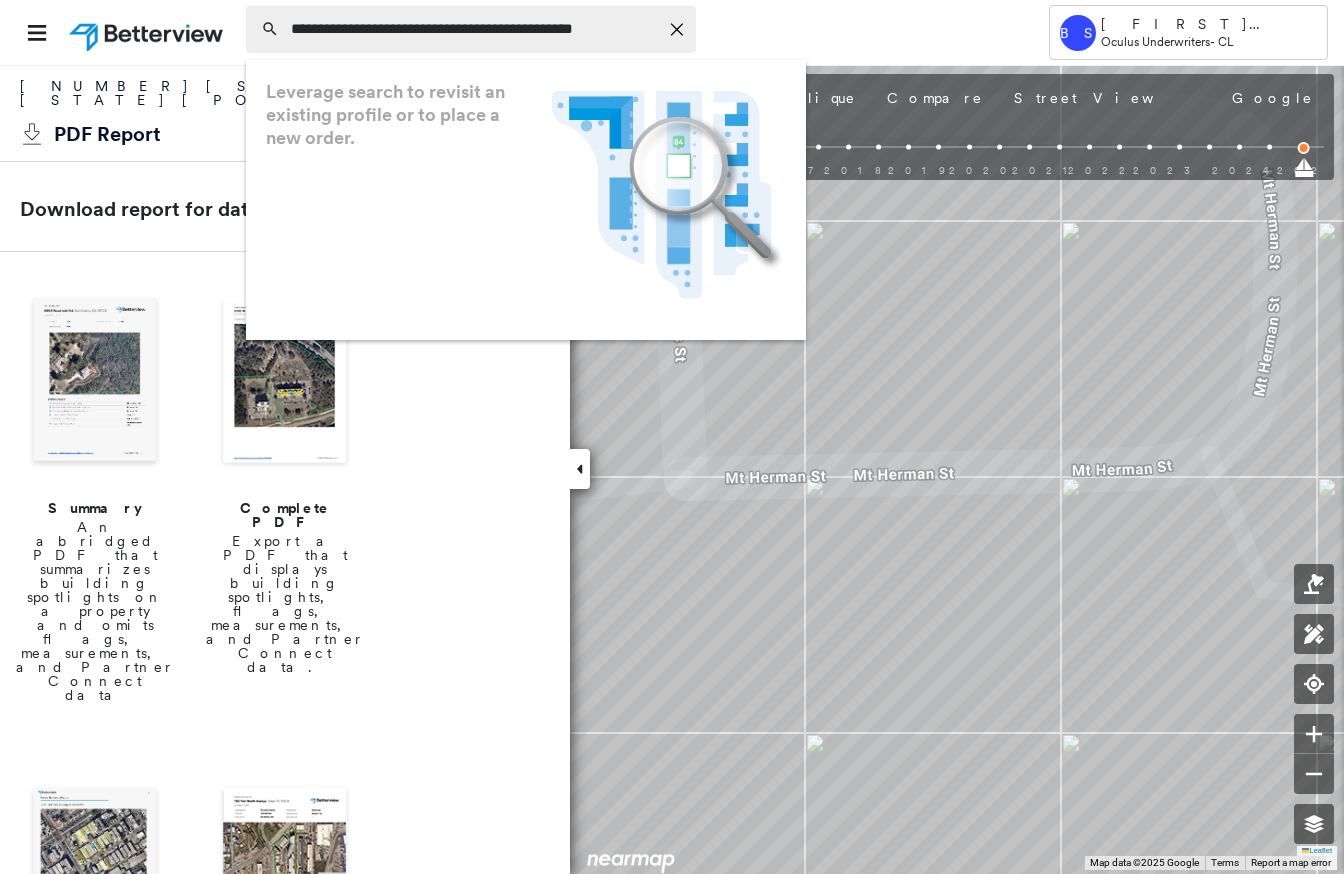 scroll, scrollTop: 0, scrollLeft: 12, axis: horizontal 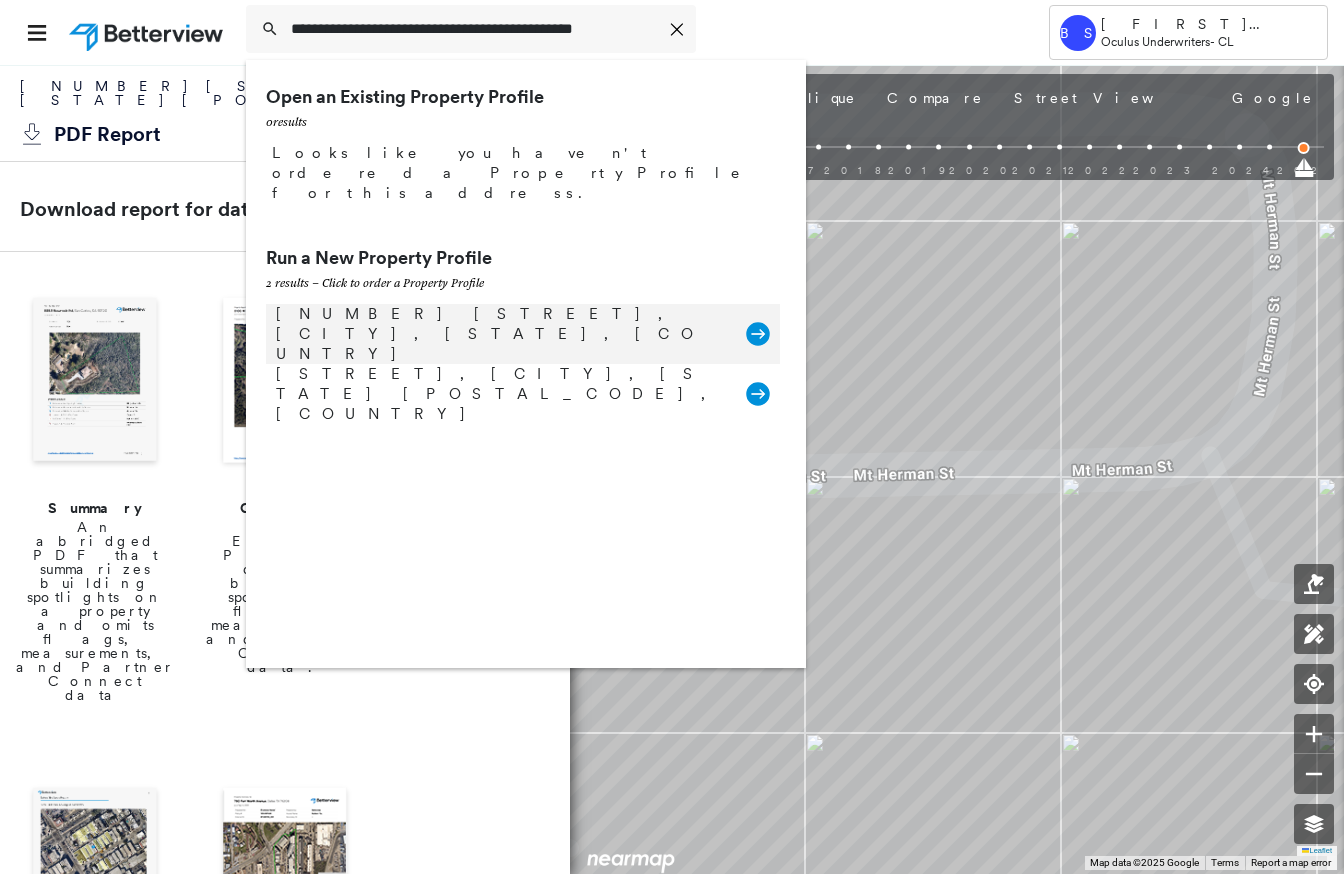 type on "**********" 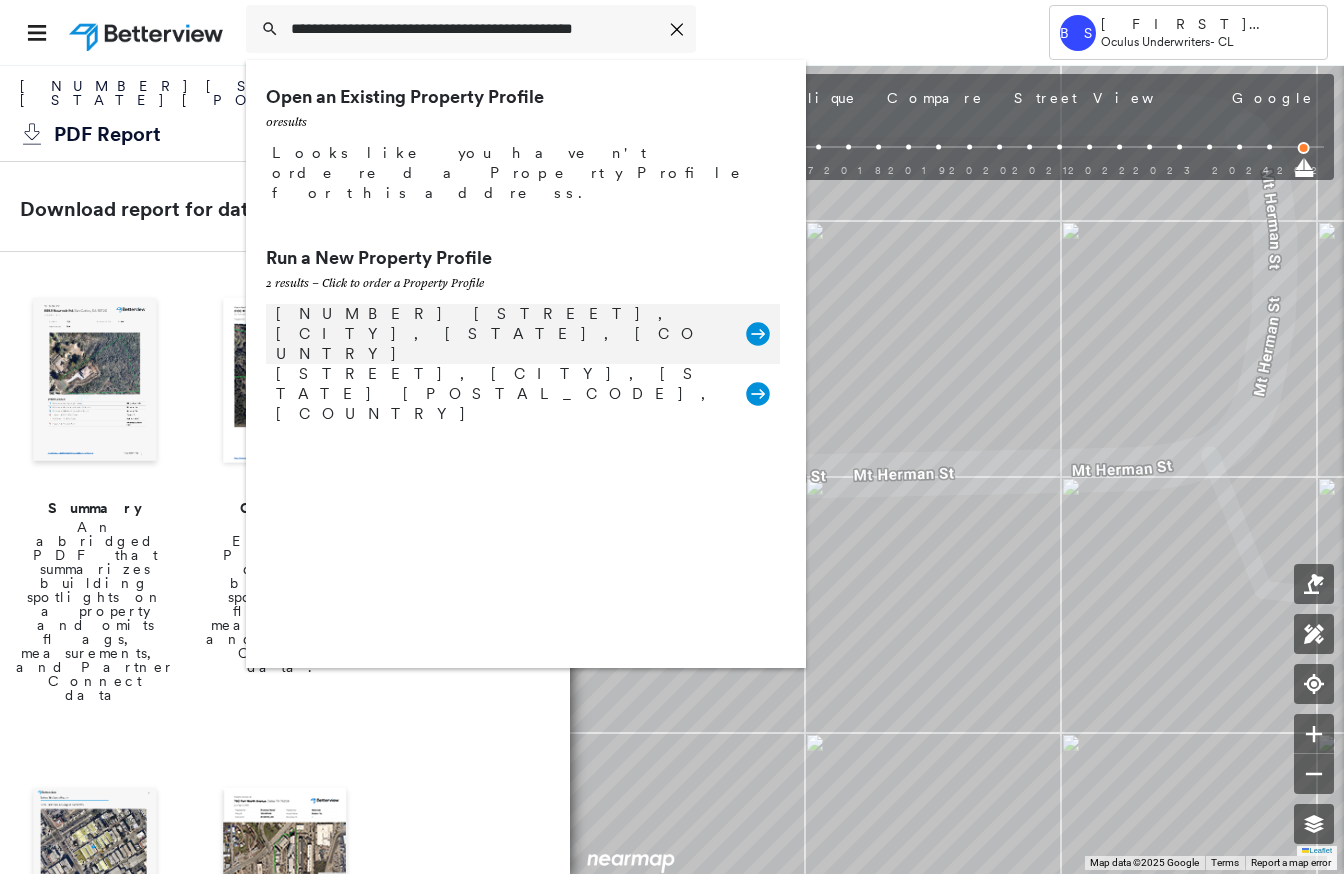 click 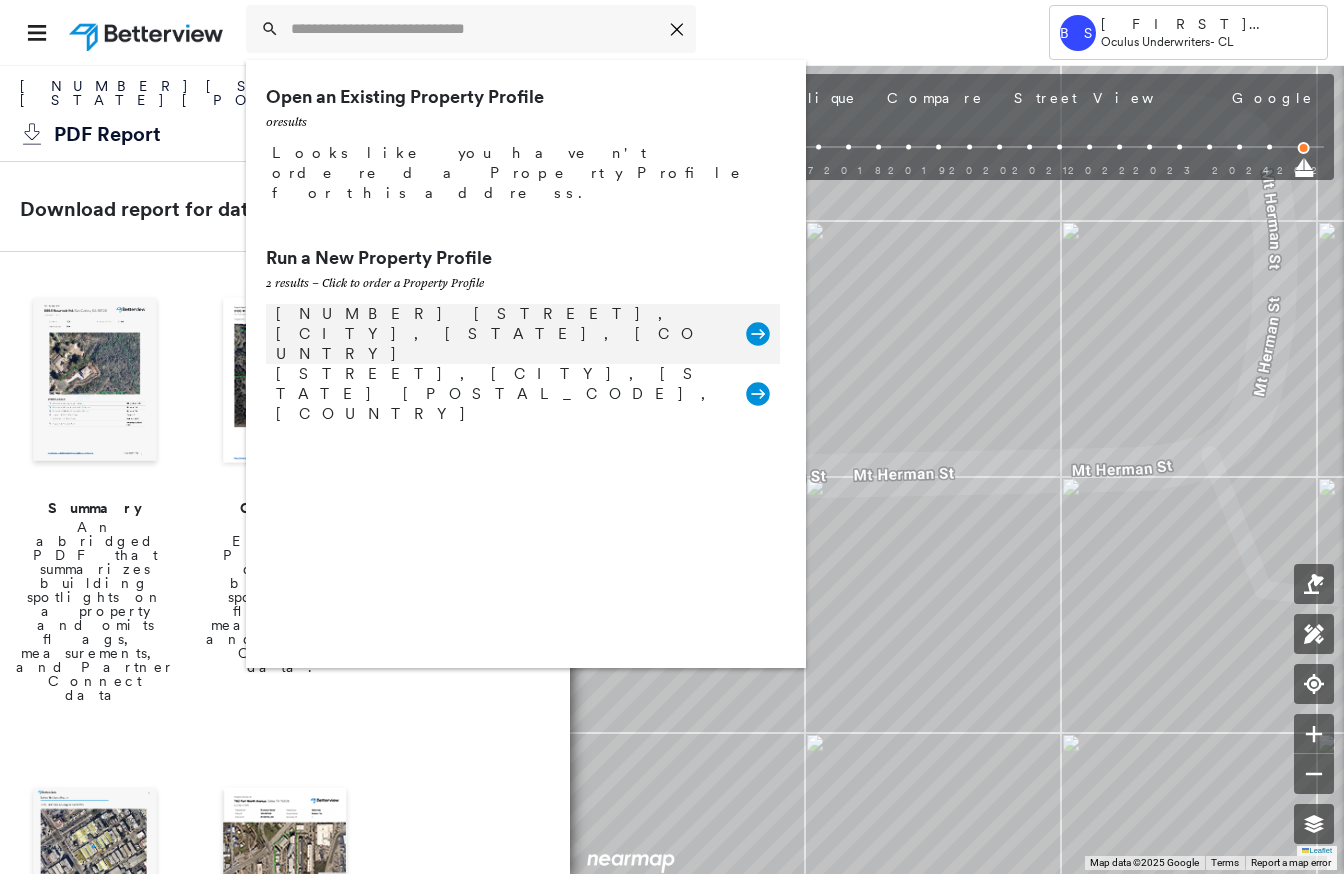 scroll, scrollTop: 0, scrollLeft: 0, axis: both 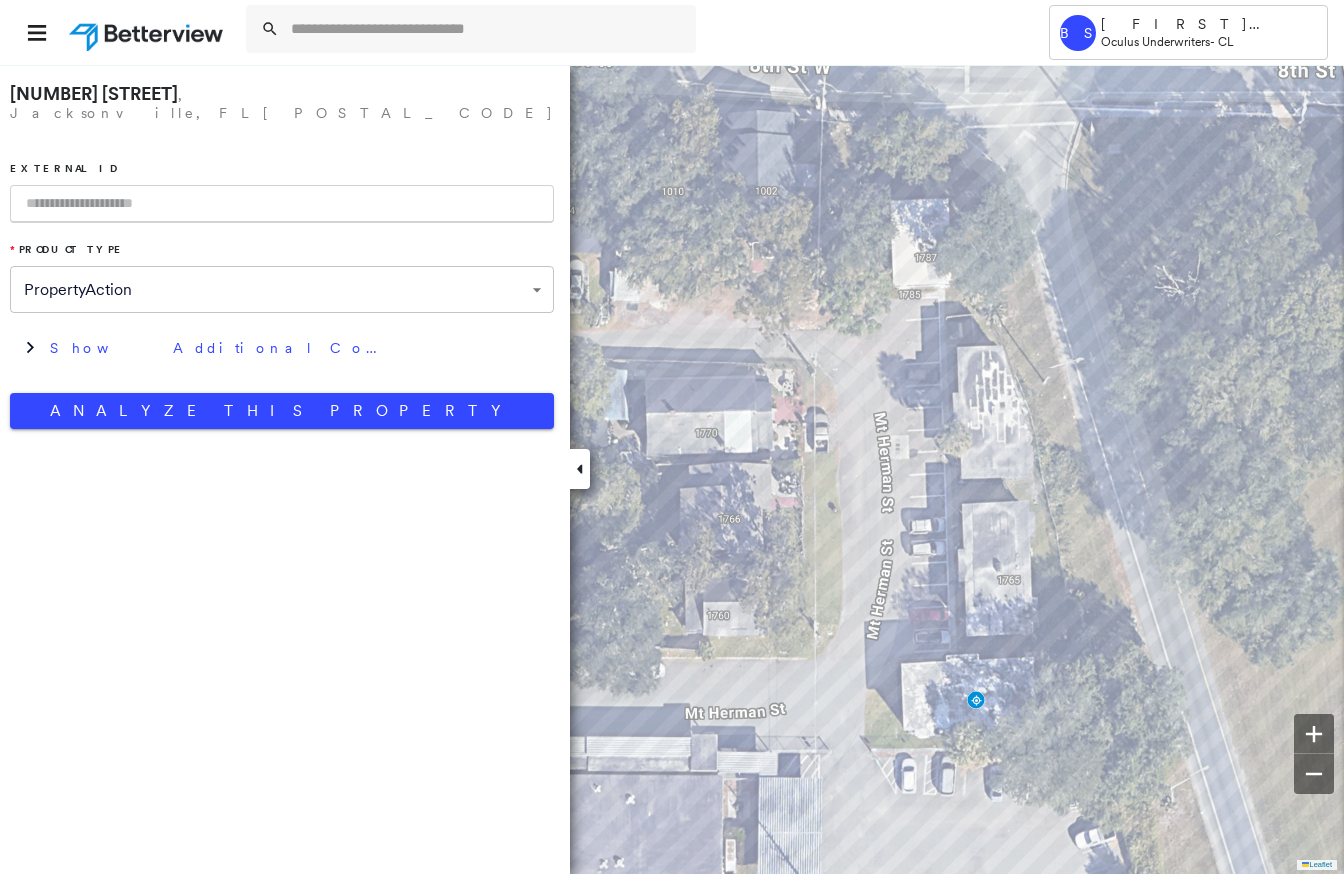 click at bounding box center (282, 204) 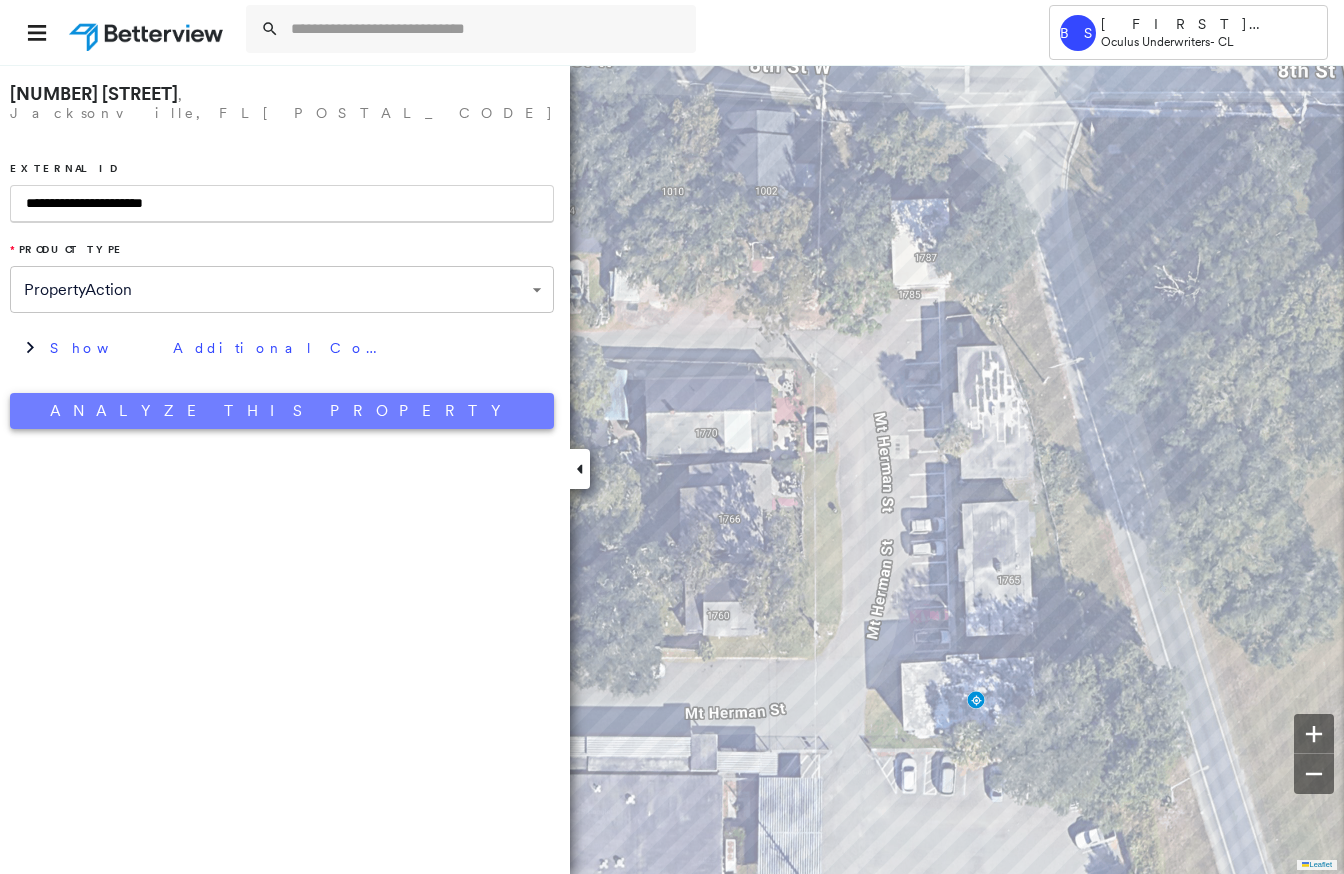 type on "**********" 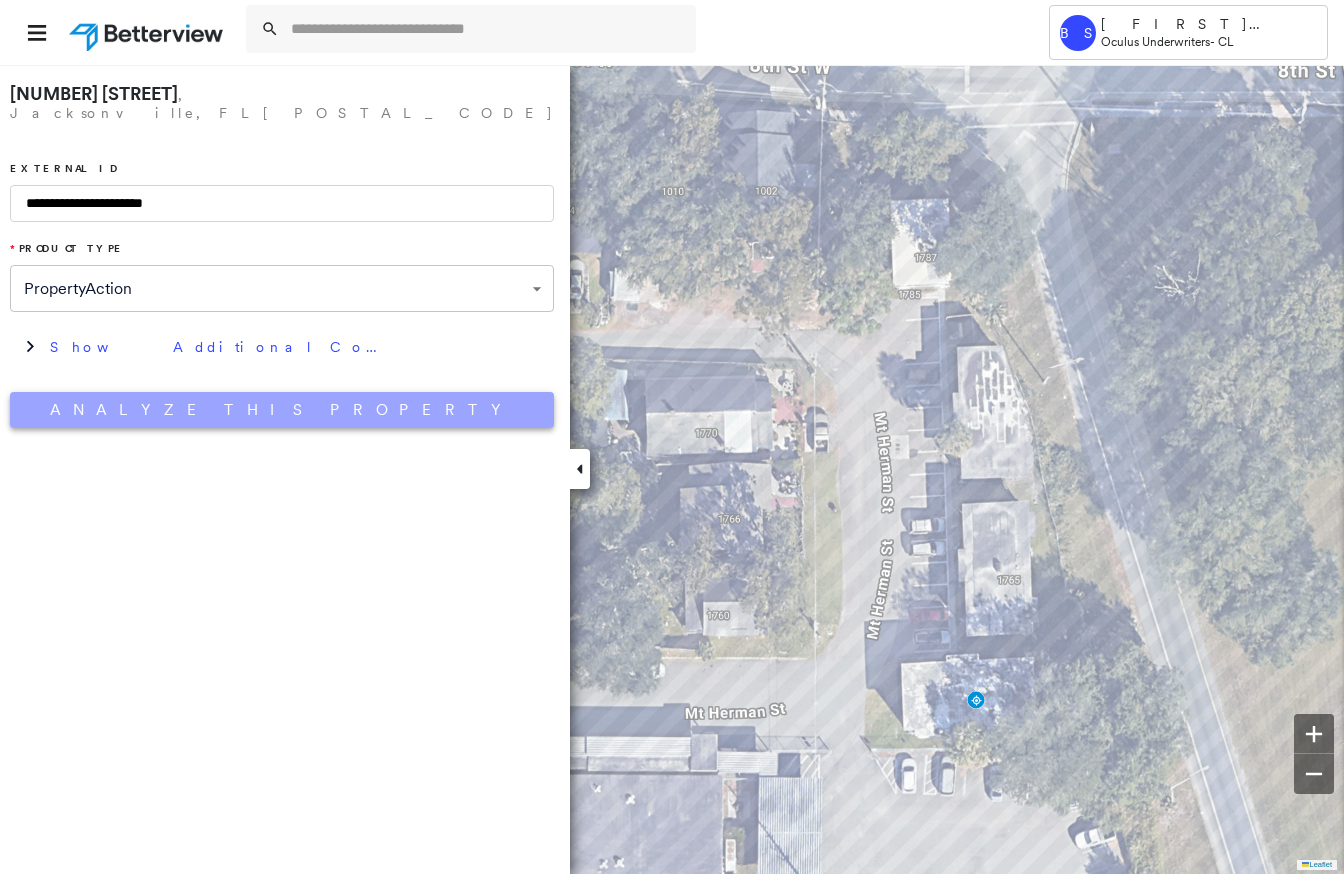 click on "Analyze This Property" at bounding box center [282, 410] 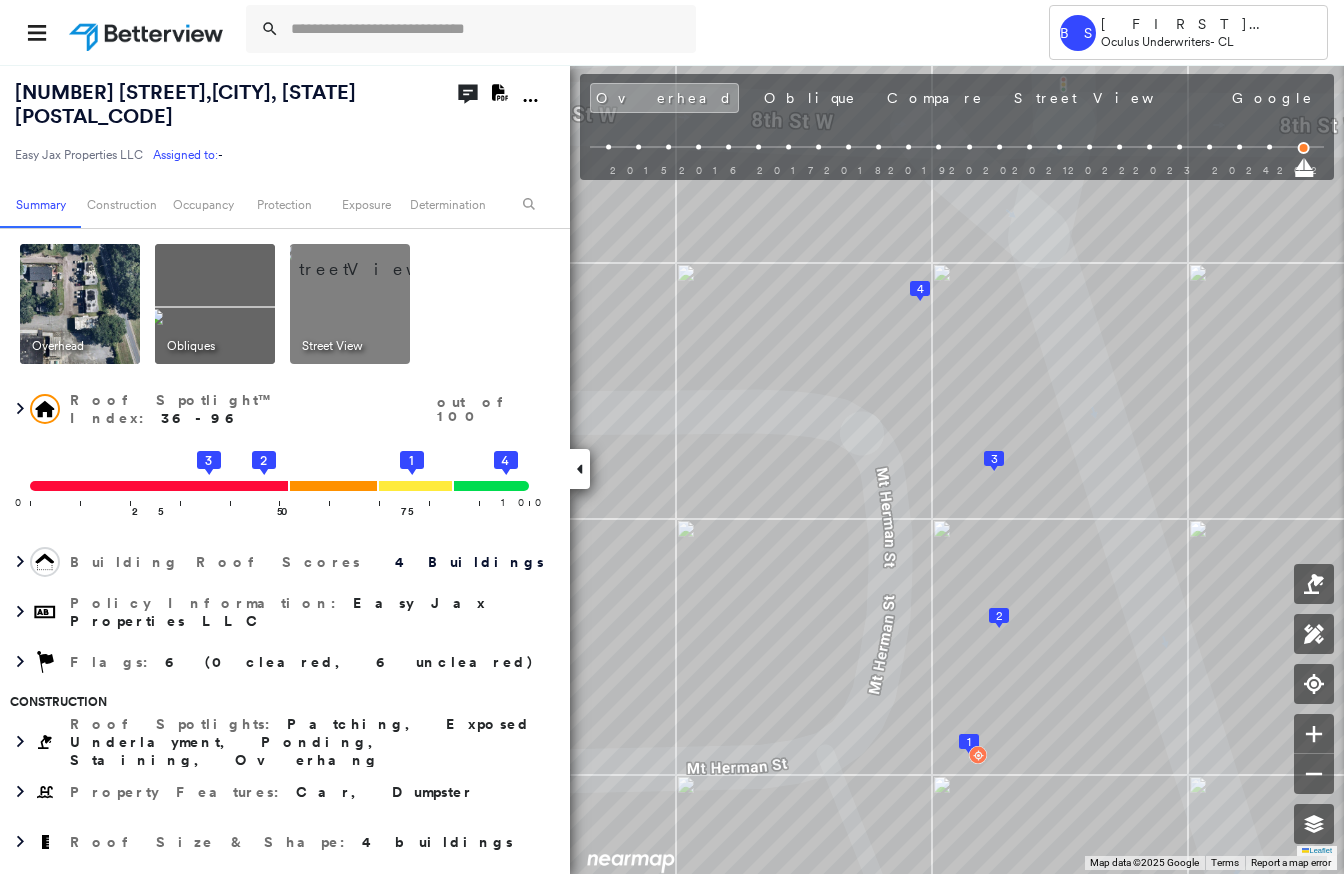 click 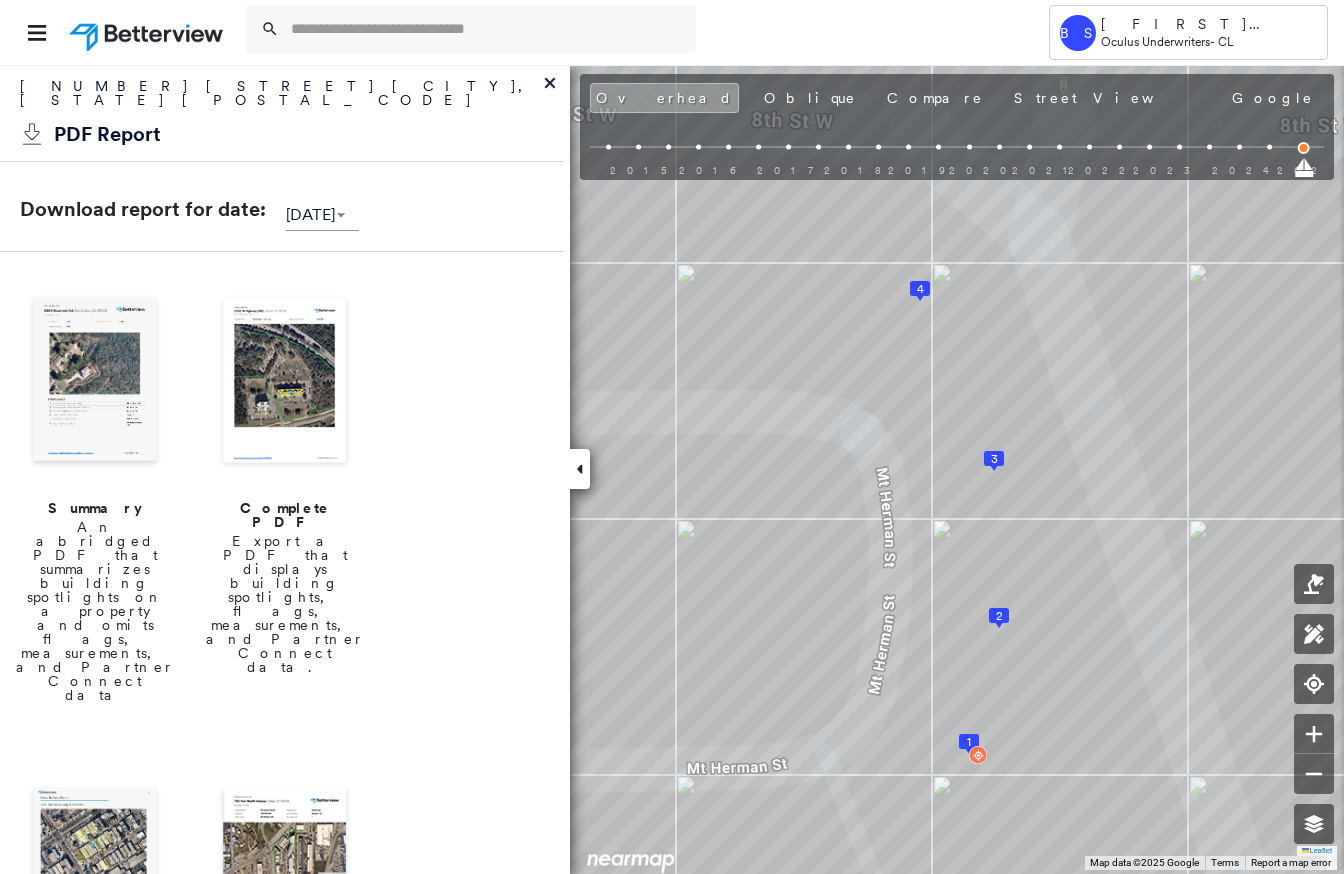 click at bounding box center (285, 382) 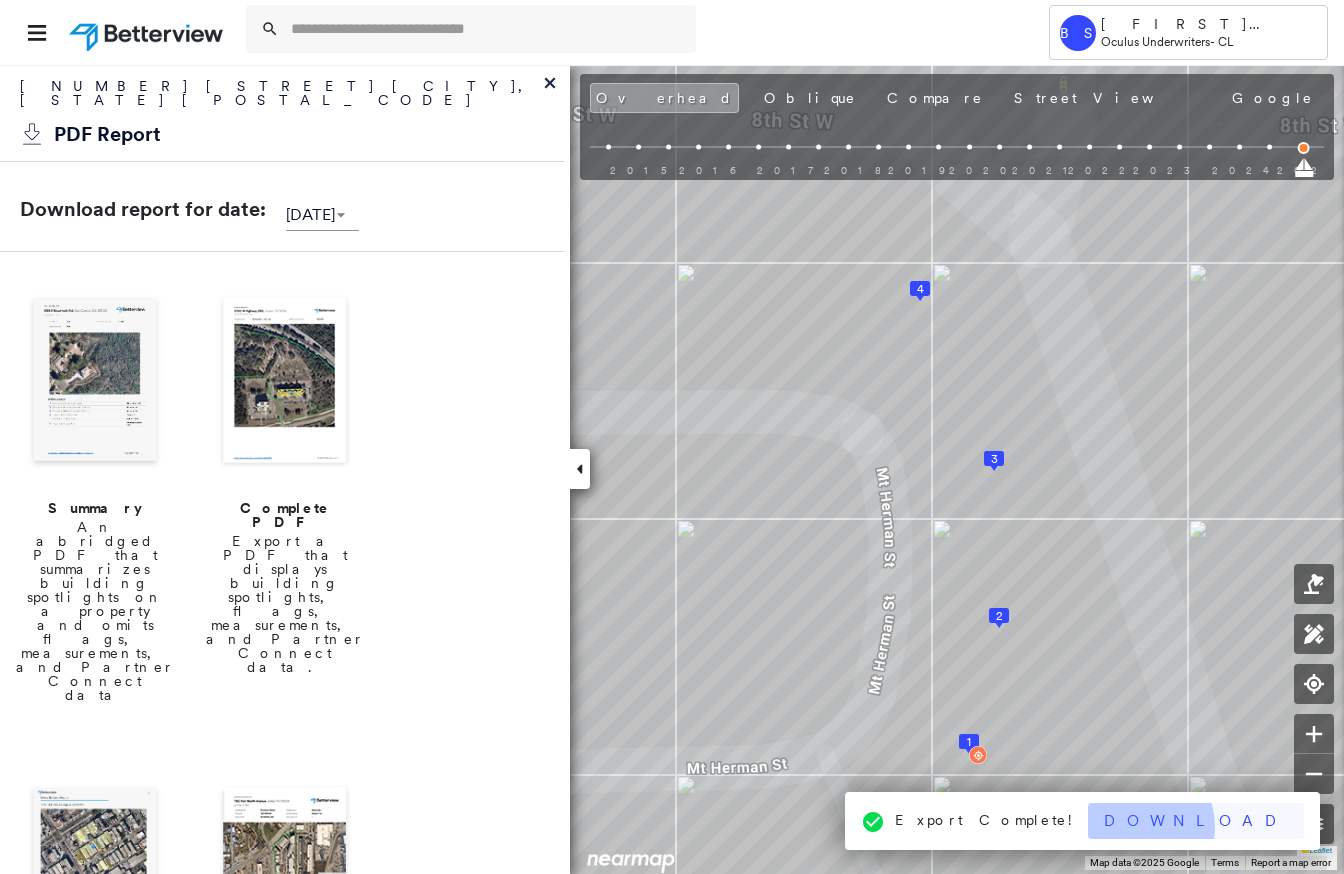 click on "Download" at bounding box center (1196, 821) 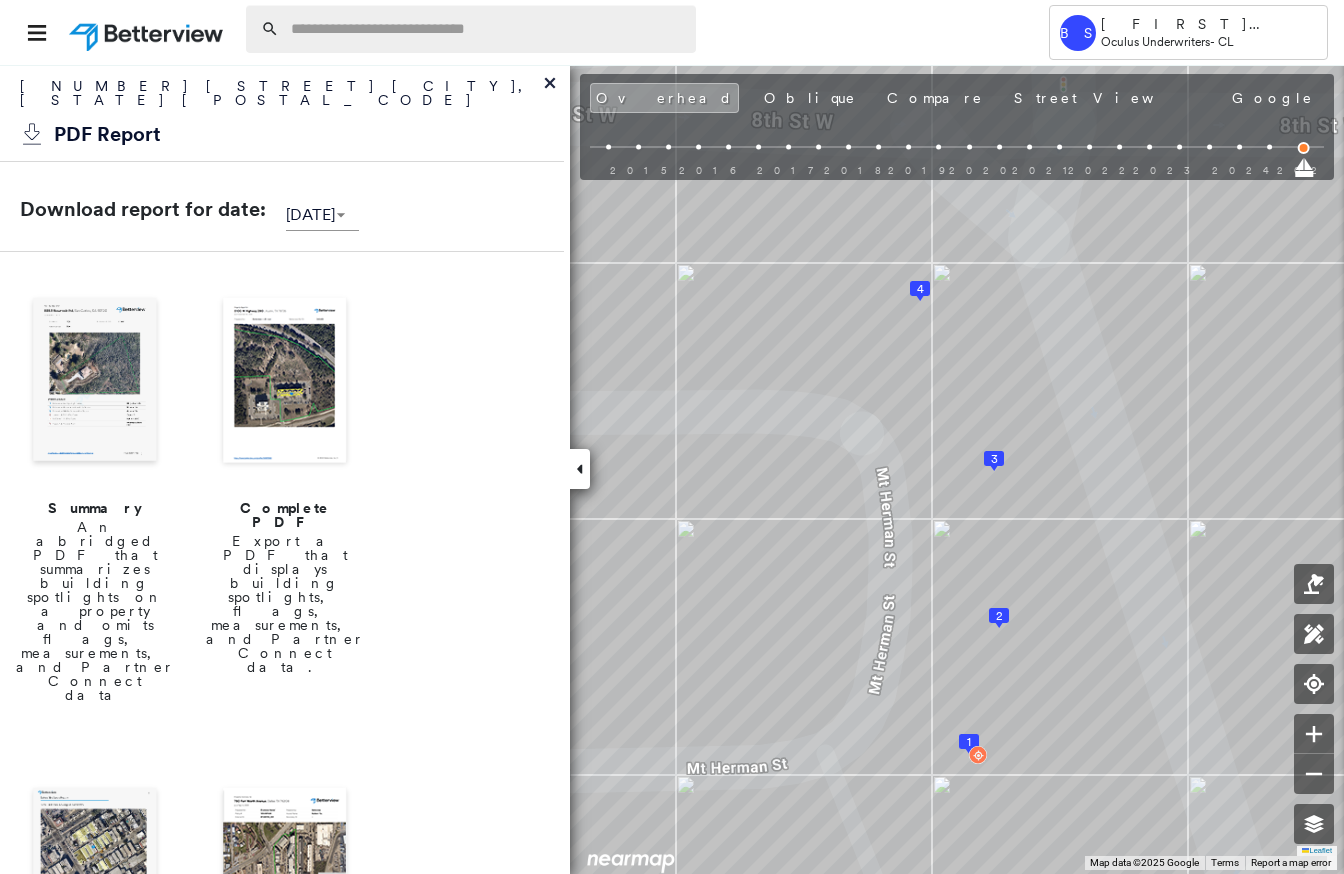 click at bounding box center (487, 29) 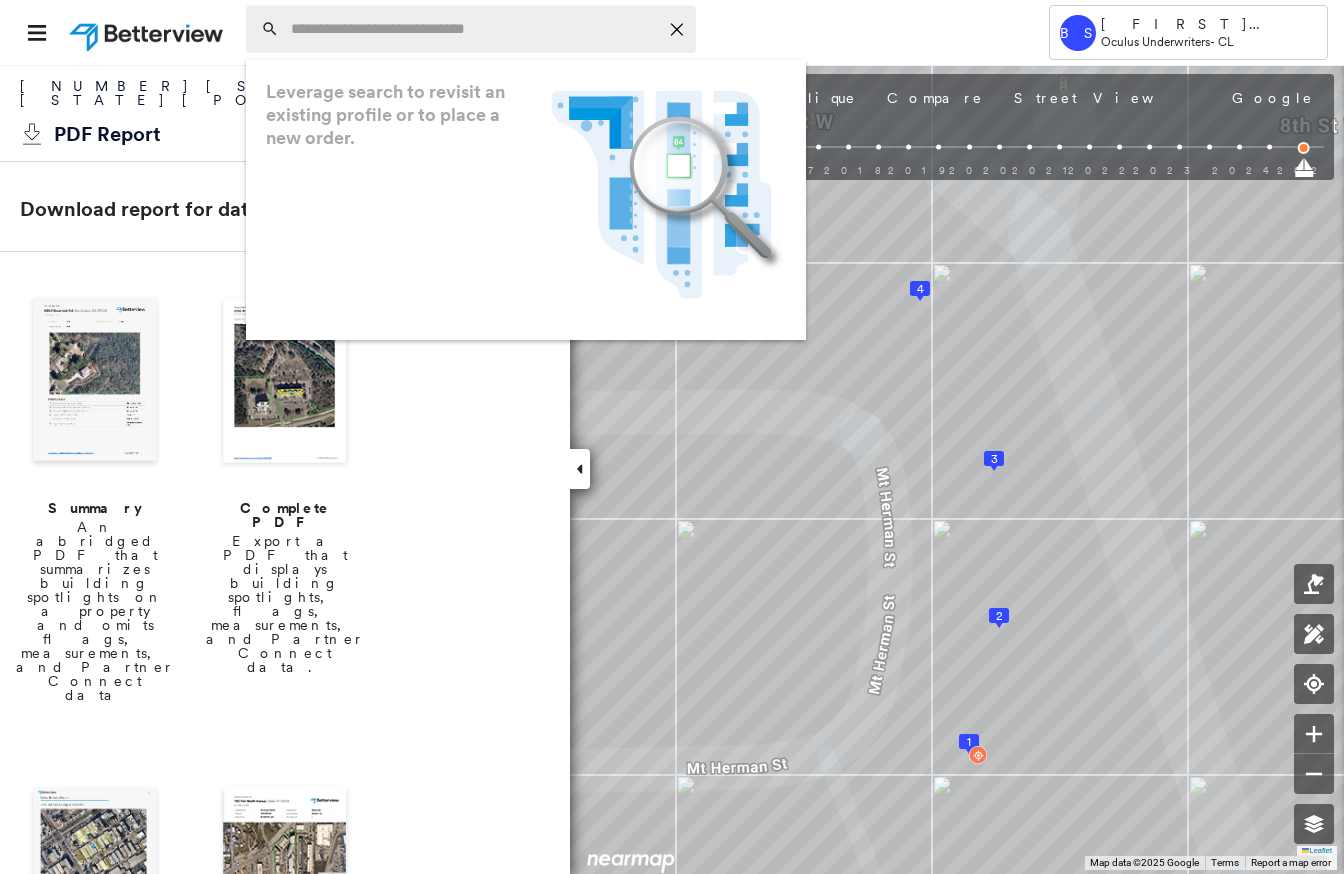 paste on "**********" 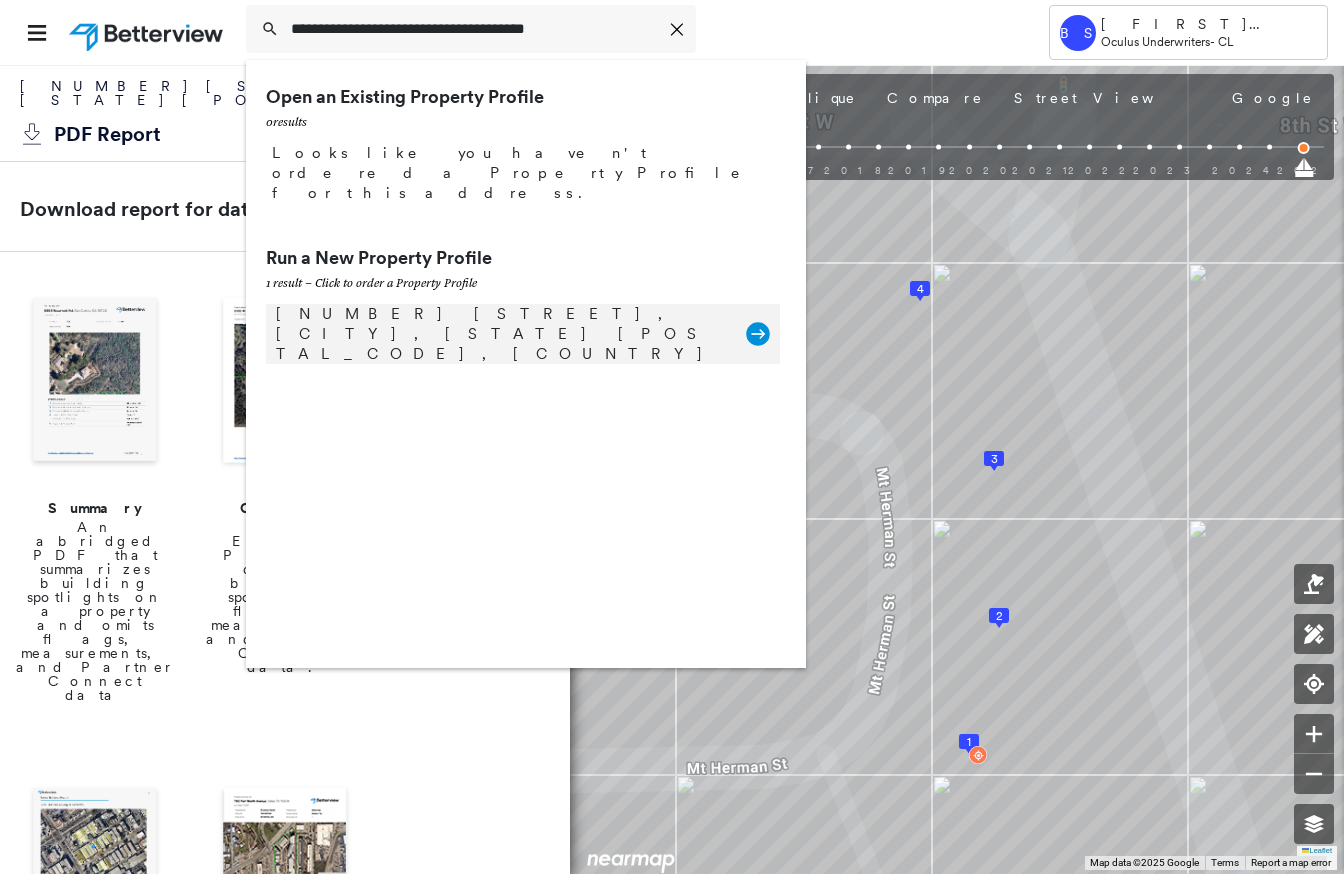 type on "**********" 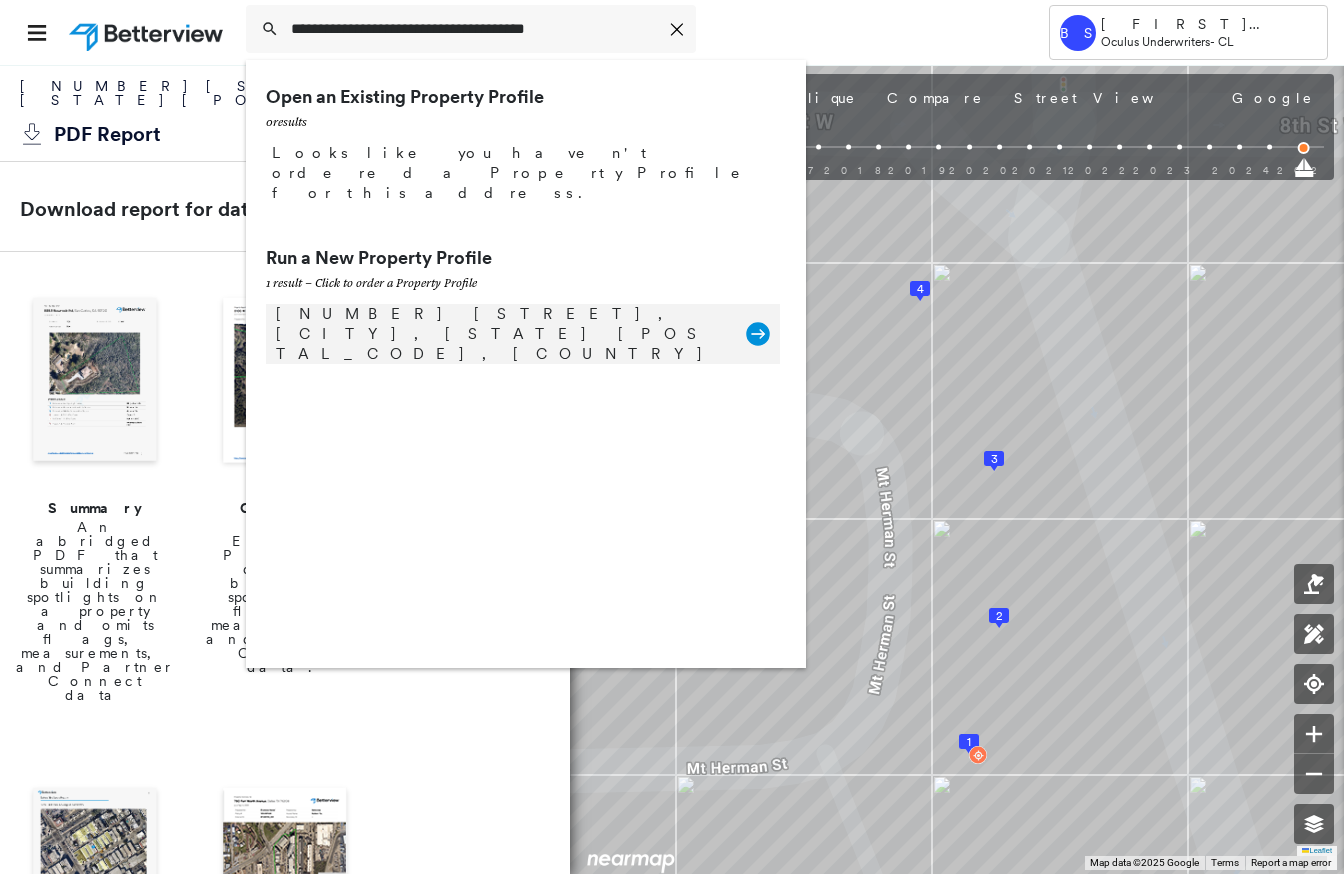 click 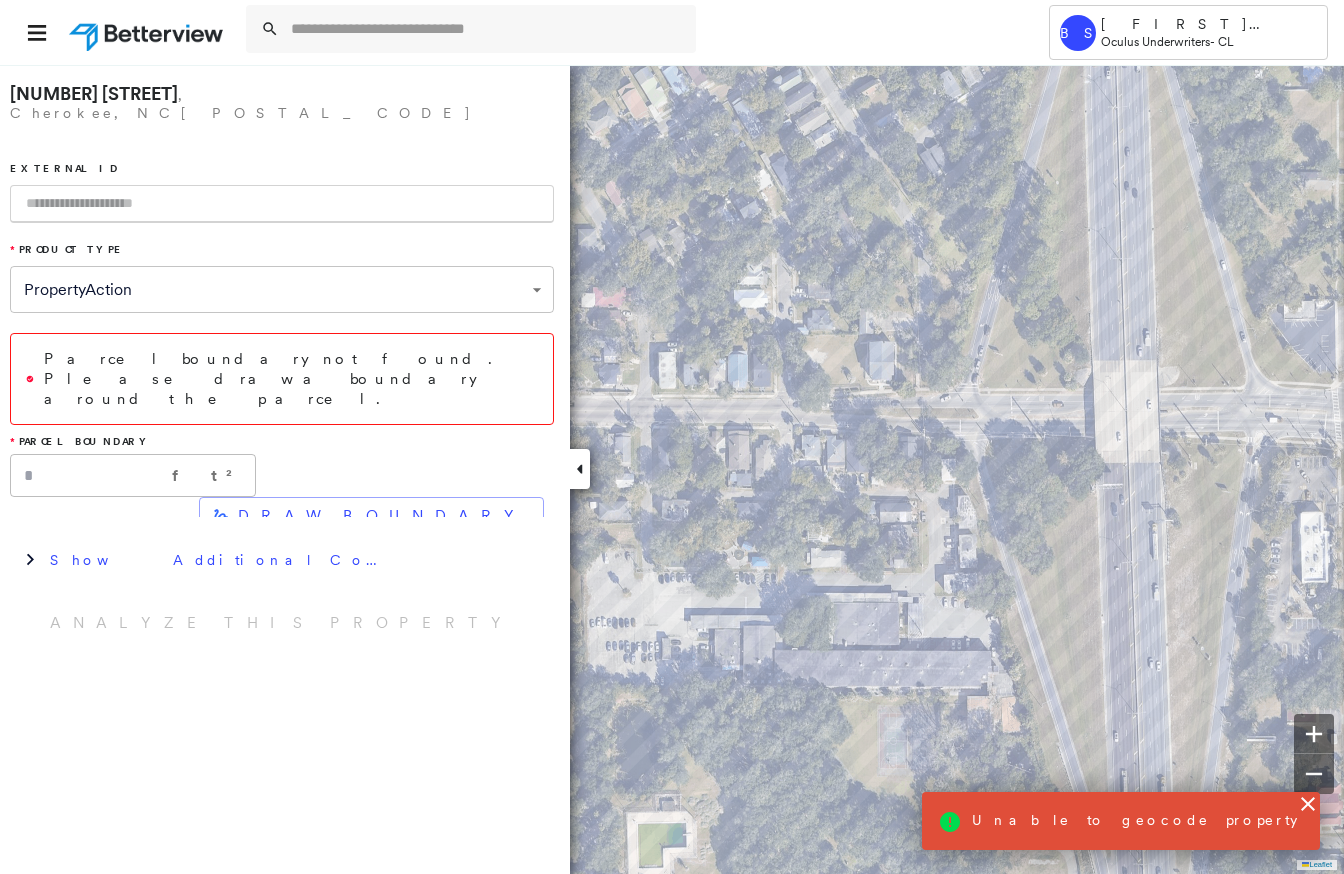click at bounding box center [282, 204] 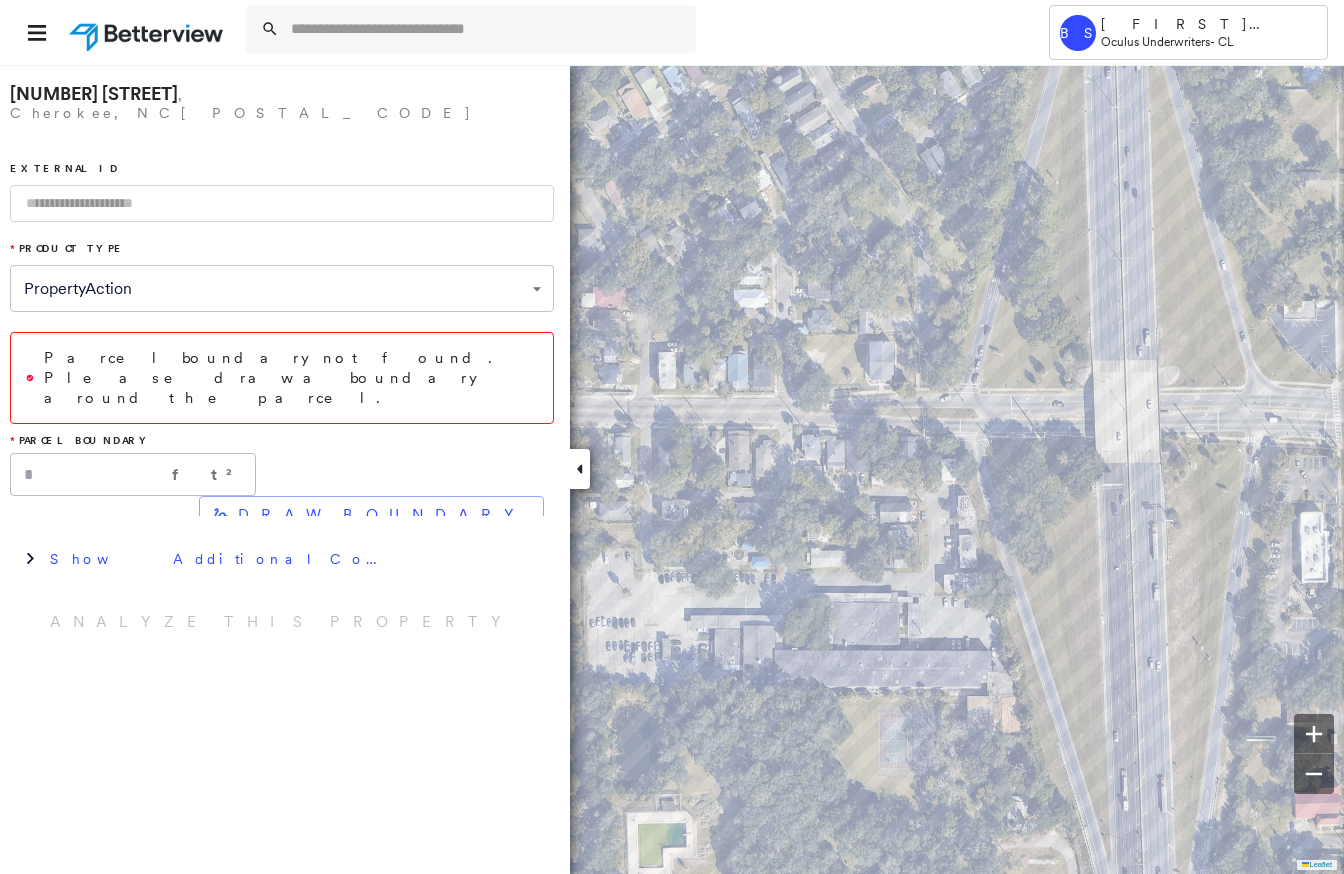 click on "660 Paint Town Road" at bounding box center (94, 93) 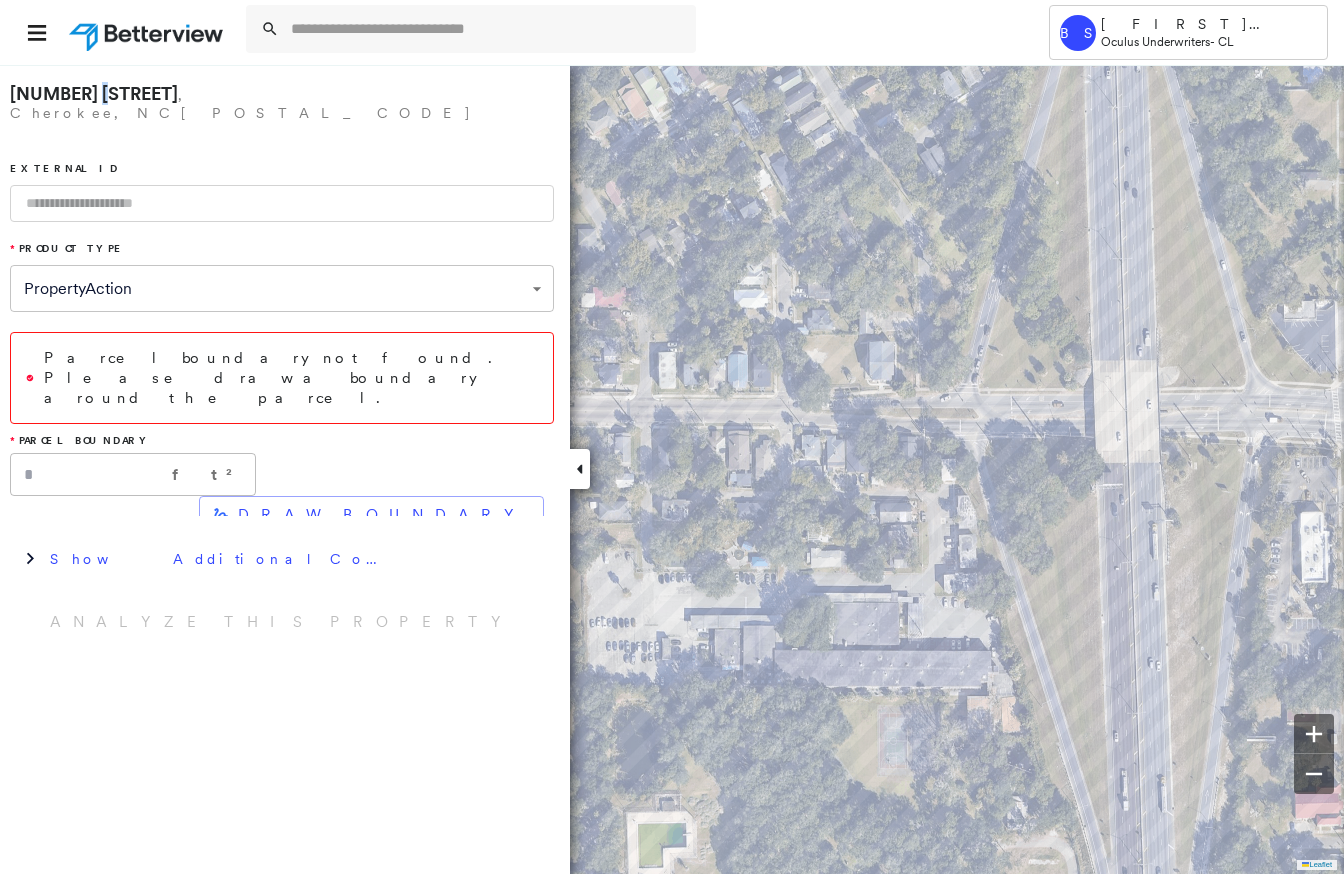 click on "660 Paint Town Road" at bounding box center [94, 93] 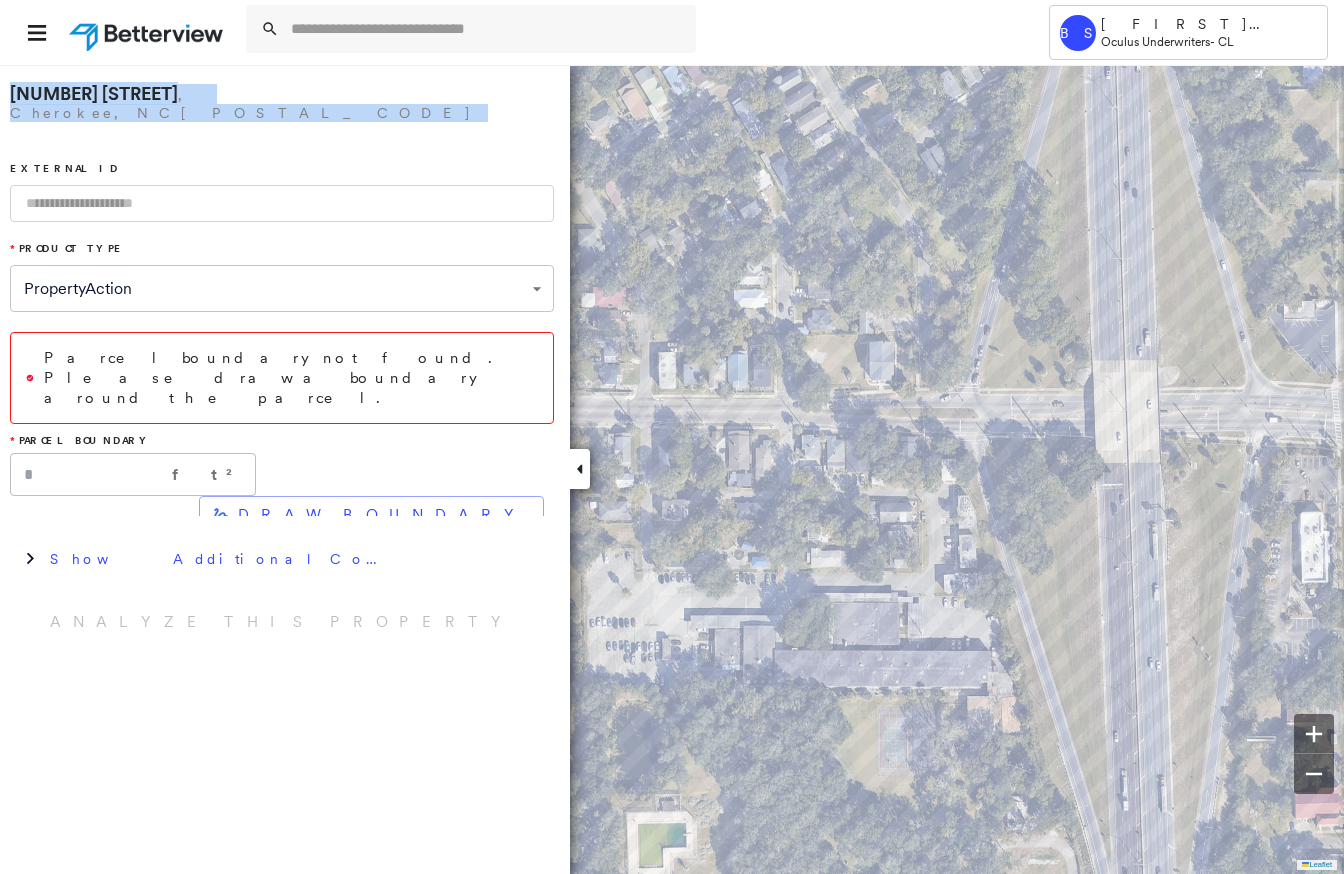 click on "660 Paint Town Road" at bounding box center [94, 93] 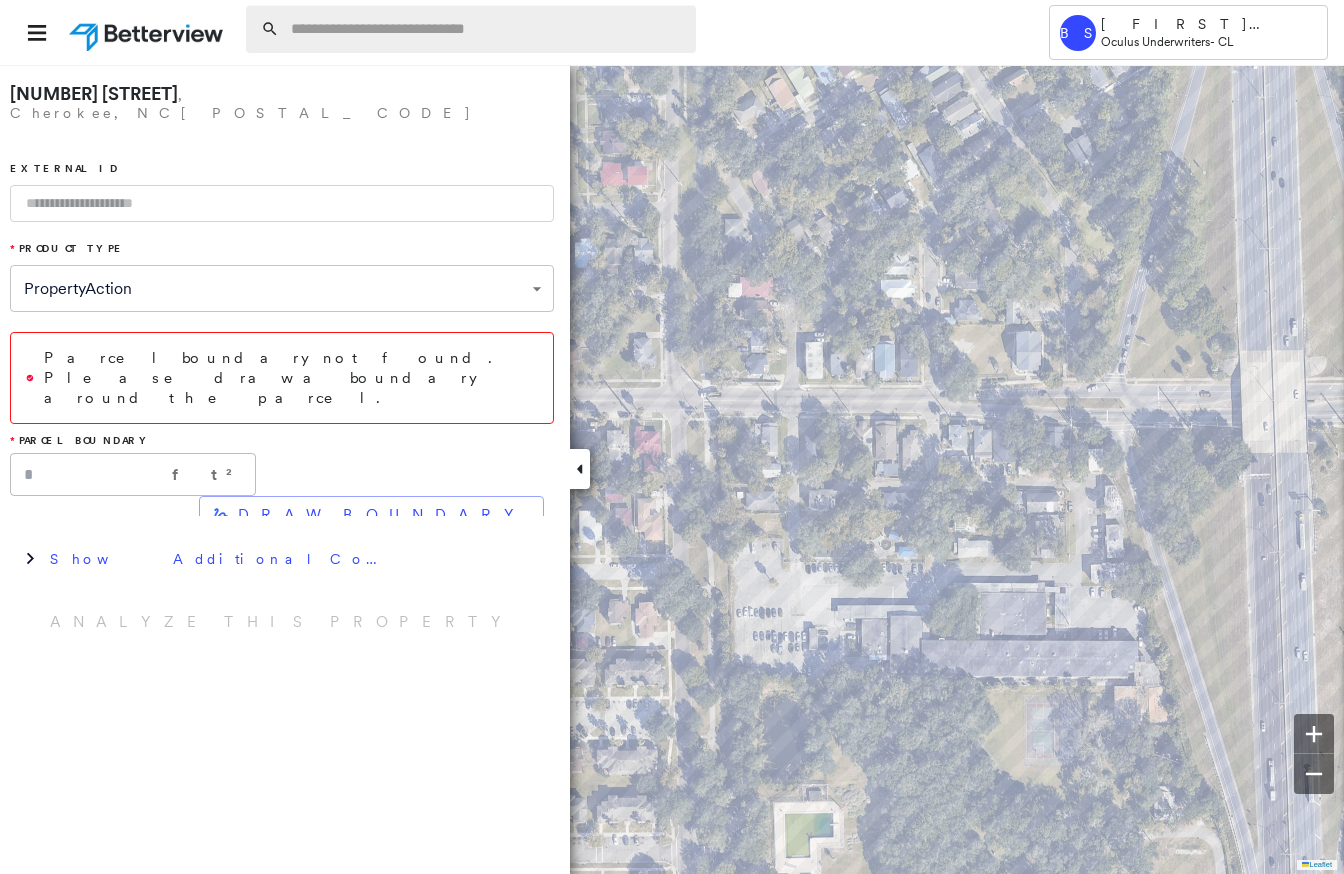 click at bounding box center (487, 29) 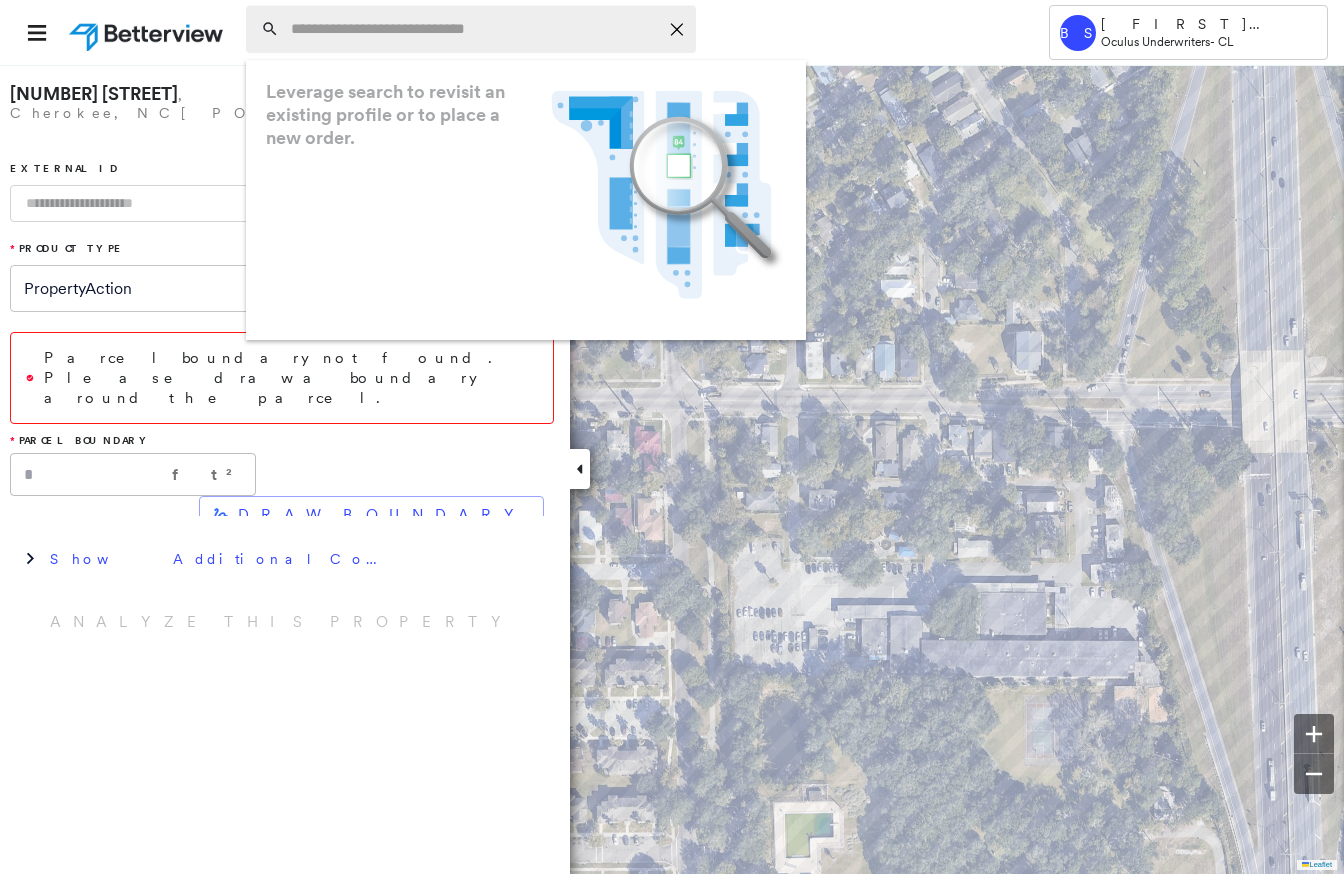 paste on "**********" 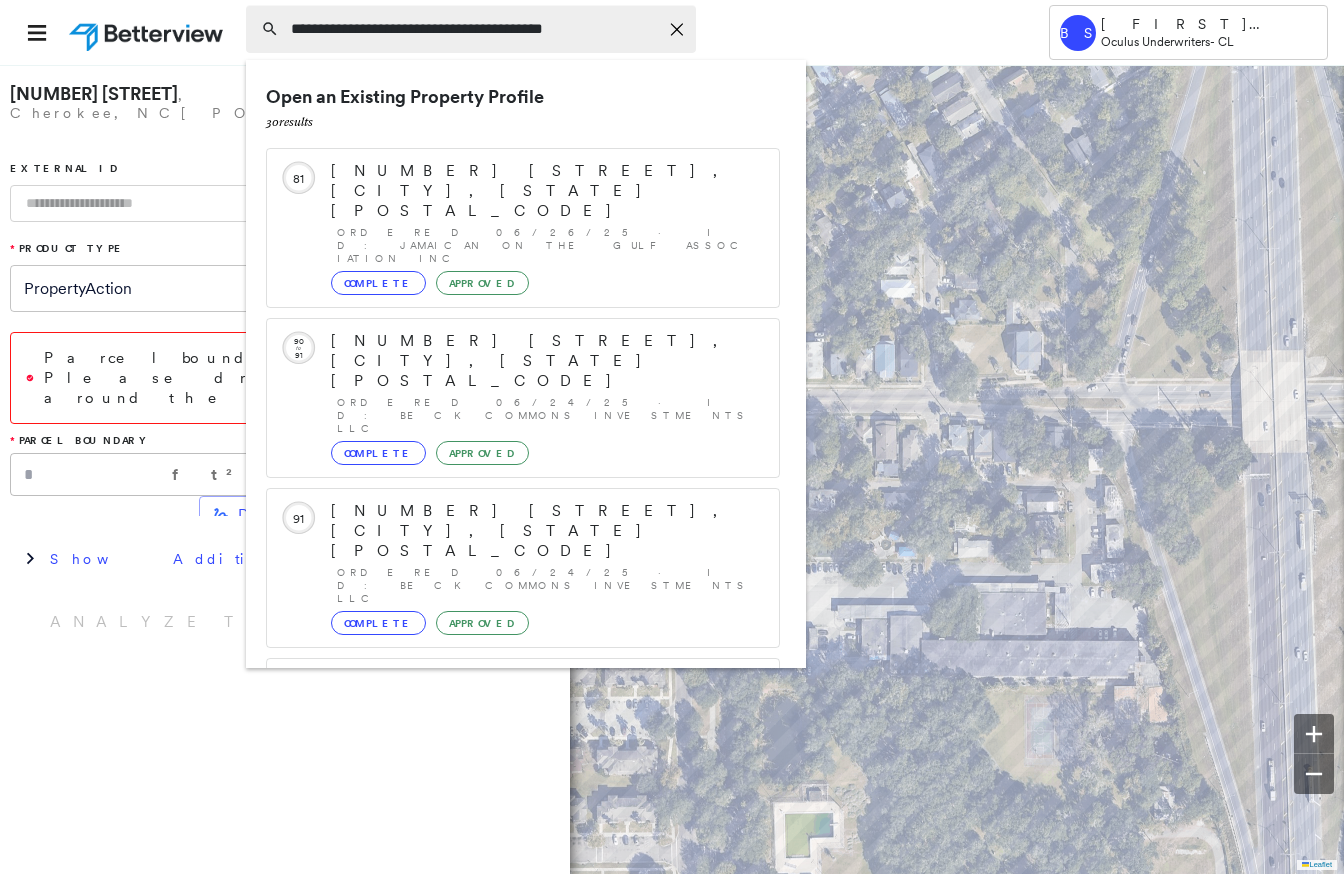 click on "**********" at bounding box center (474, 29) 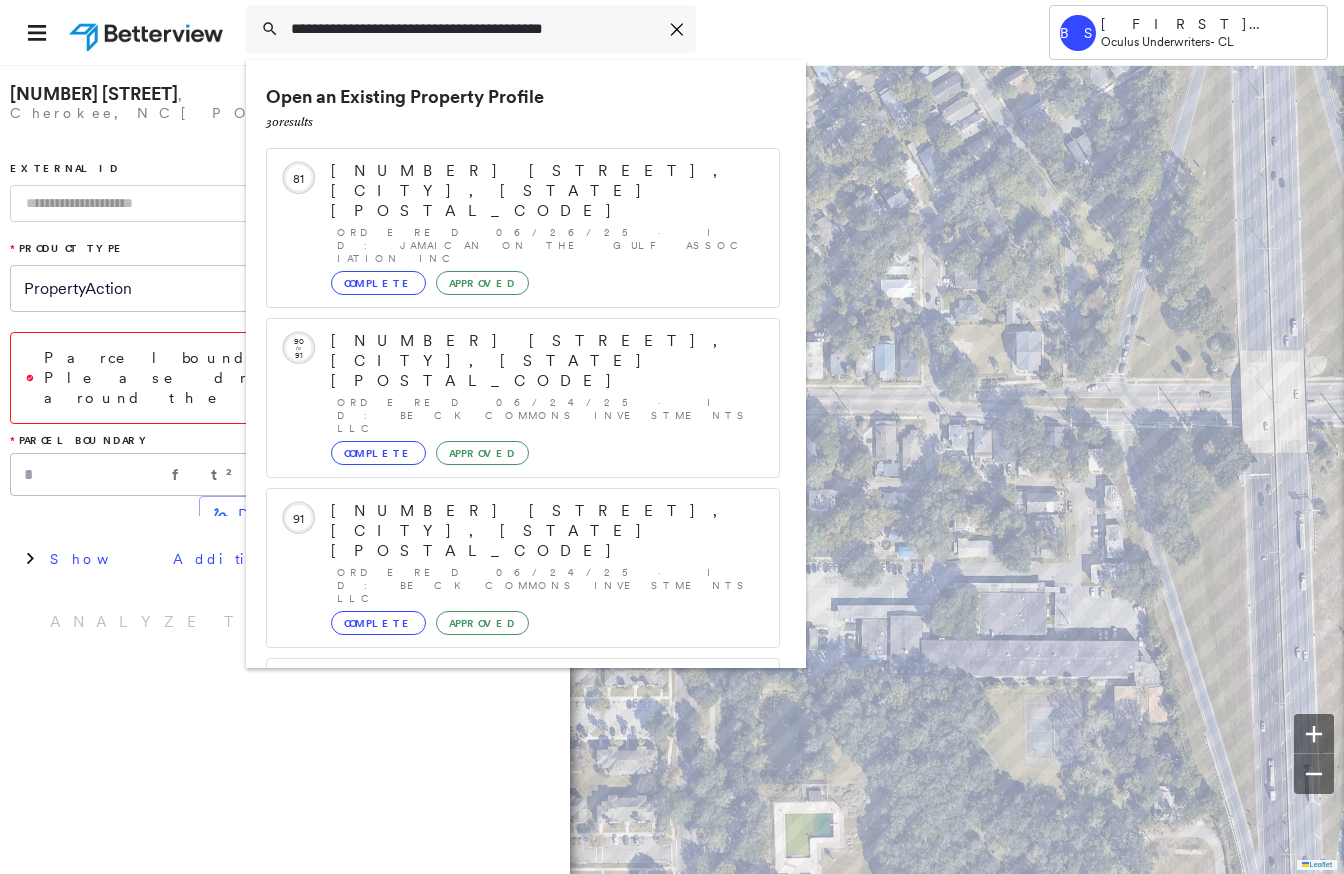 scroll, scrollTop: 252, scrollLeft: 0, axis: vertical 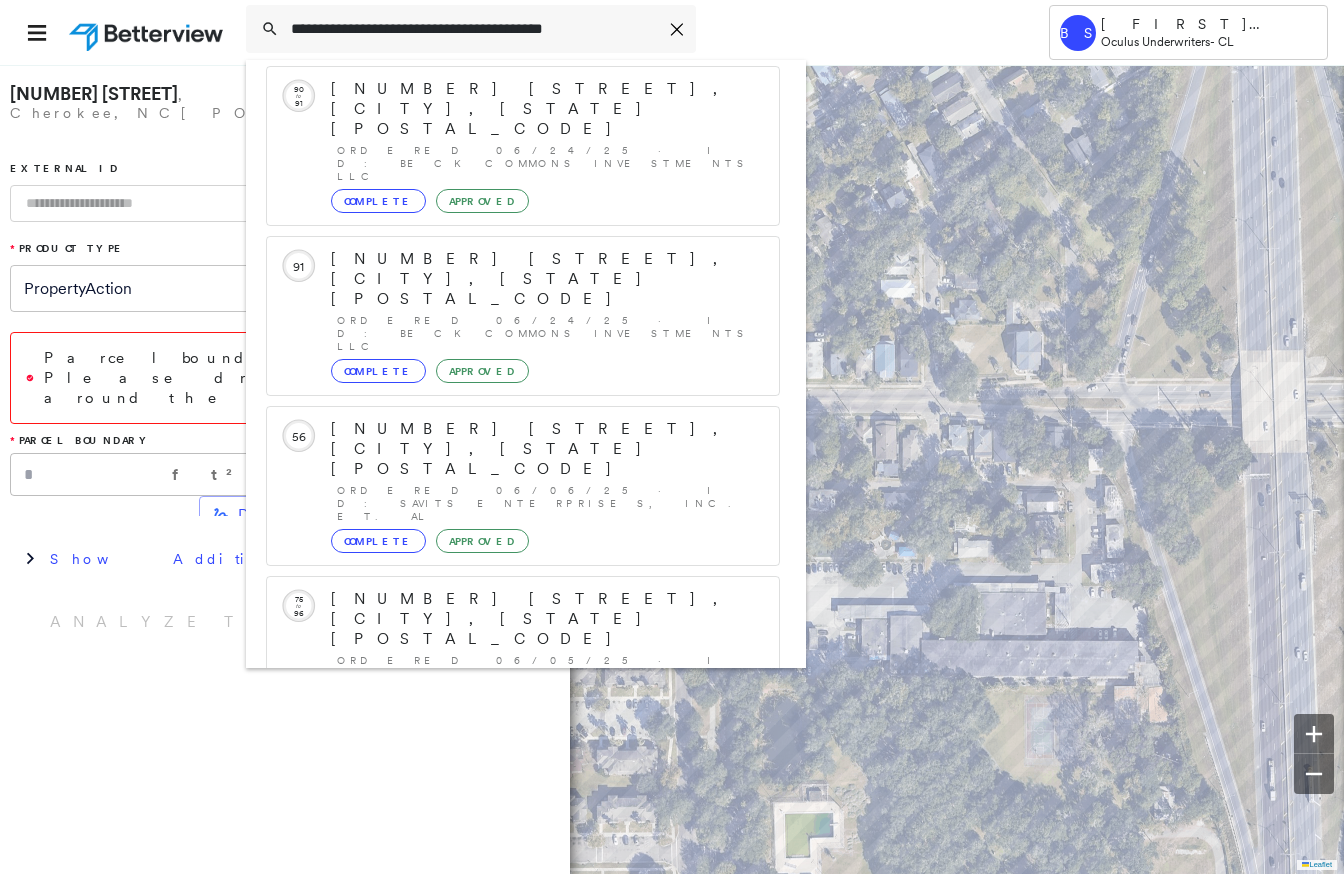 type on "**********" 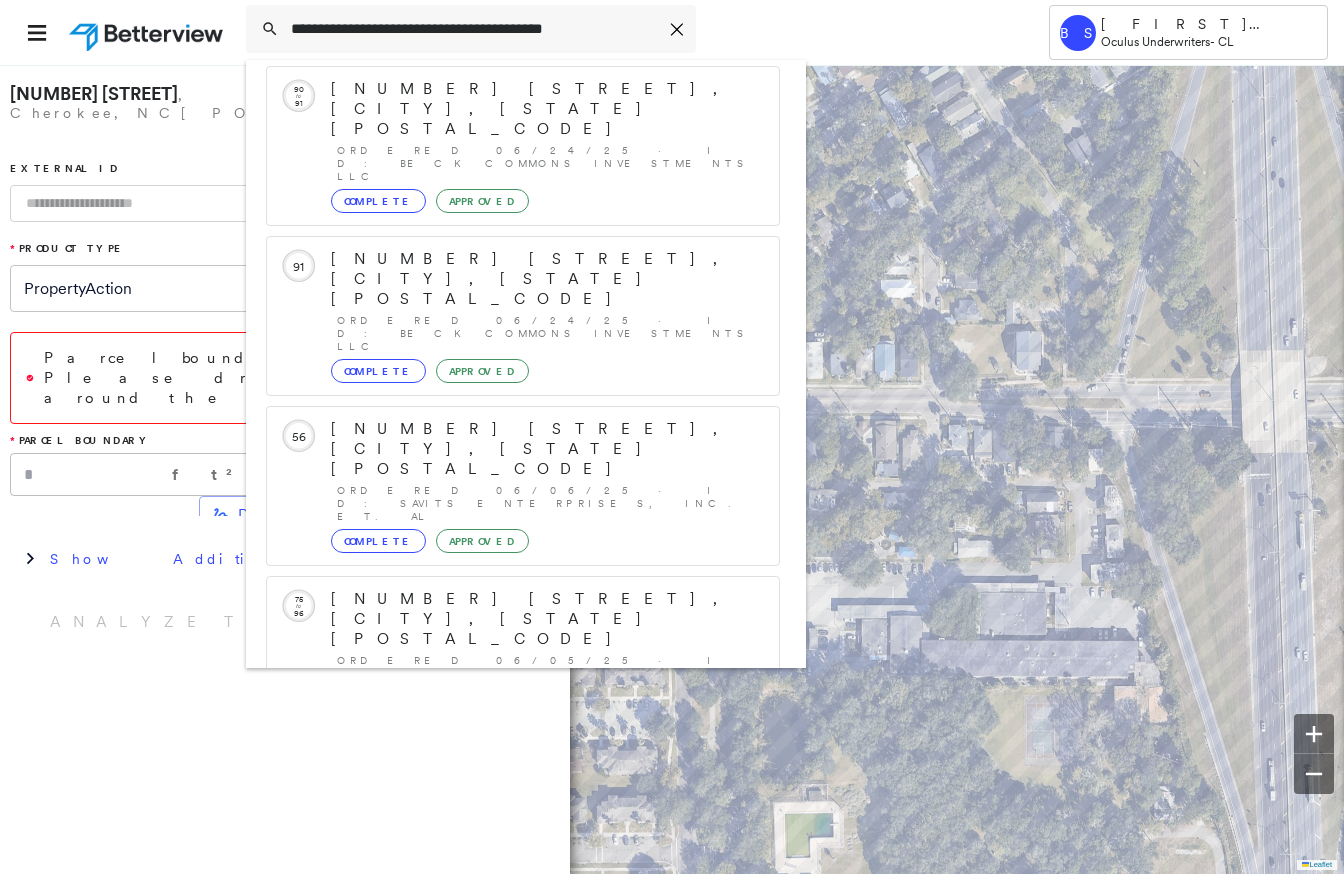 click 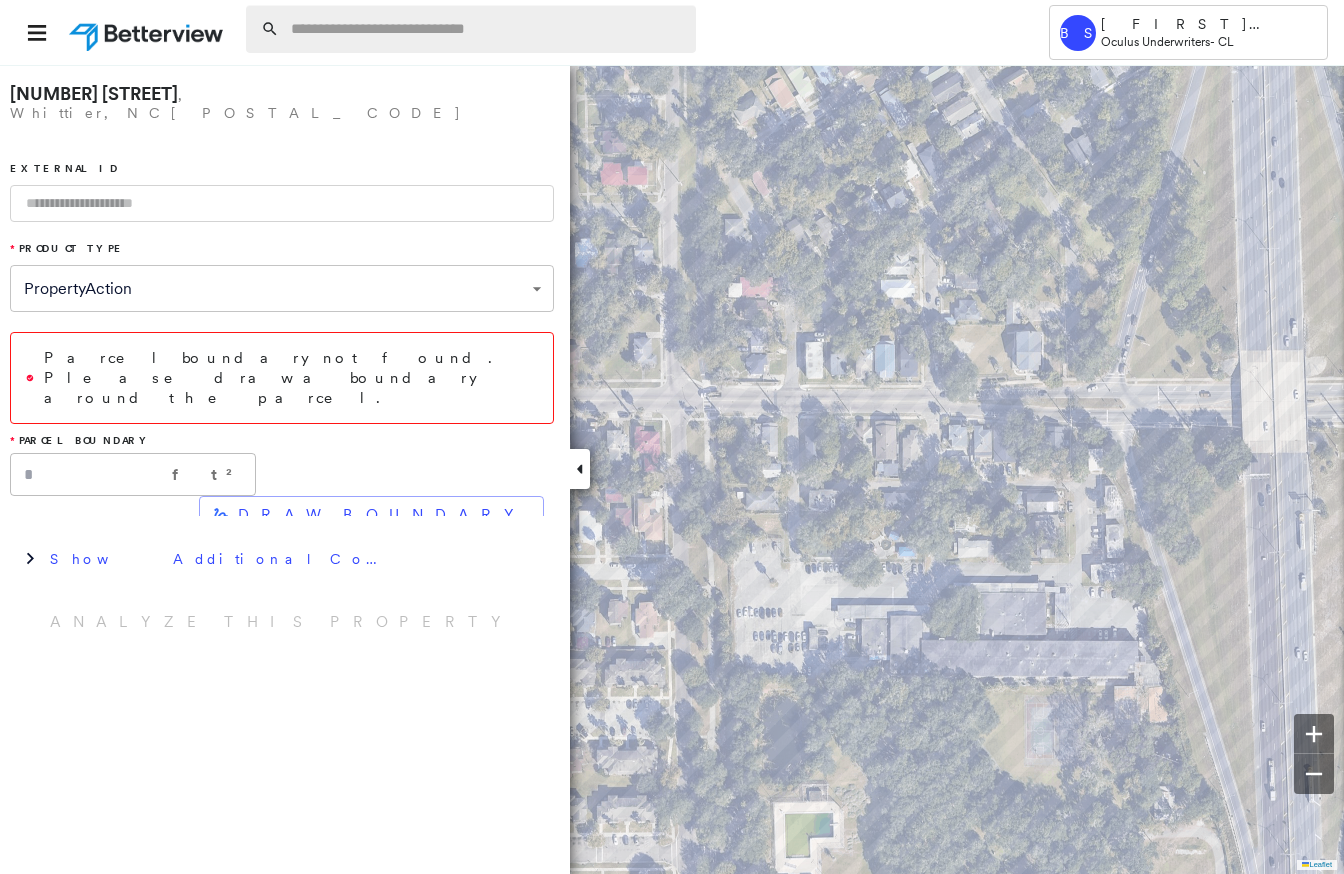 click at bounding box center (487, 29) 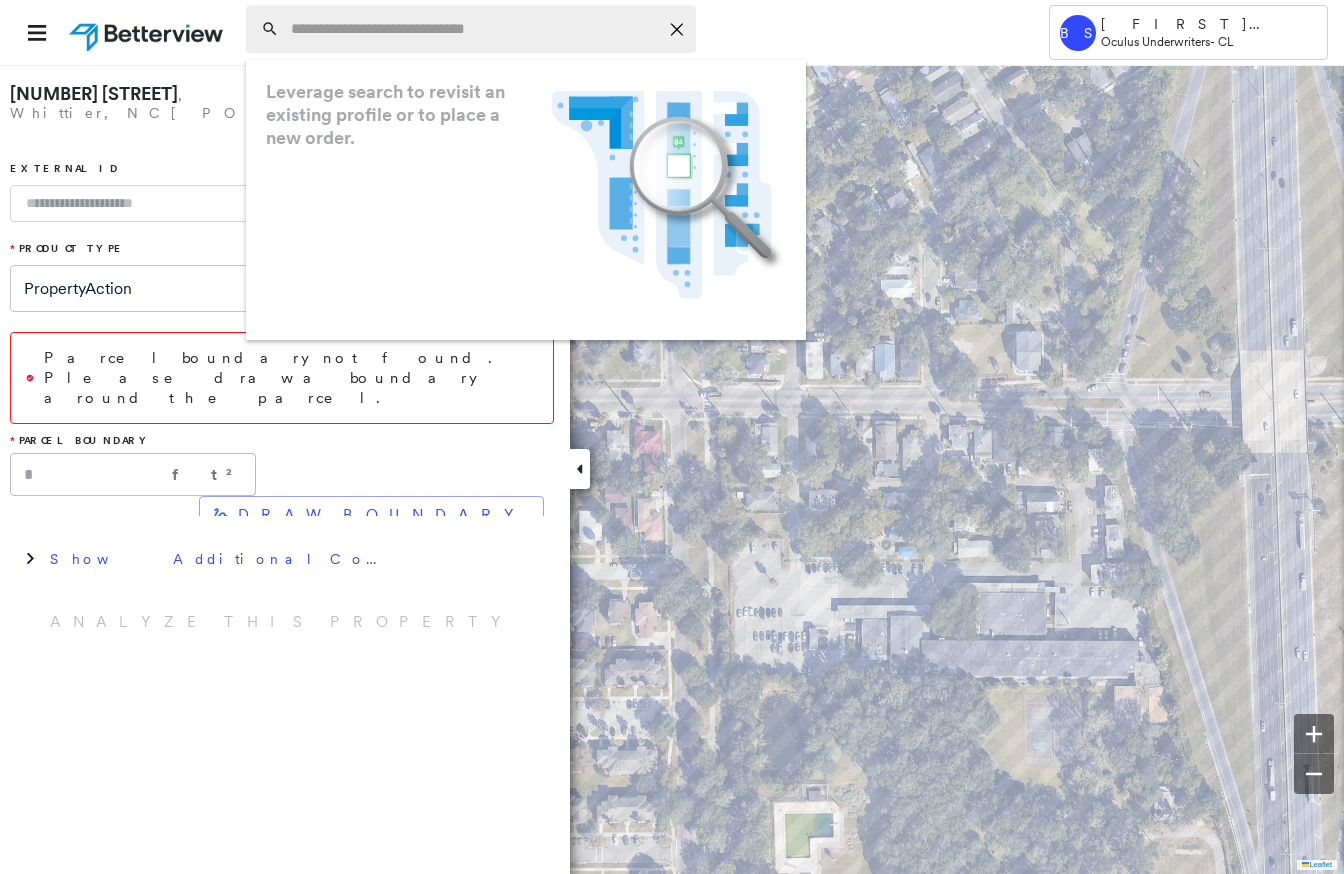 paste on "**********" 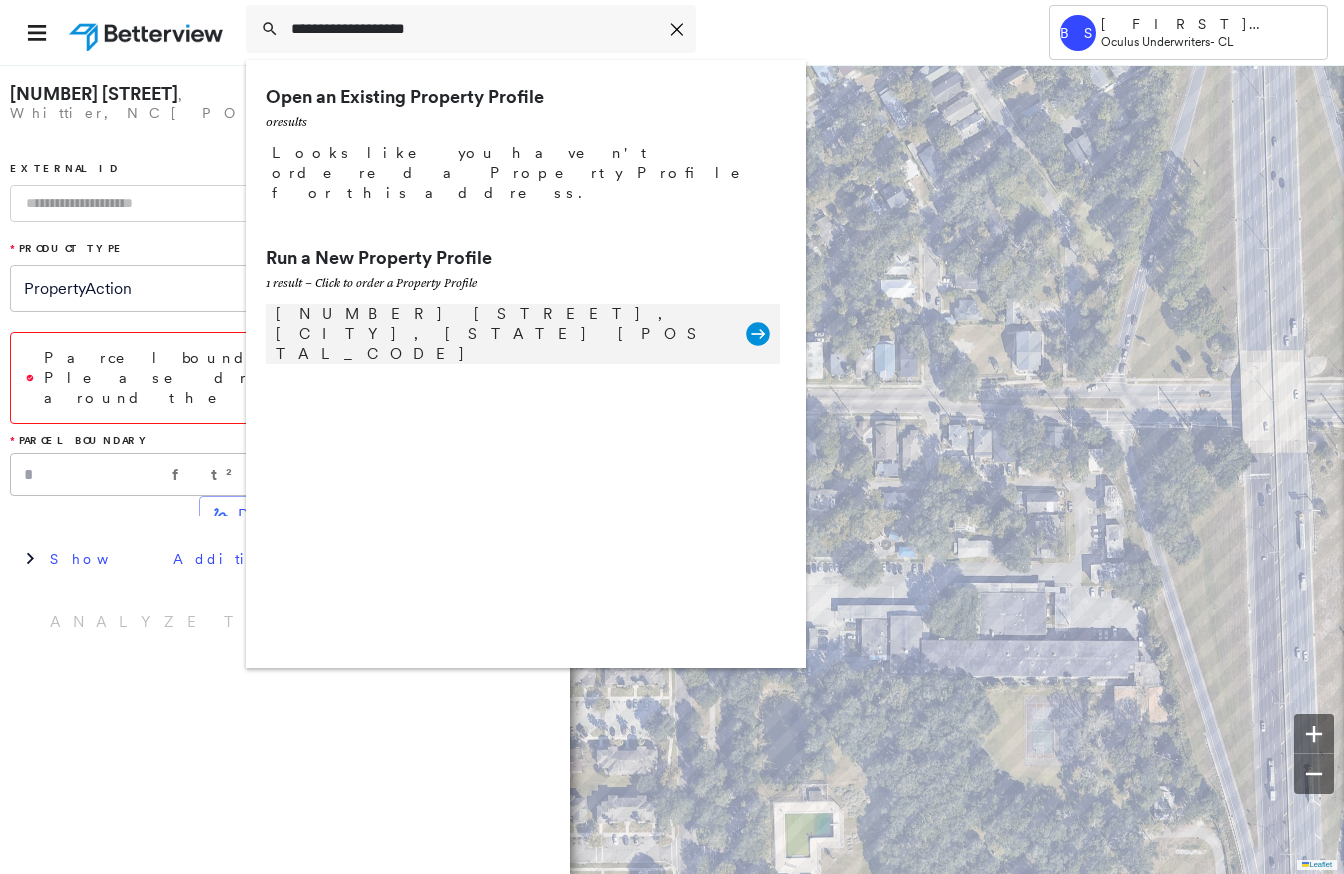 type on "**********" 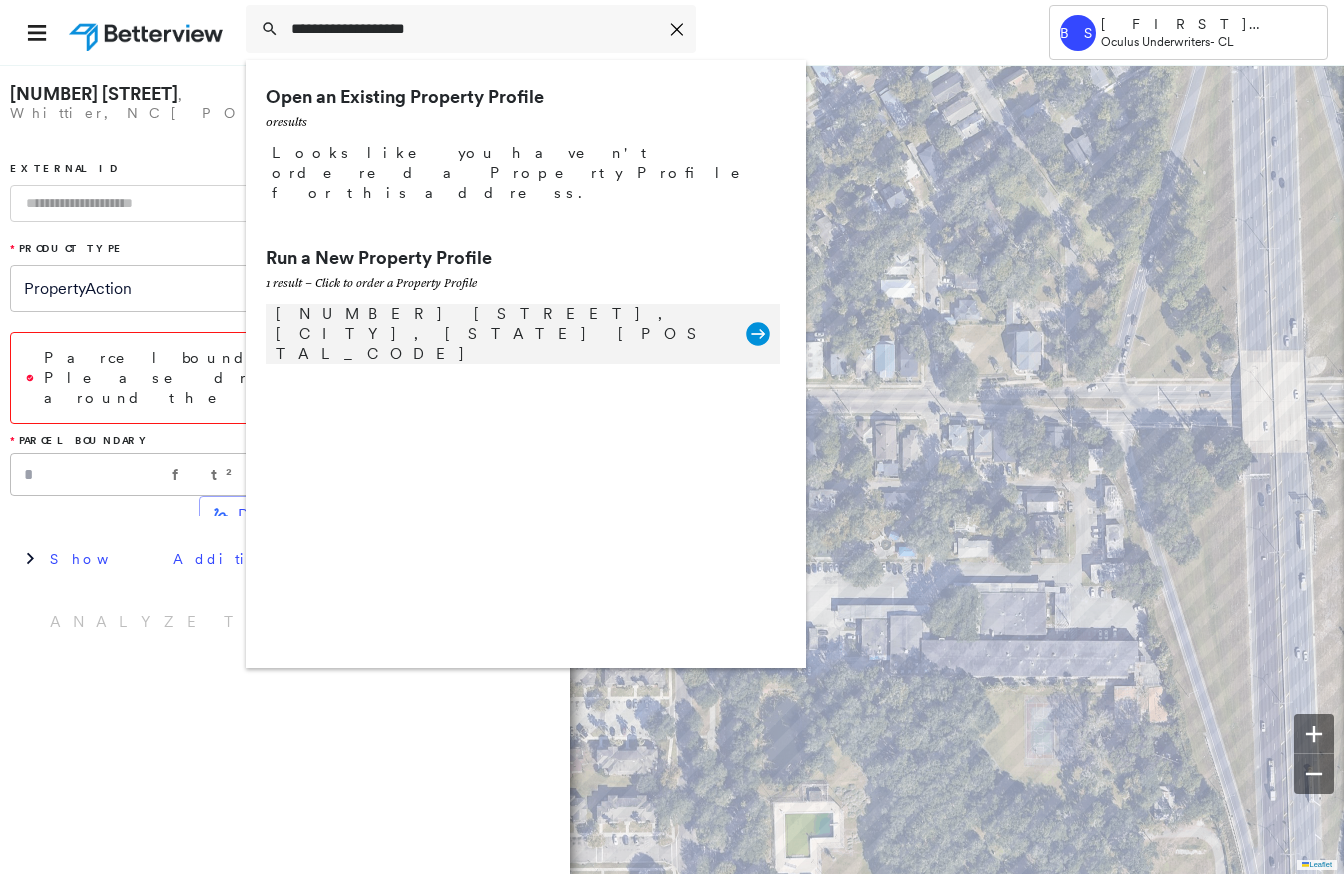 click 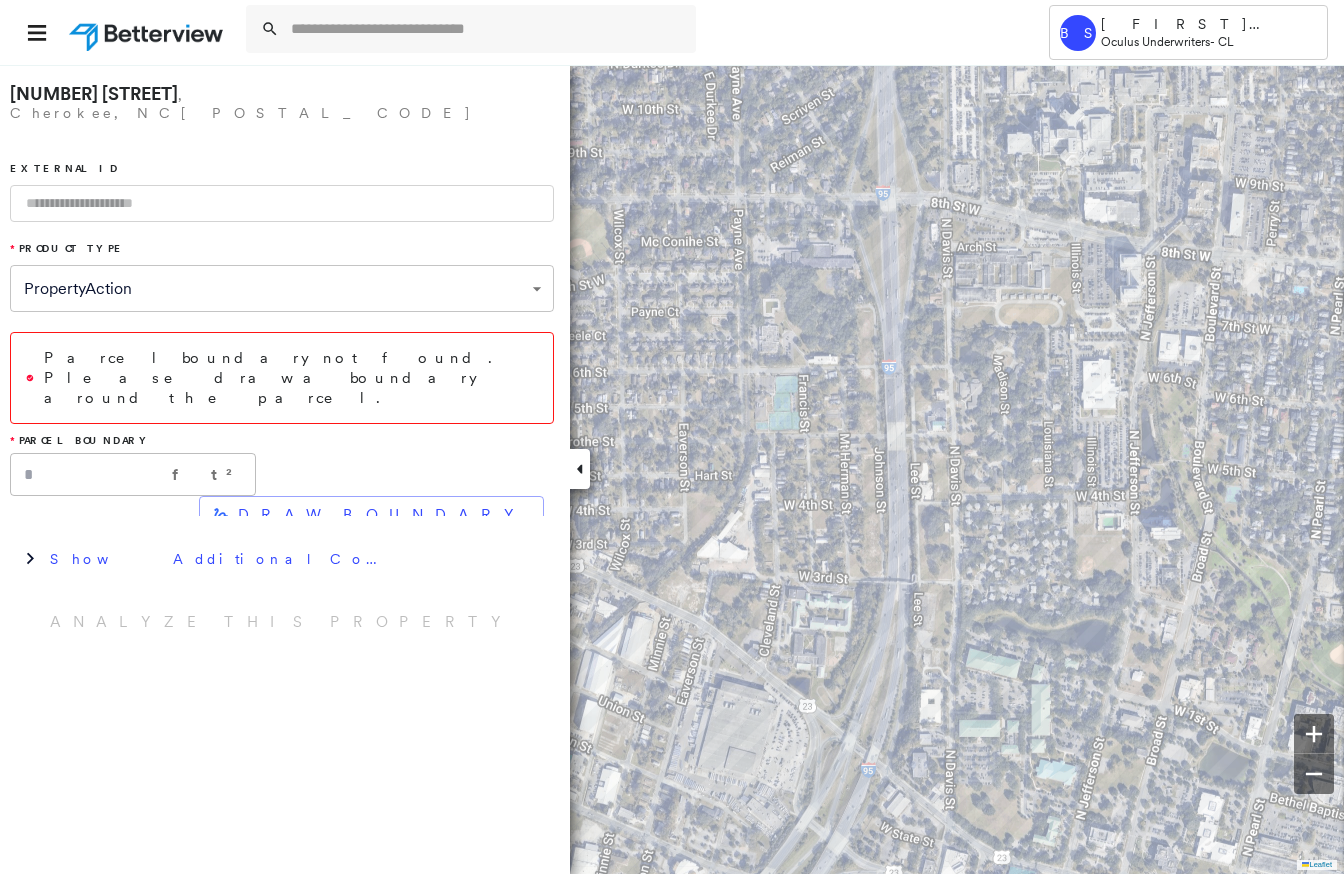 click on "[NUMBER] [STREET]" at bounding box center [94, 93] 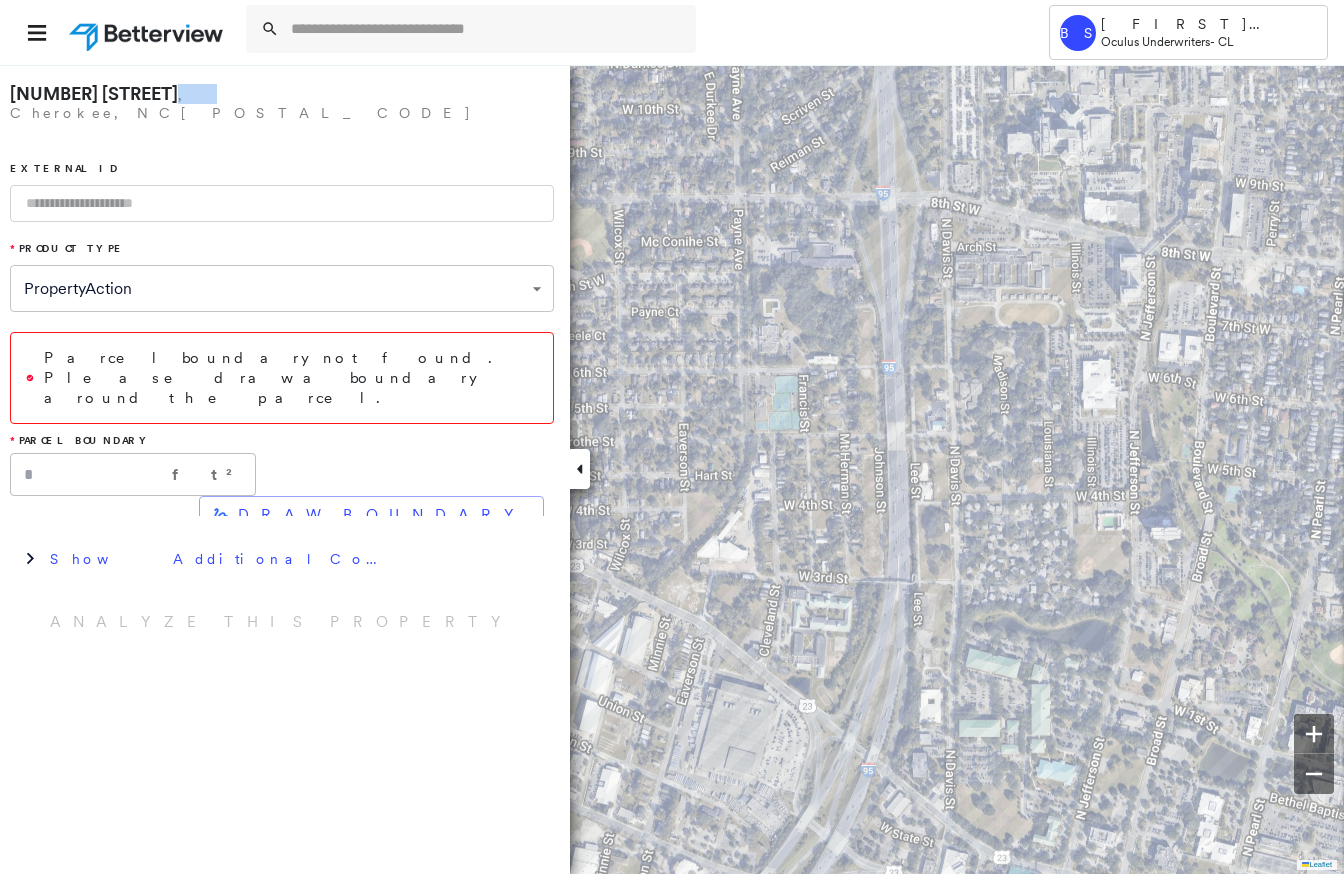 click on "[NUMBER] [STREET]" at bounding box center (94, 93) 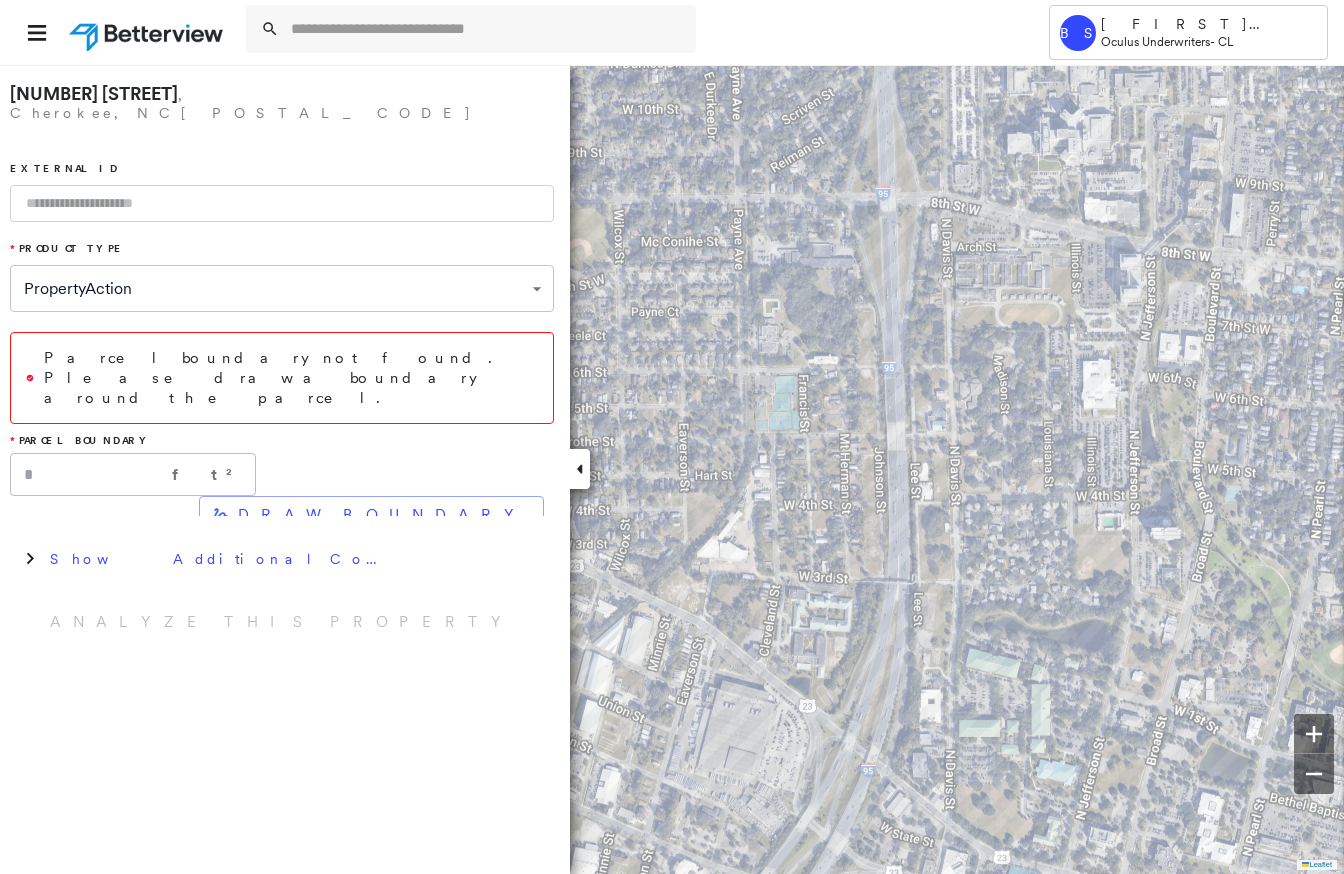 drag, startPoint x: 255, startPoint y: 101, endPoint x: 304, endPoint y: 98, distance: 49.09175 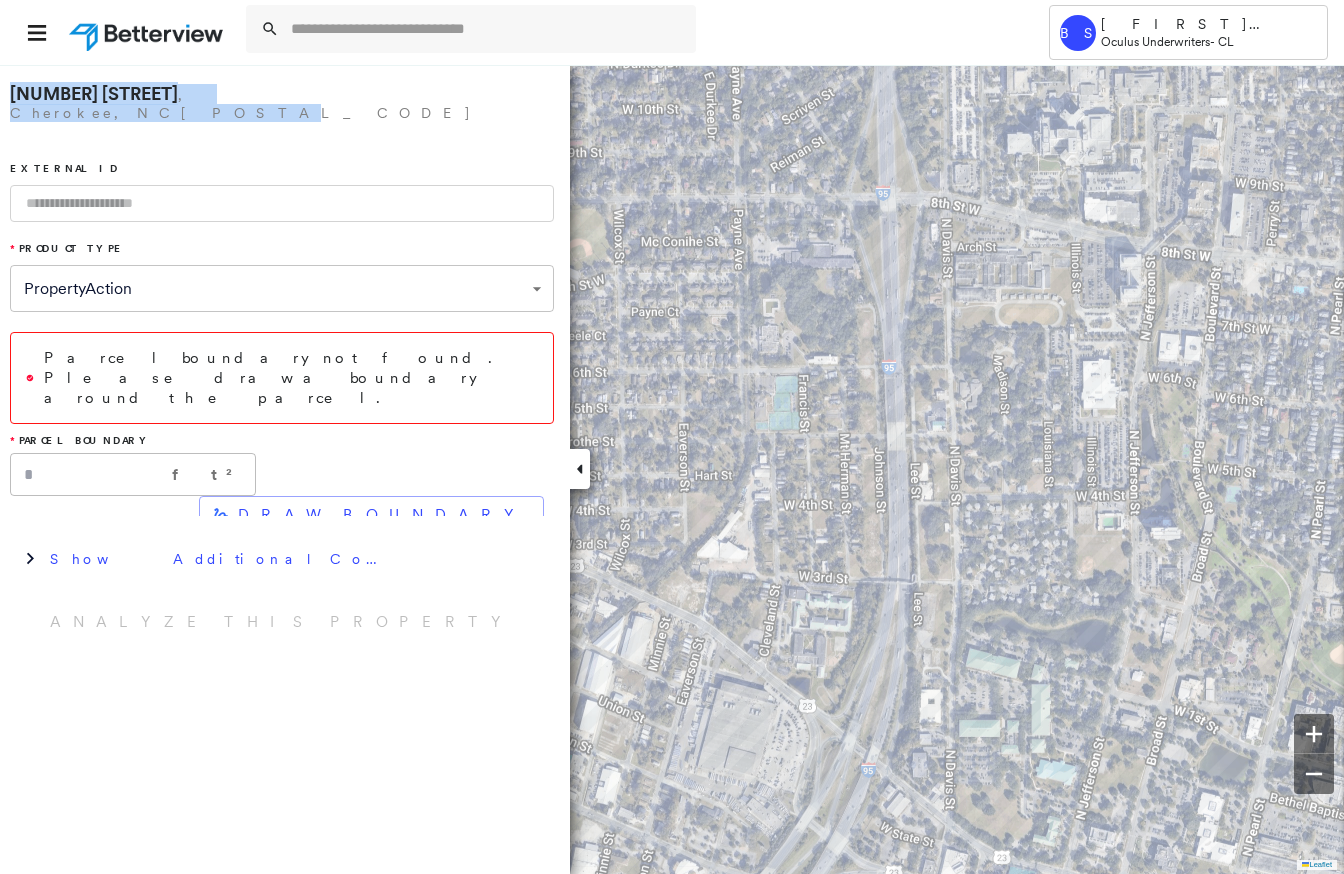 drag, startPoint x: 319, startPoint y: 97, endPoint x: 8, endPoint y: 99, distance: 311.00644 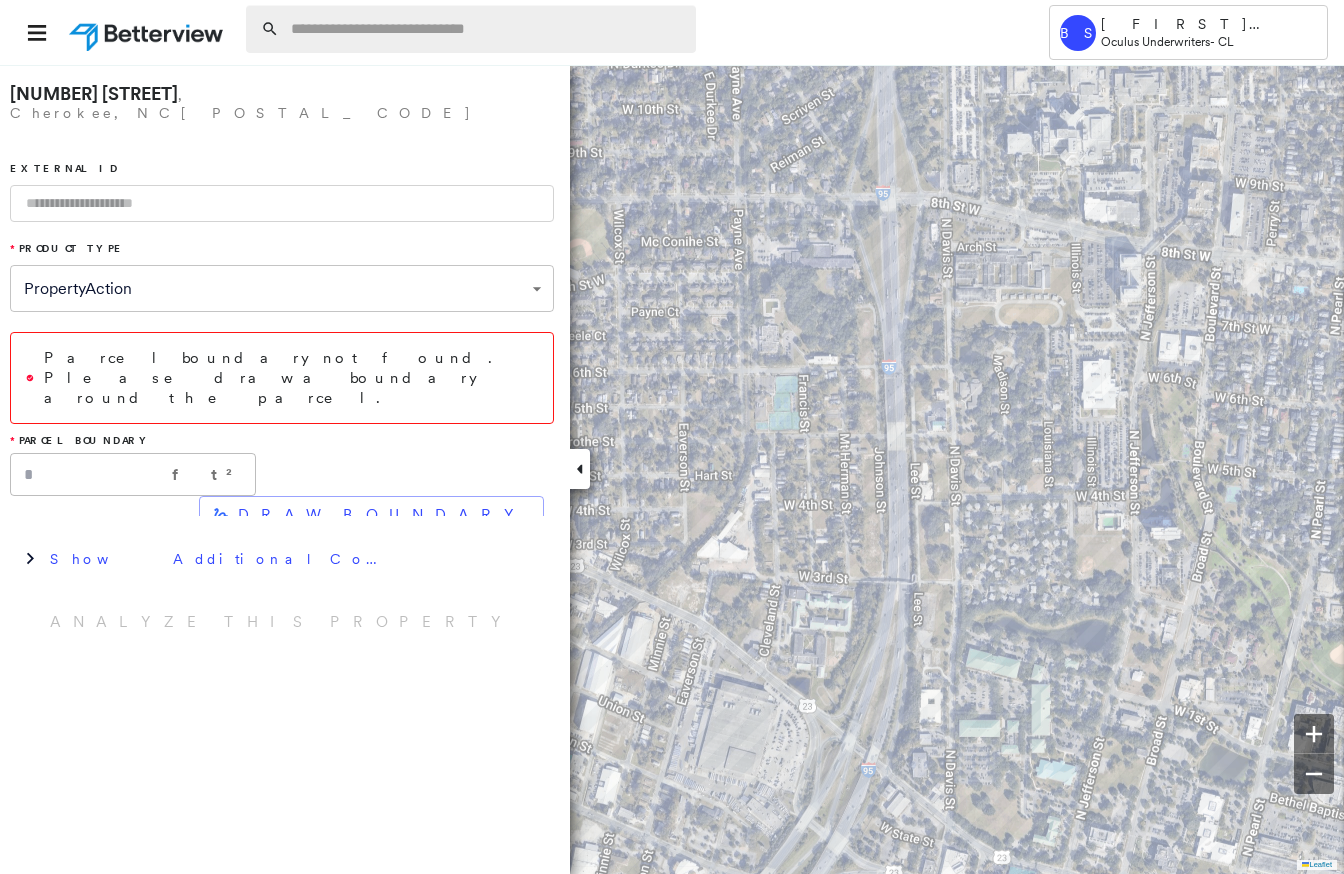 click at bounding box center [487, 29] 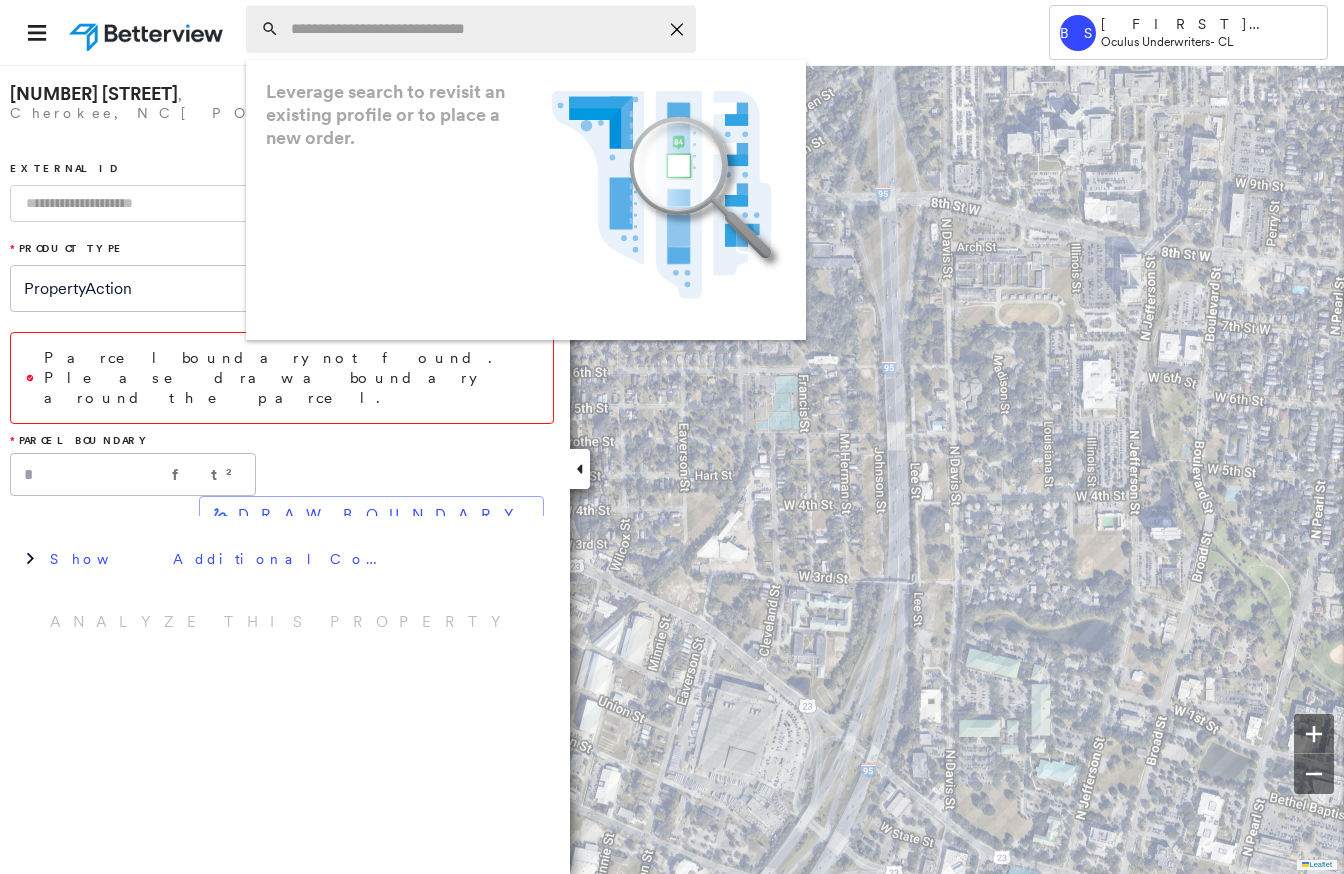 paste on "**********" 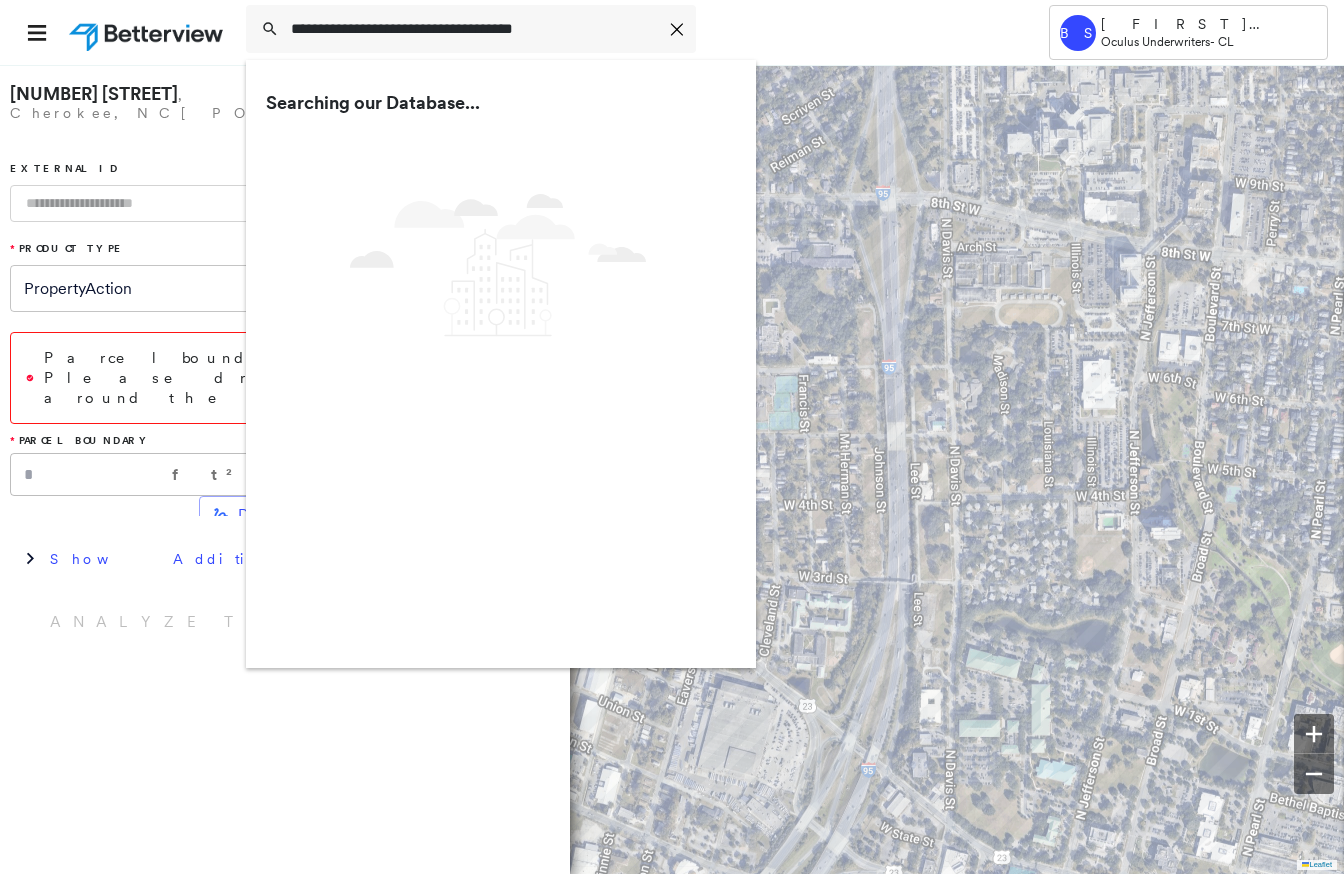 type on "**********" 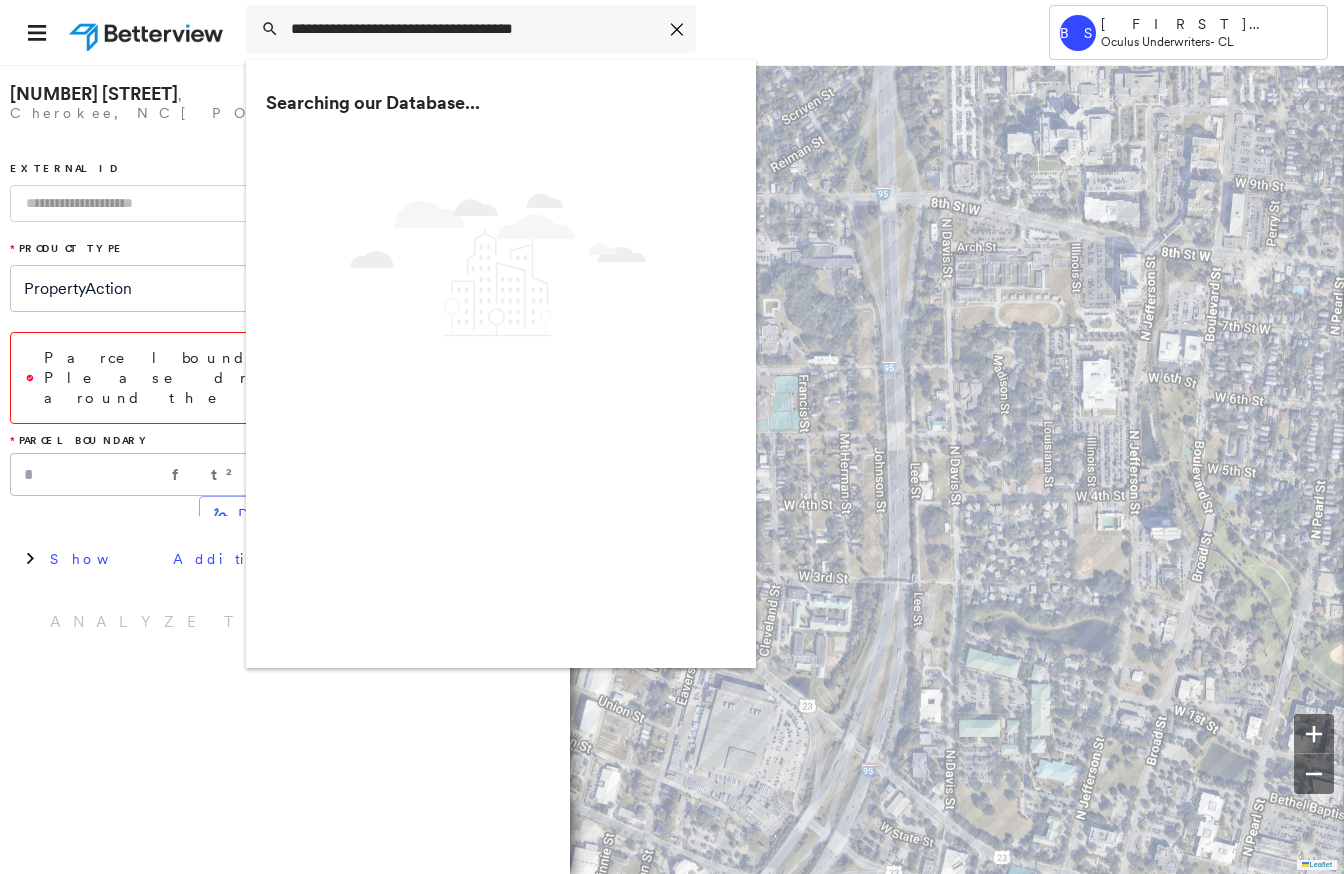 click on "Parcel boundary not found. Please draw a boundary around the parcel." at bounding box center (282, 378) 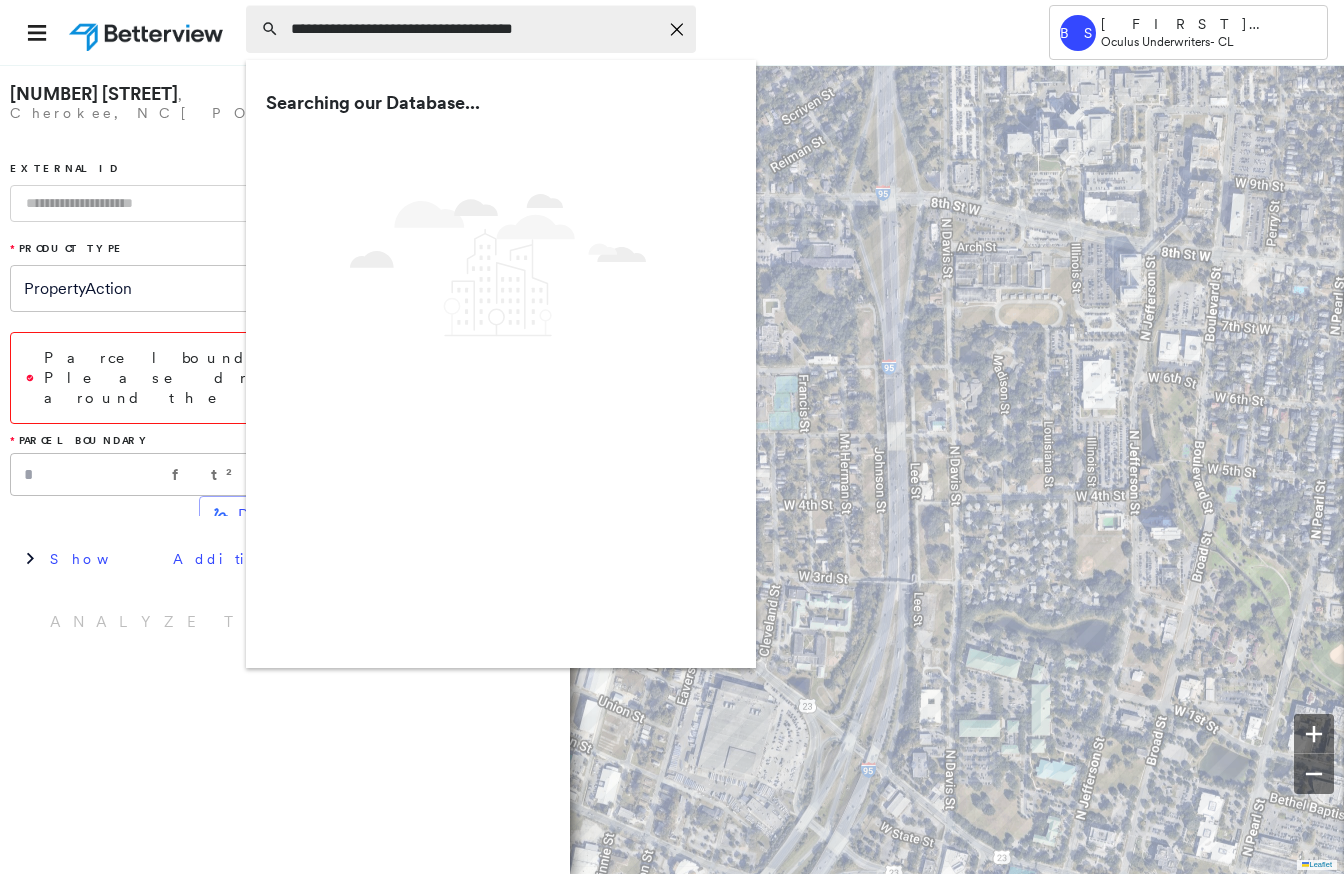 click on "Icon_Closemodal" 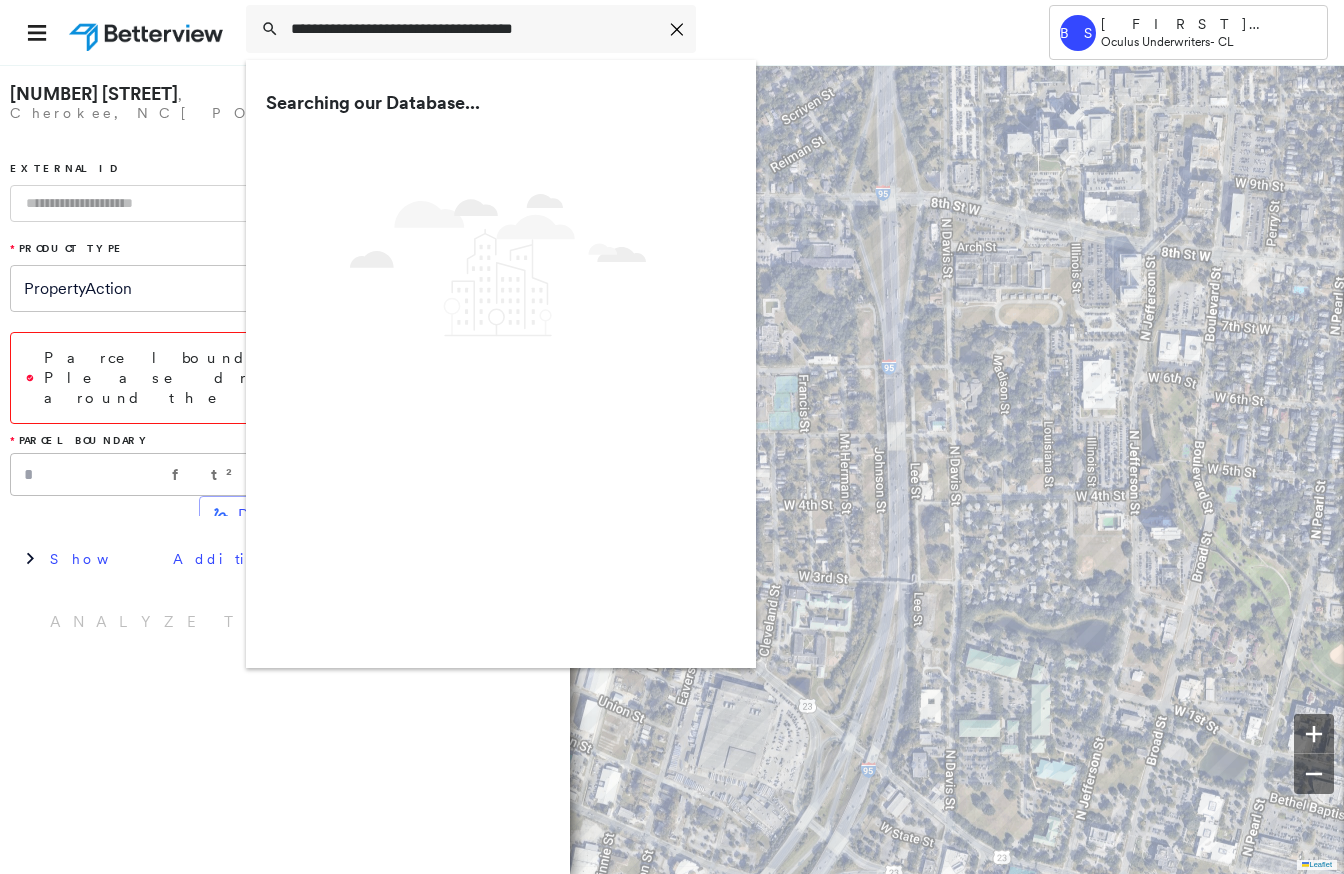 click on "**********" at bounding box center (282, 357) 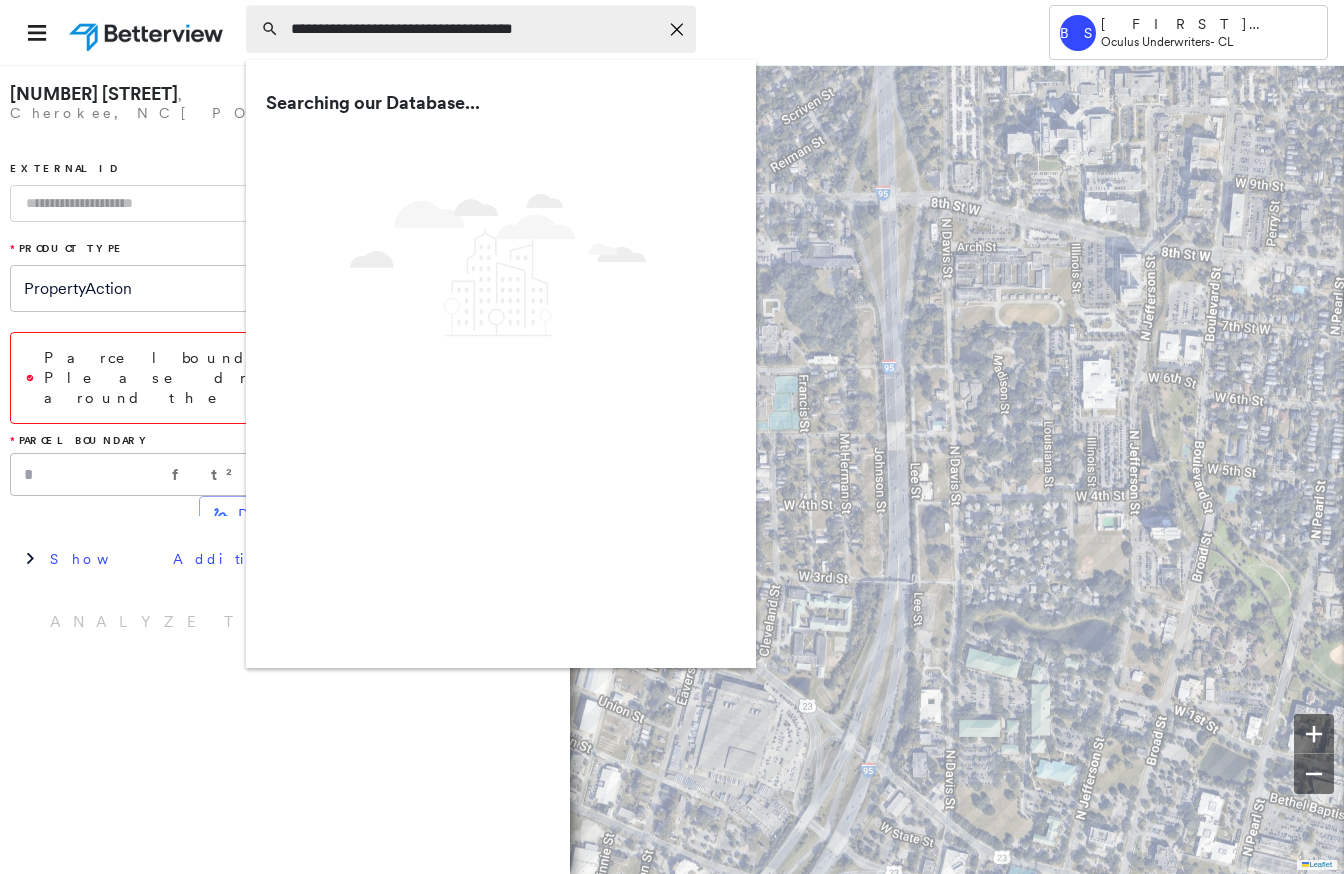 click on "**********" at bounding box center (474, 29) 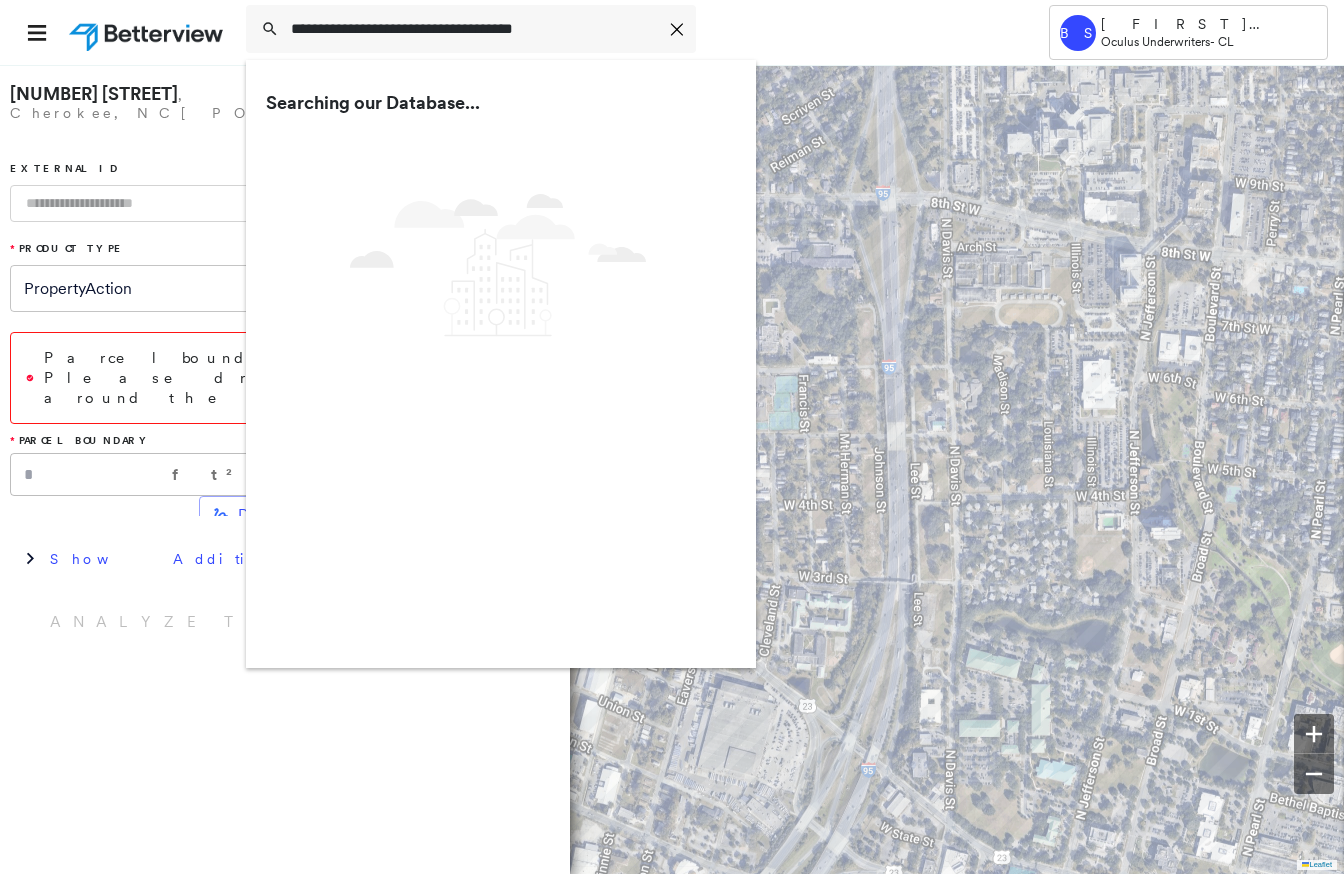 drag, startPoint x: 564, startPoint y: 27, endPoint x: 216, endPoint y: 39, distance: 348.20685 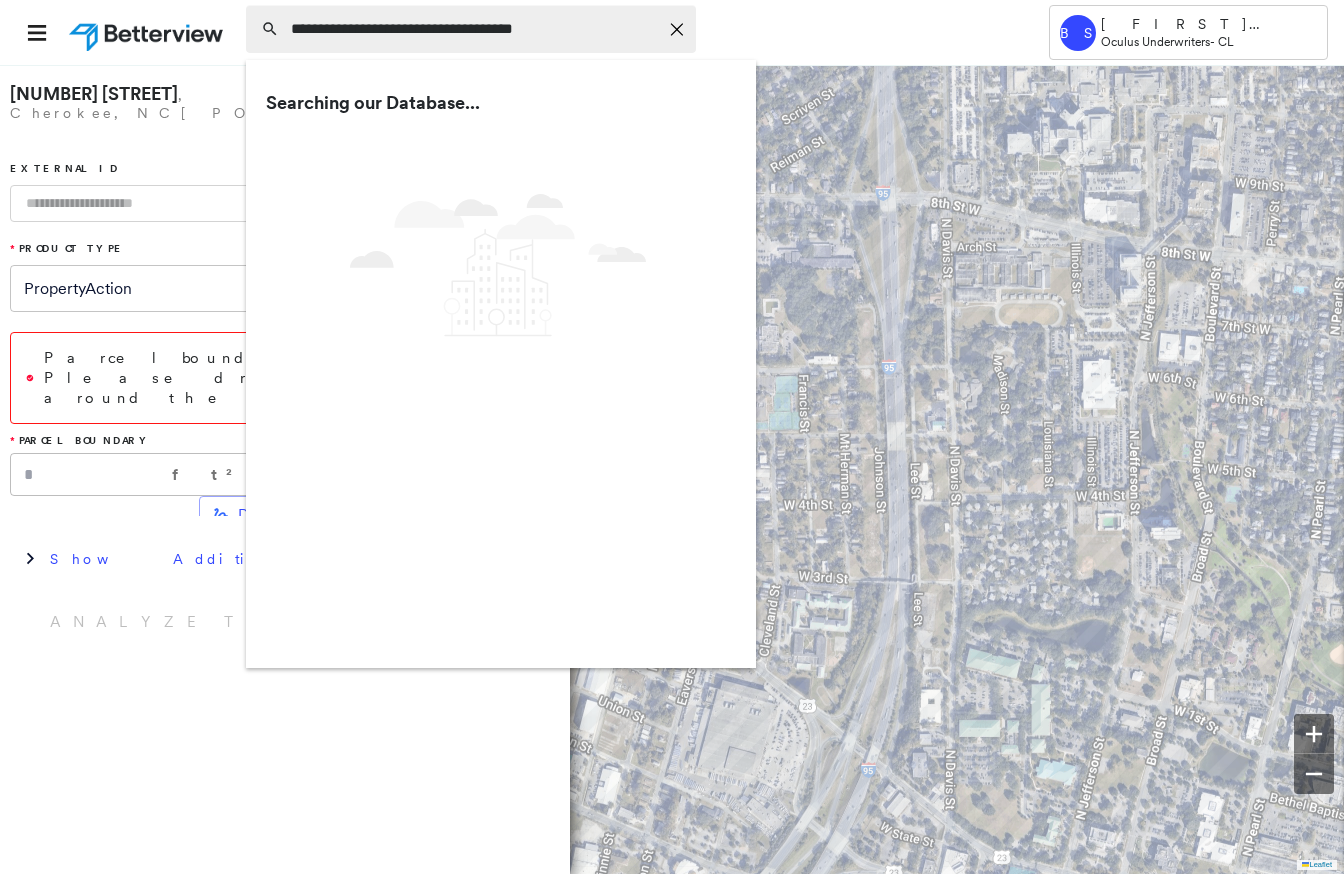click on "Icon_Closemodal" 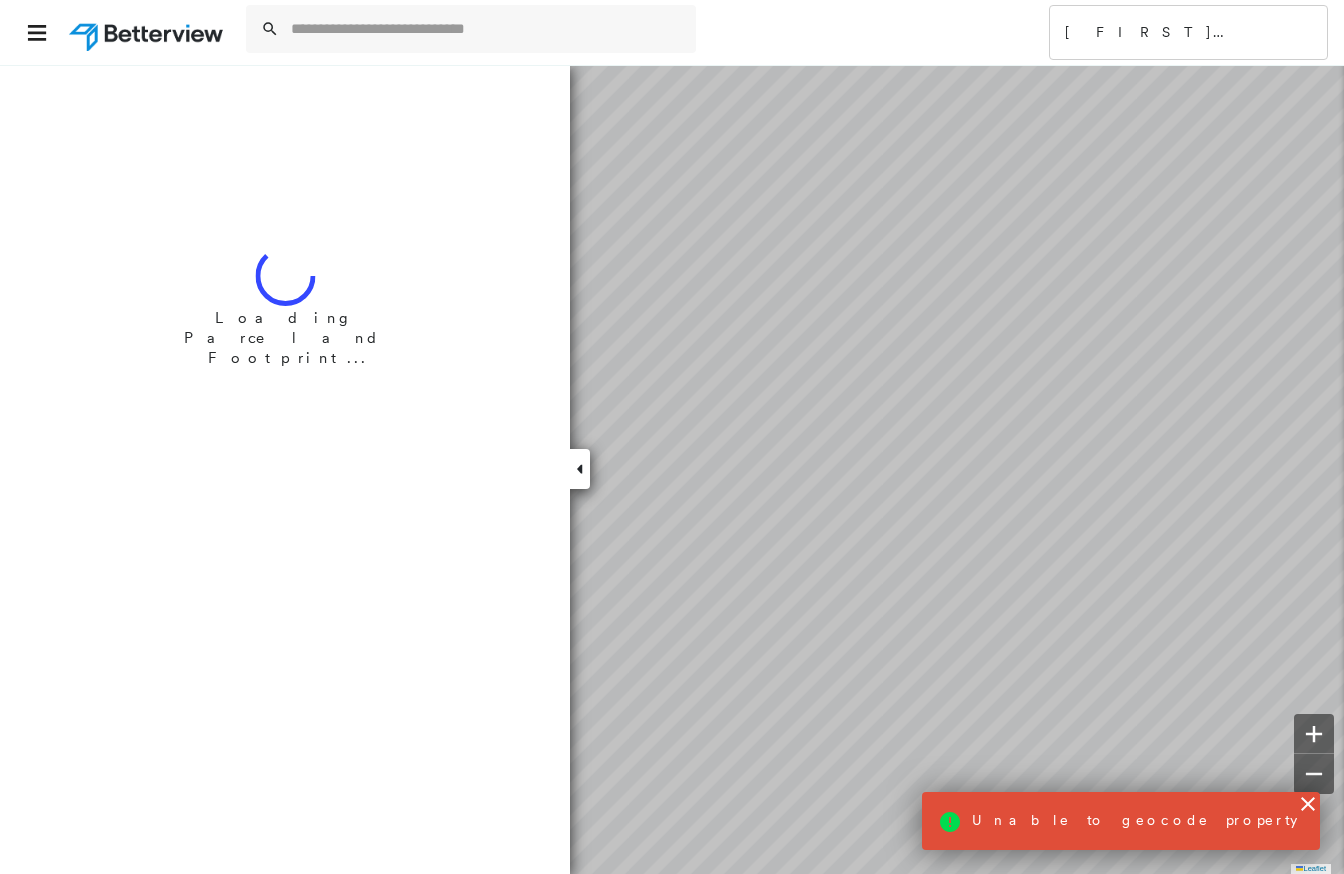 scroll, scrollTop: 0, scrollLeft: 0, axis: both 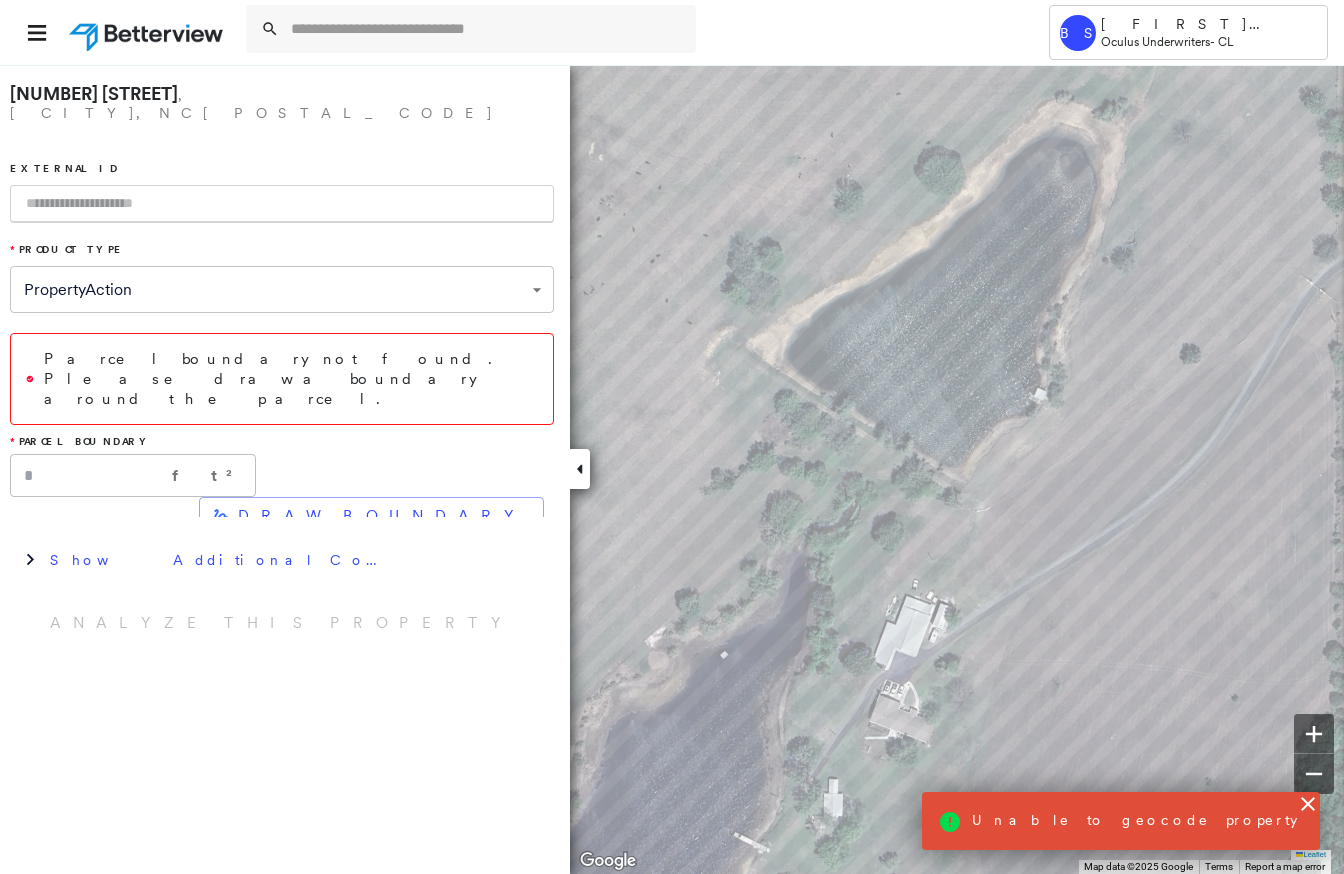 click at bounding box center [282, 204] 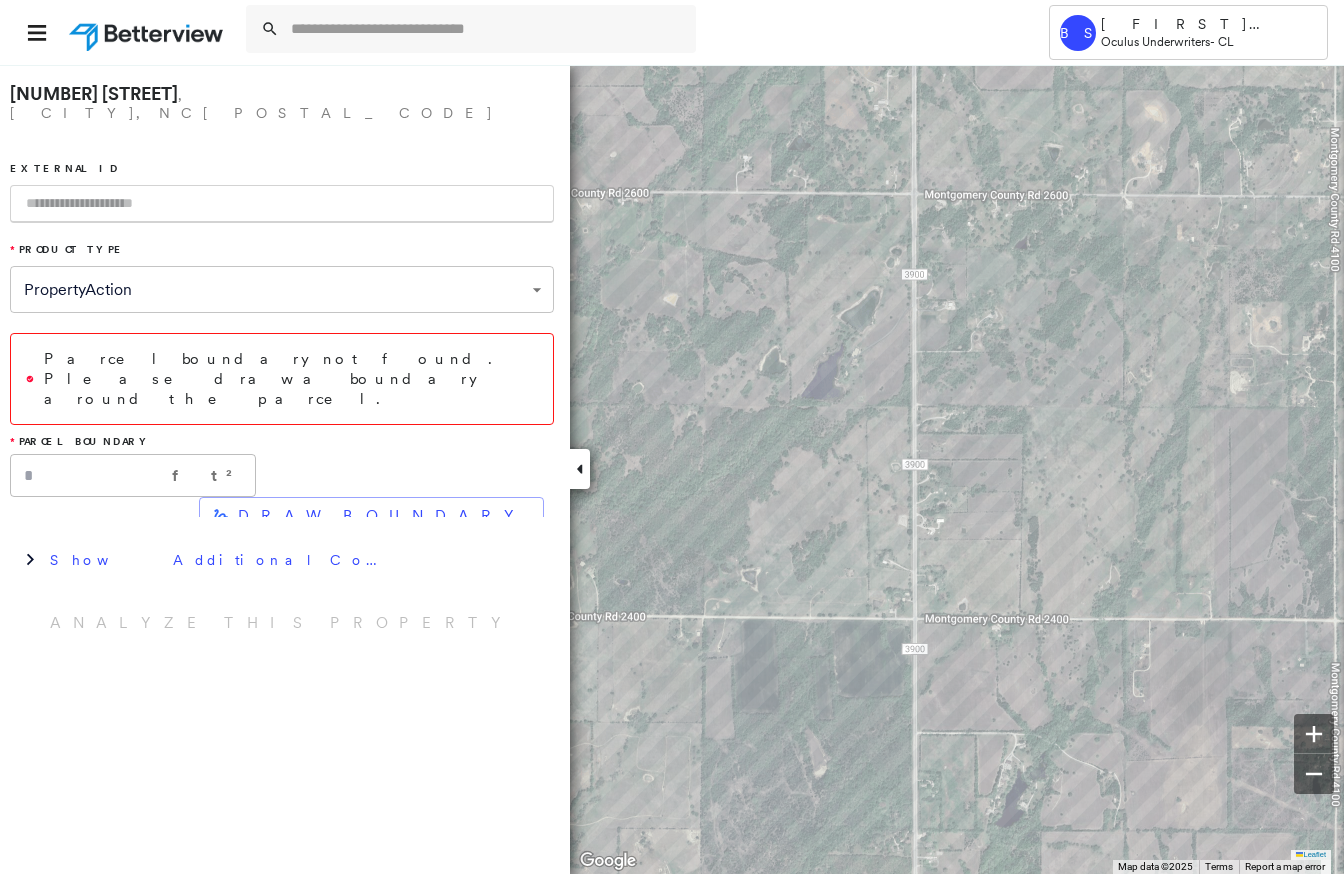 click on "[NUMBER] [STREET], [CITY], [STATE] [POSTAL_CODE]" at bounding box center (282, 103) 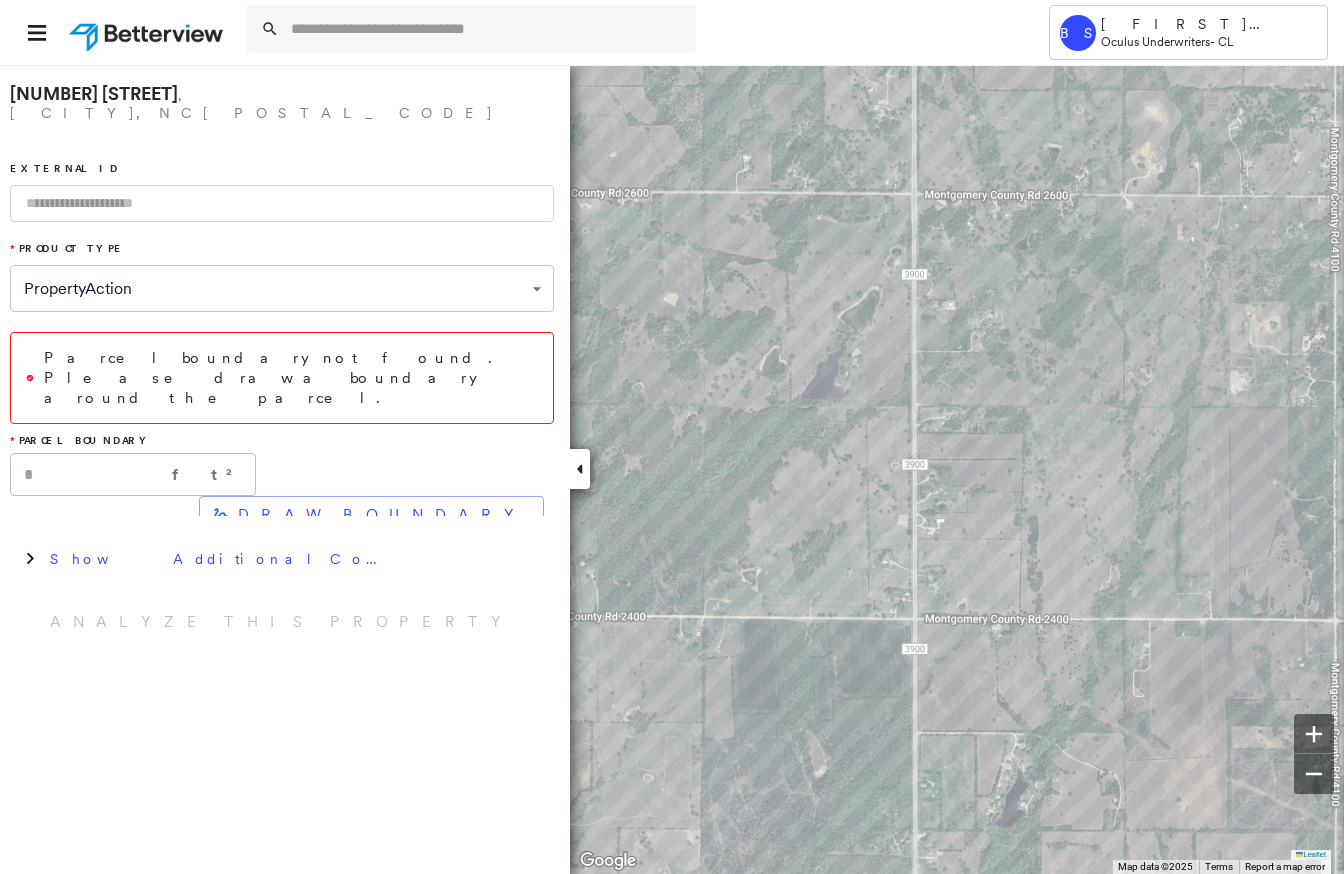 click on "[NUMBER] [STREET], [CITY], [STATE] [POSTAL_CODE]" at bounding box center [282, 103] 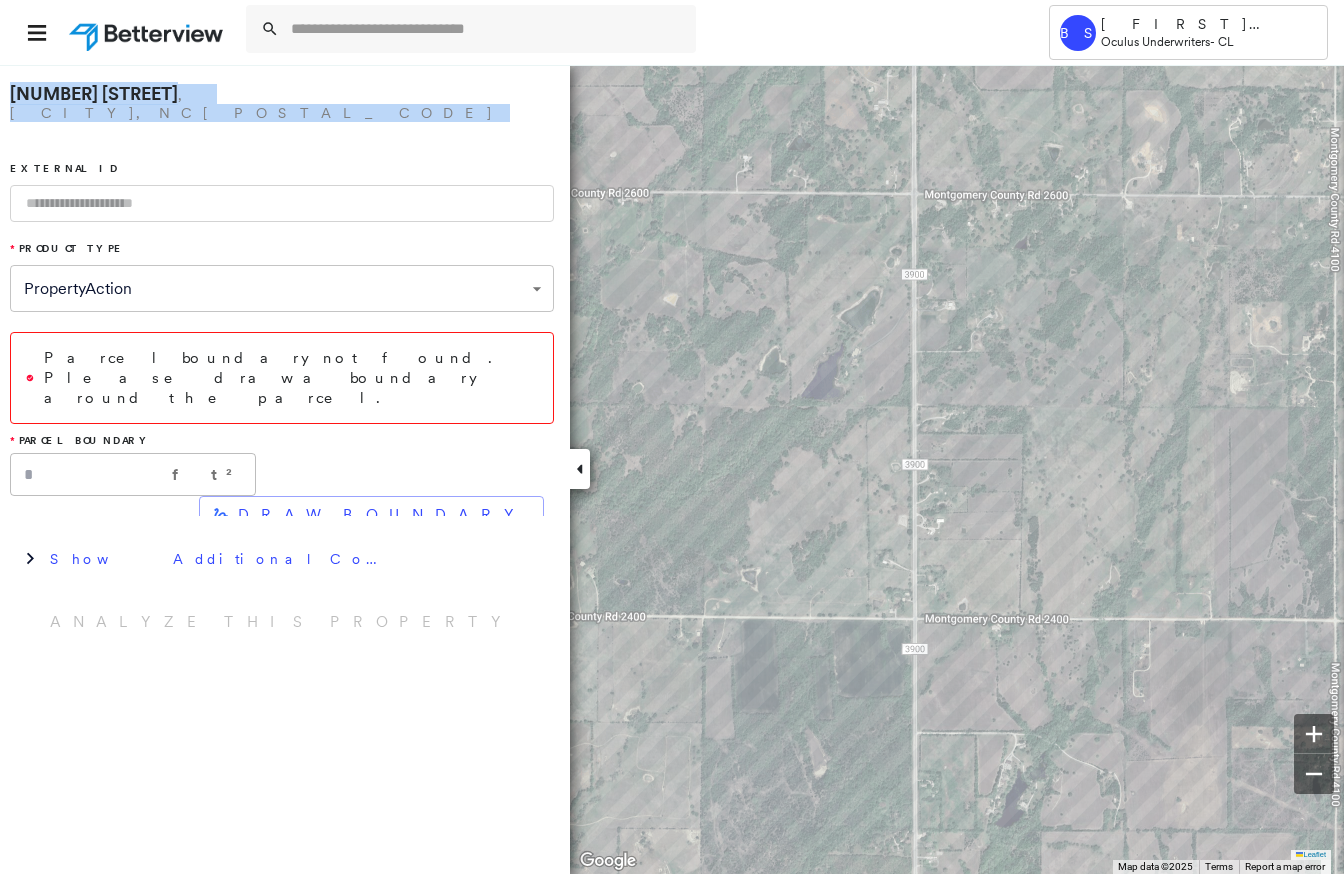 click on "[NUMBER] [STREET], [CITY], [STATE] [POSTAL_CODE]" at bounding box center (282, 103) 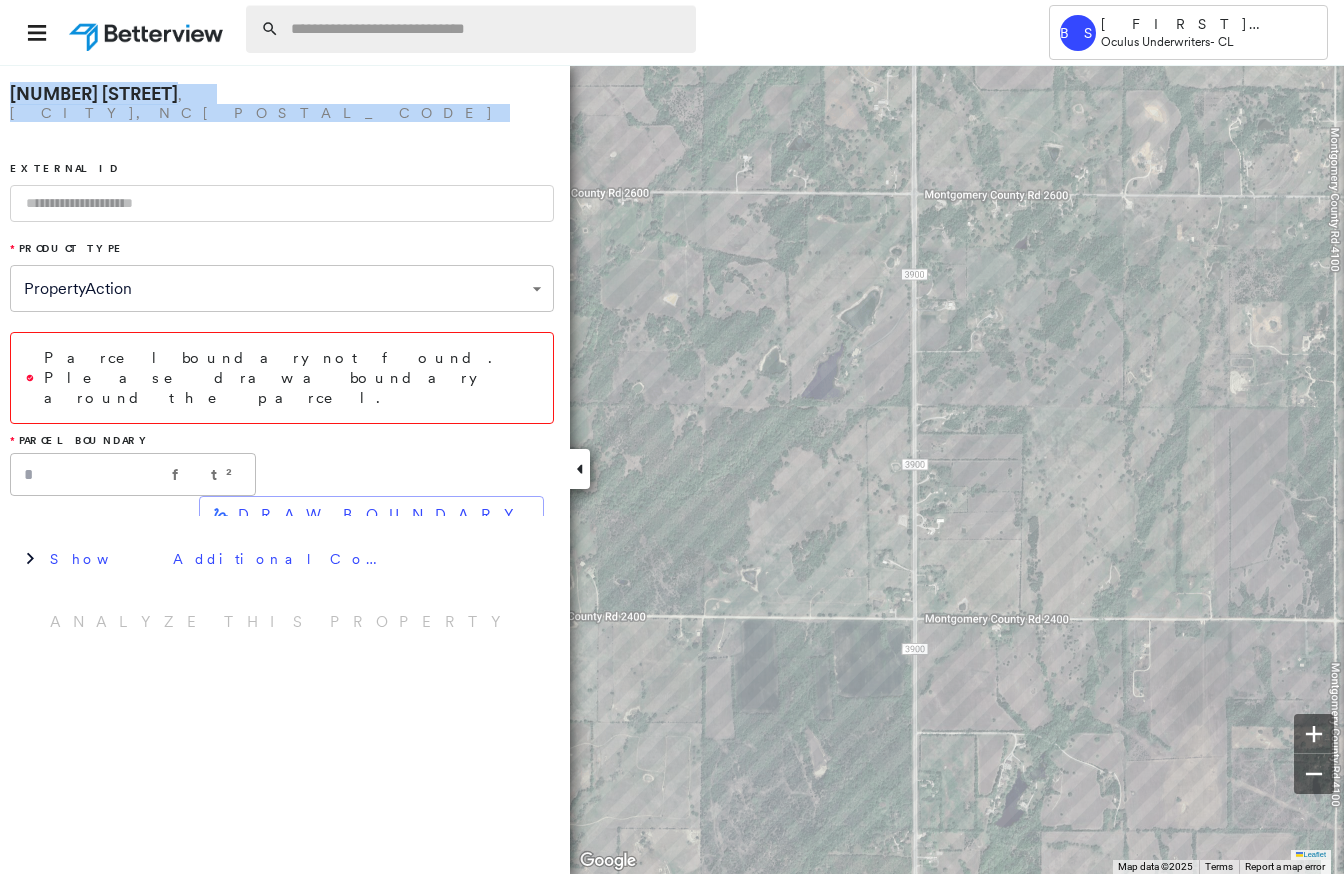 copy on "[NUMBER] [STREET], [CITY], [STATE] [POSTAL_CODE]" 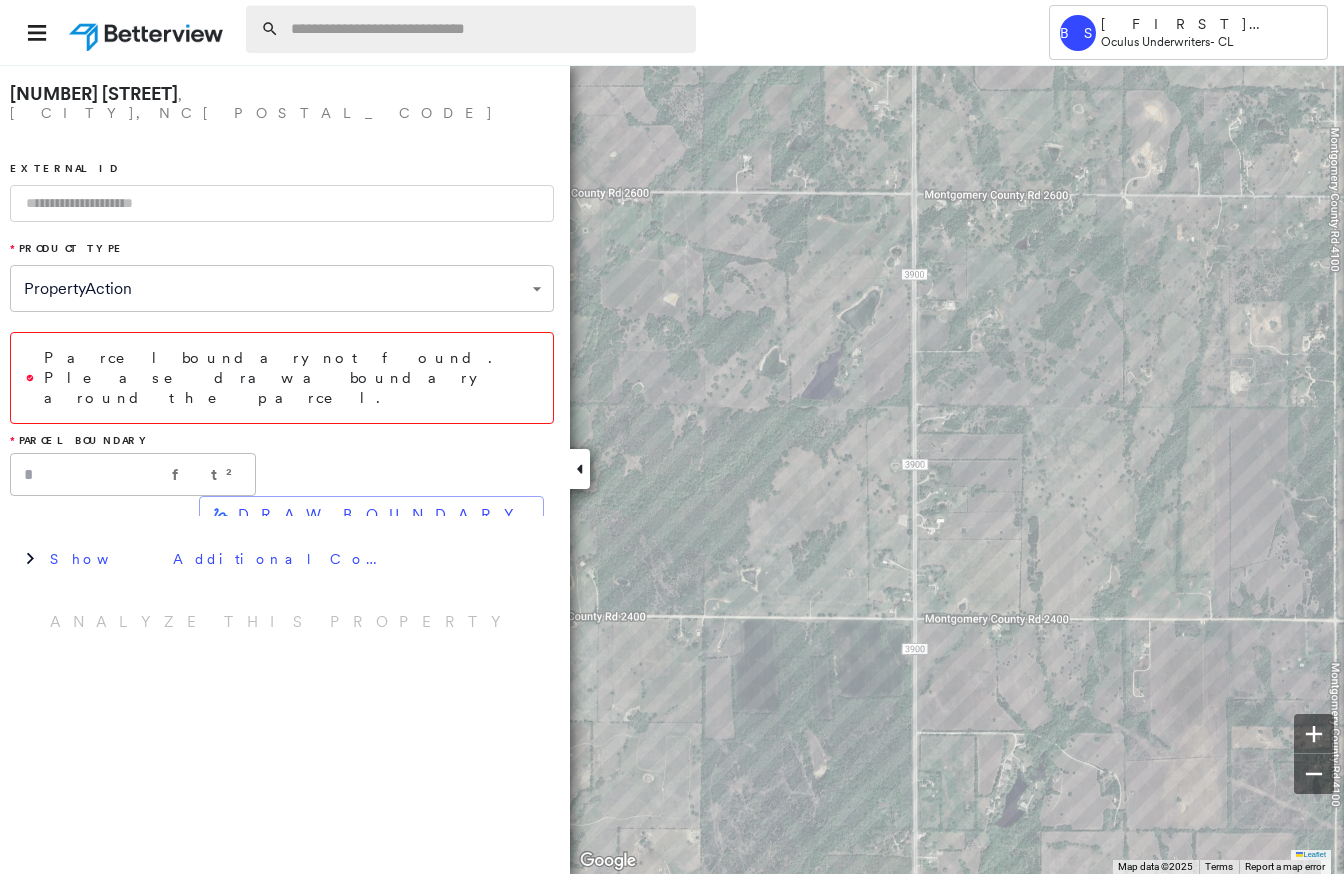 click at bounding box center (487, 29) 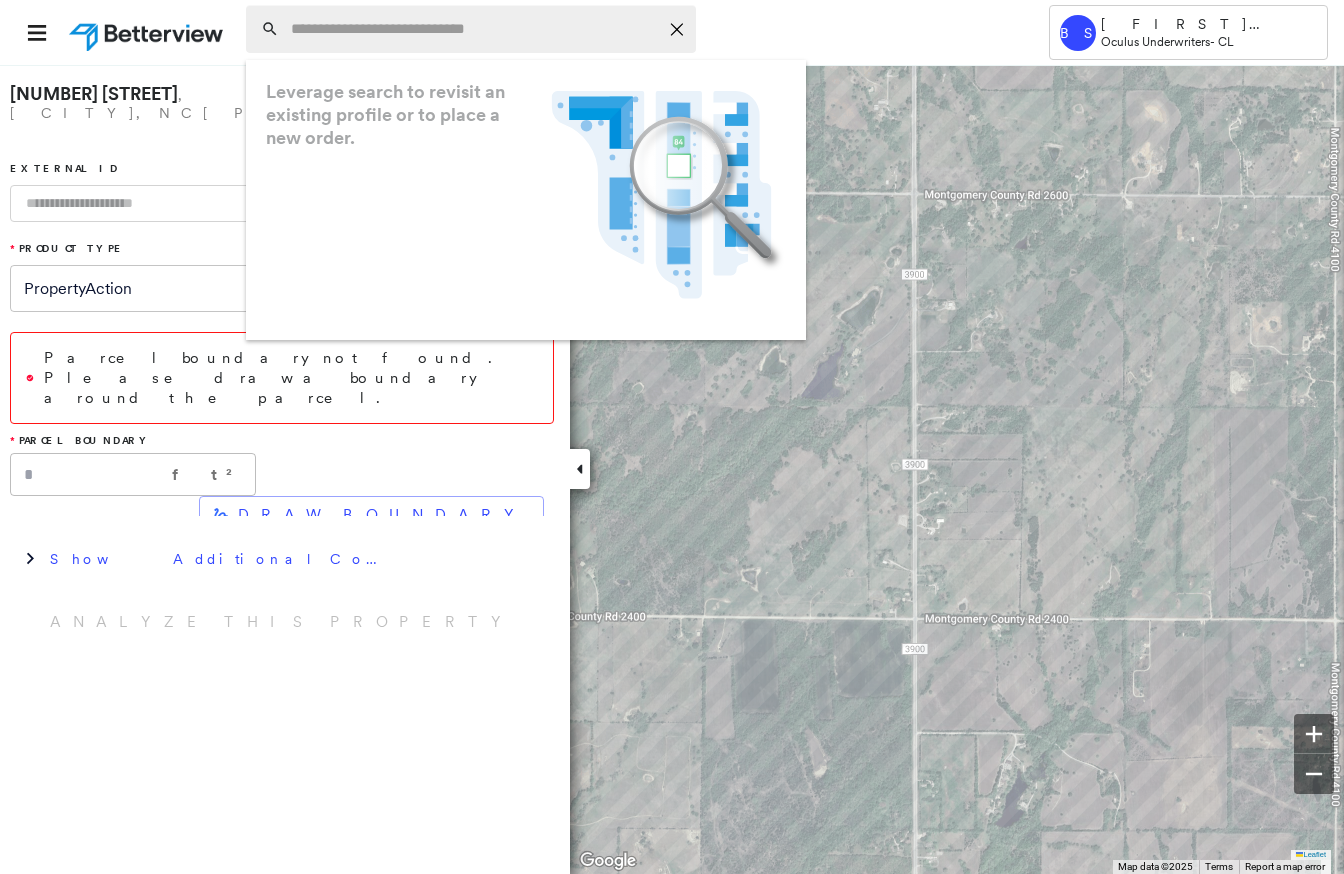 paste on "**********" 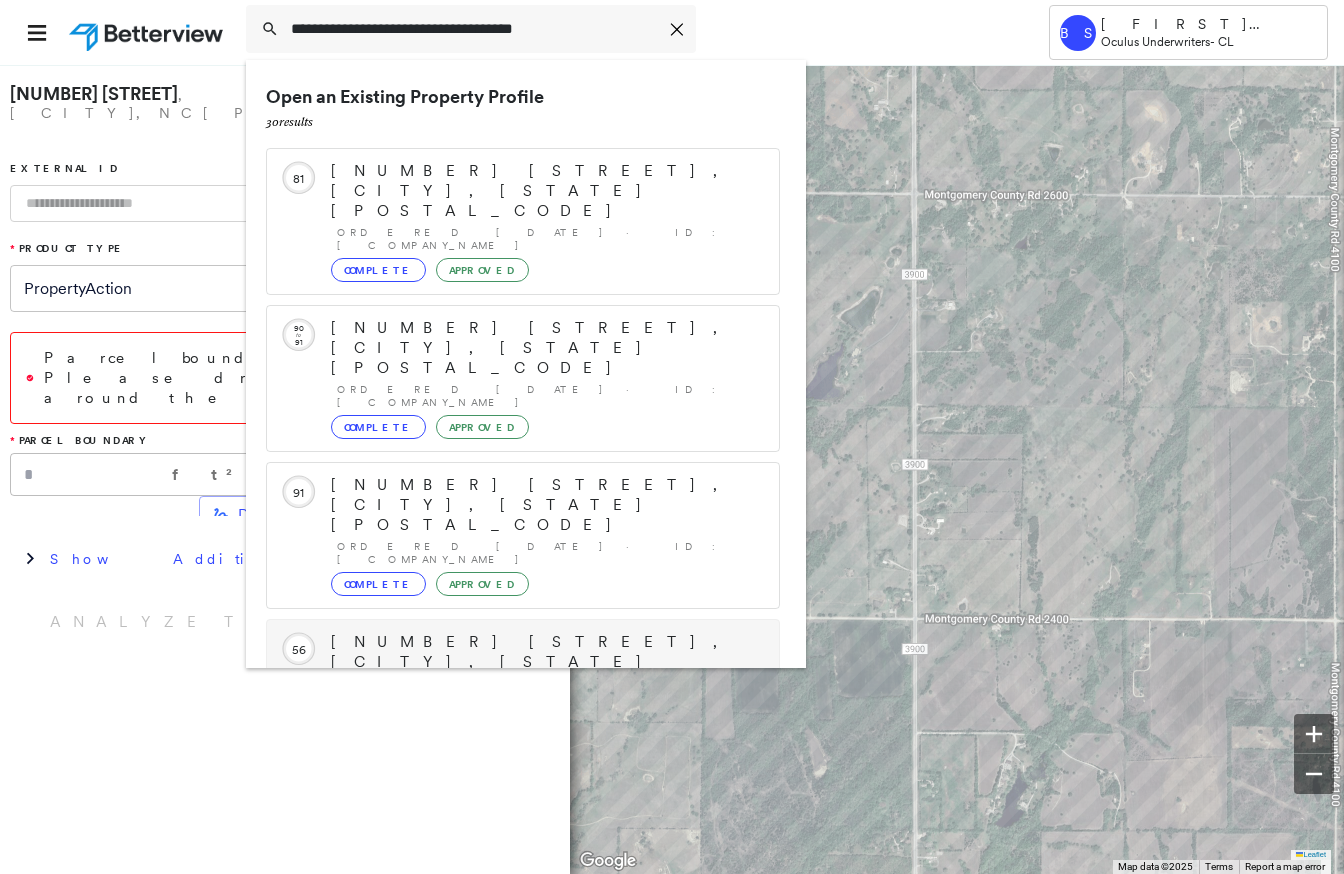 scroll, scrollTop: 208, scrollLeft: 0, axis: vertical 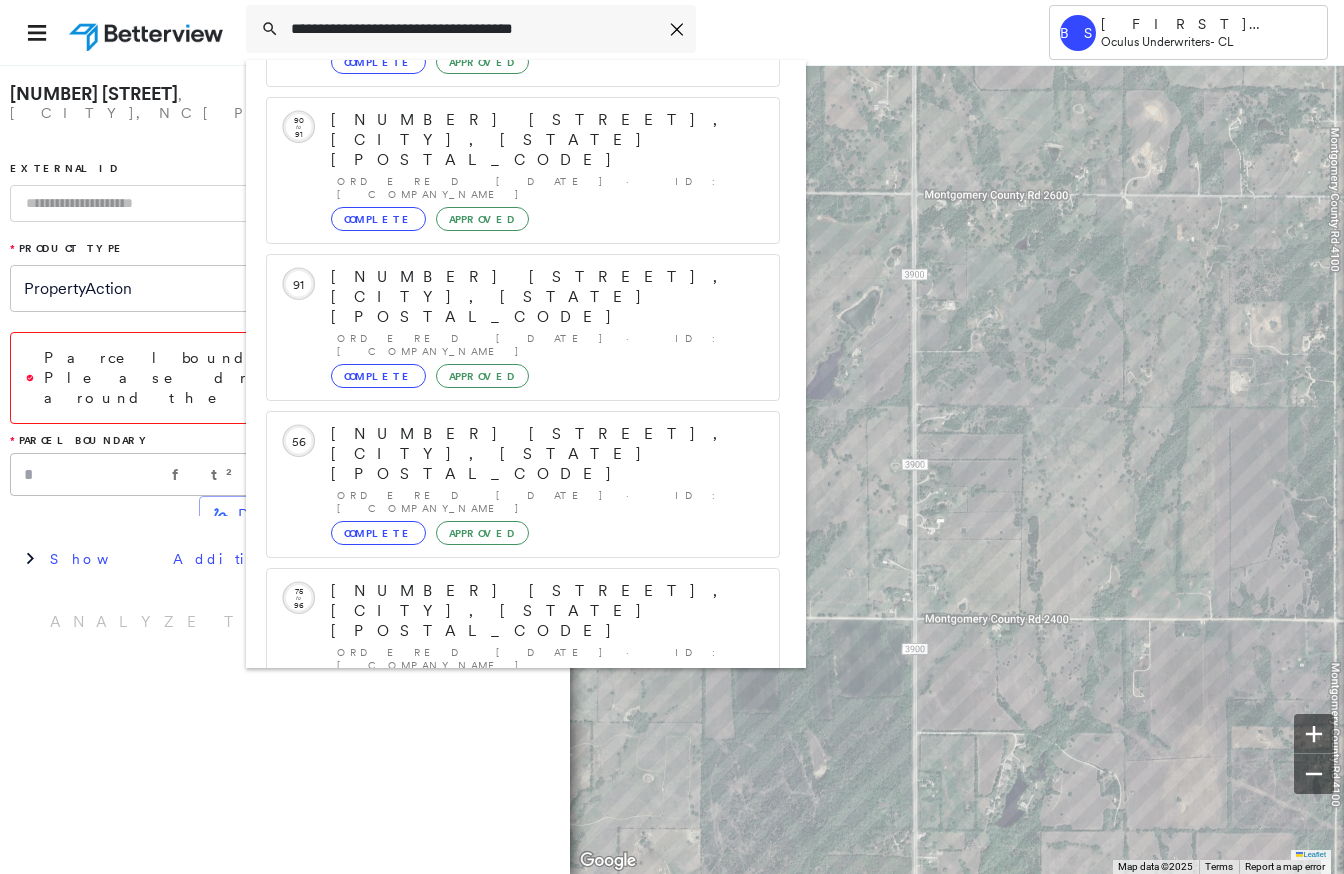 type on "**********" 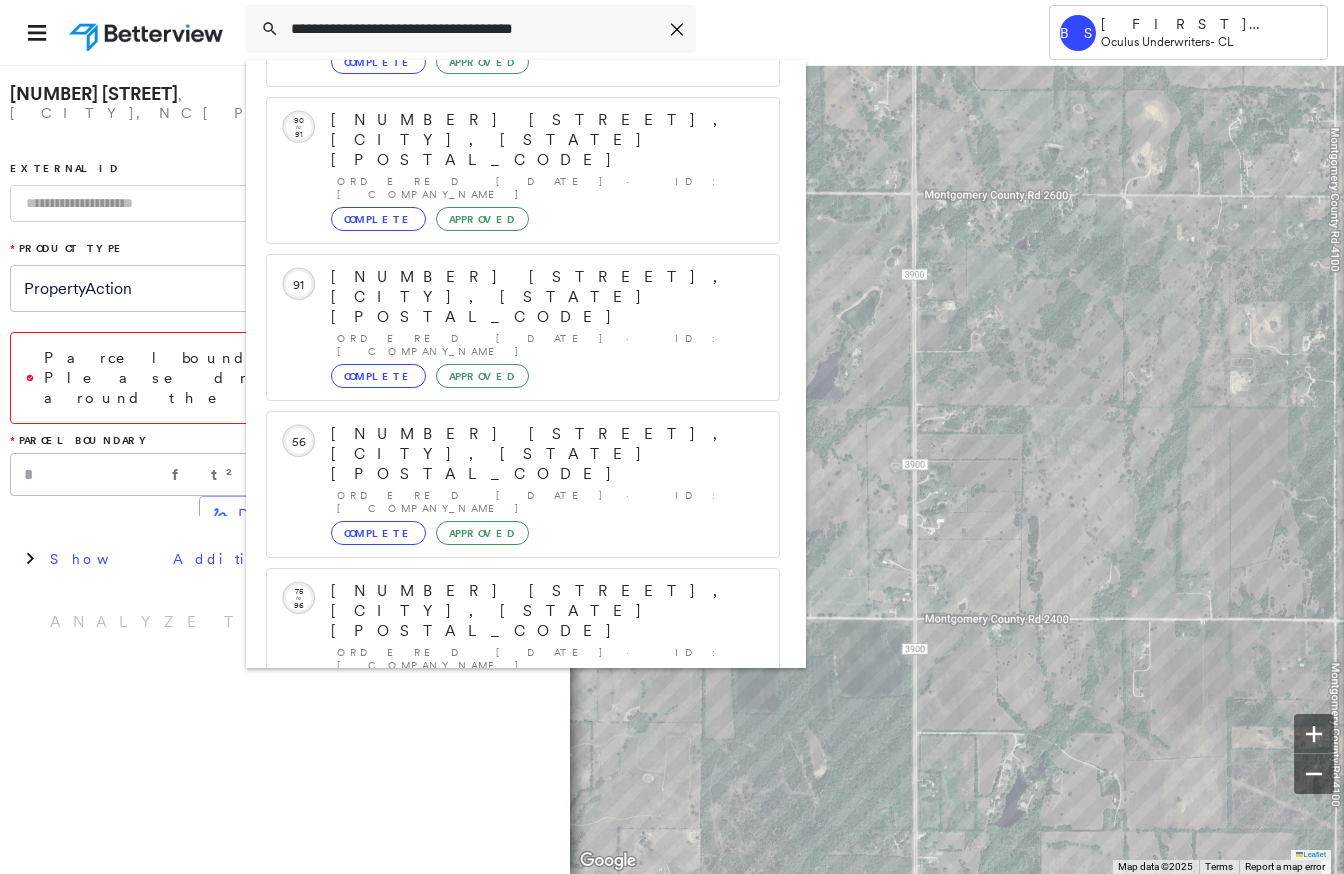 click 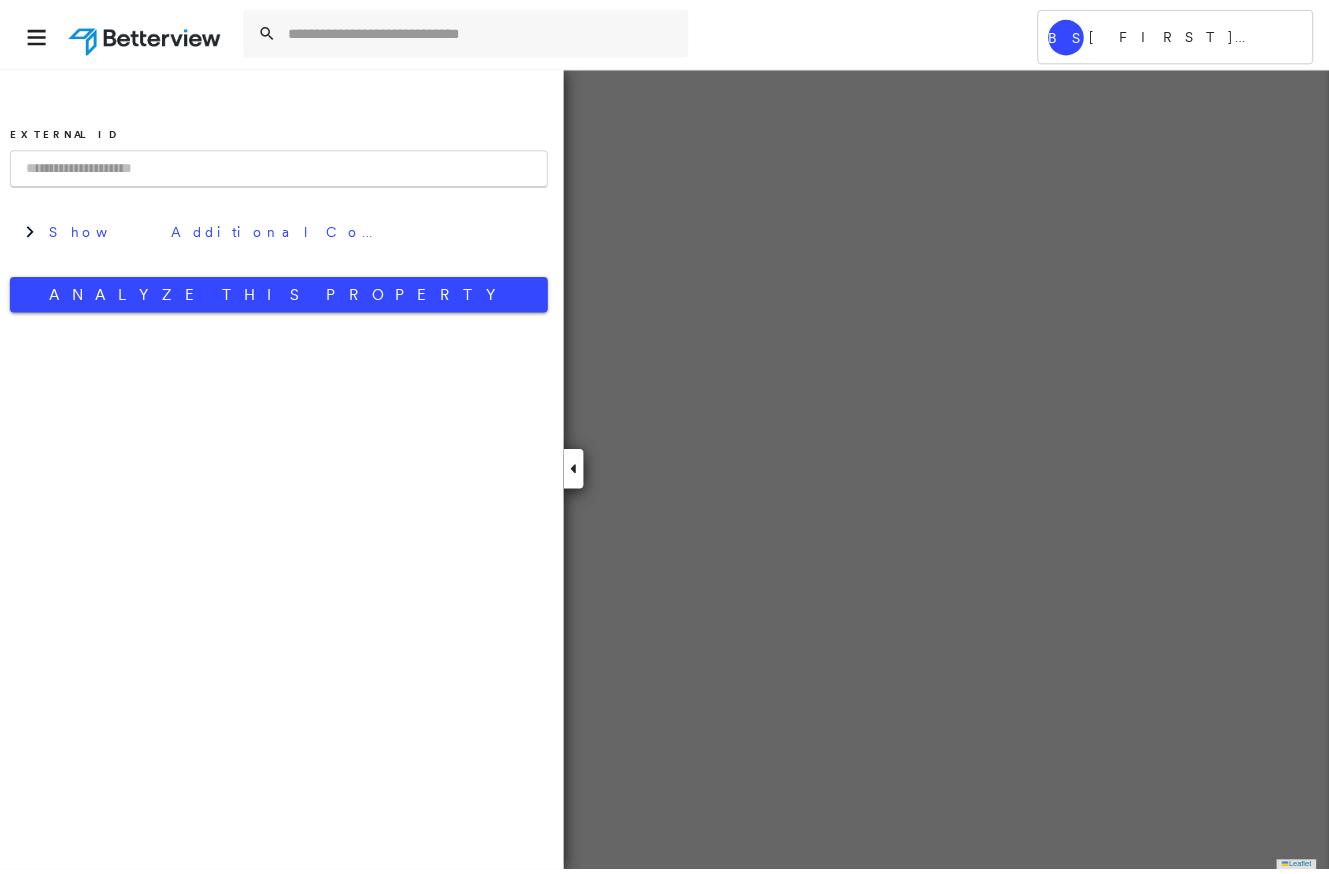 scroll, scrollTop: 0, scrollLeft: 0, axis: both 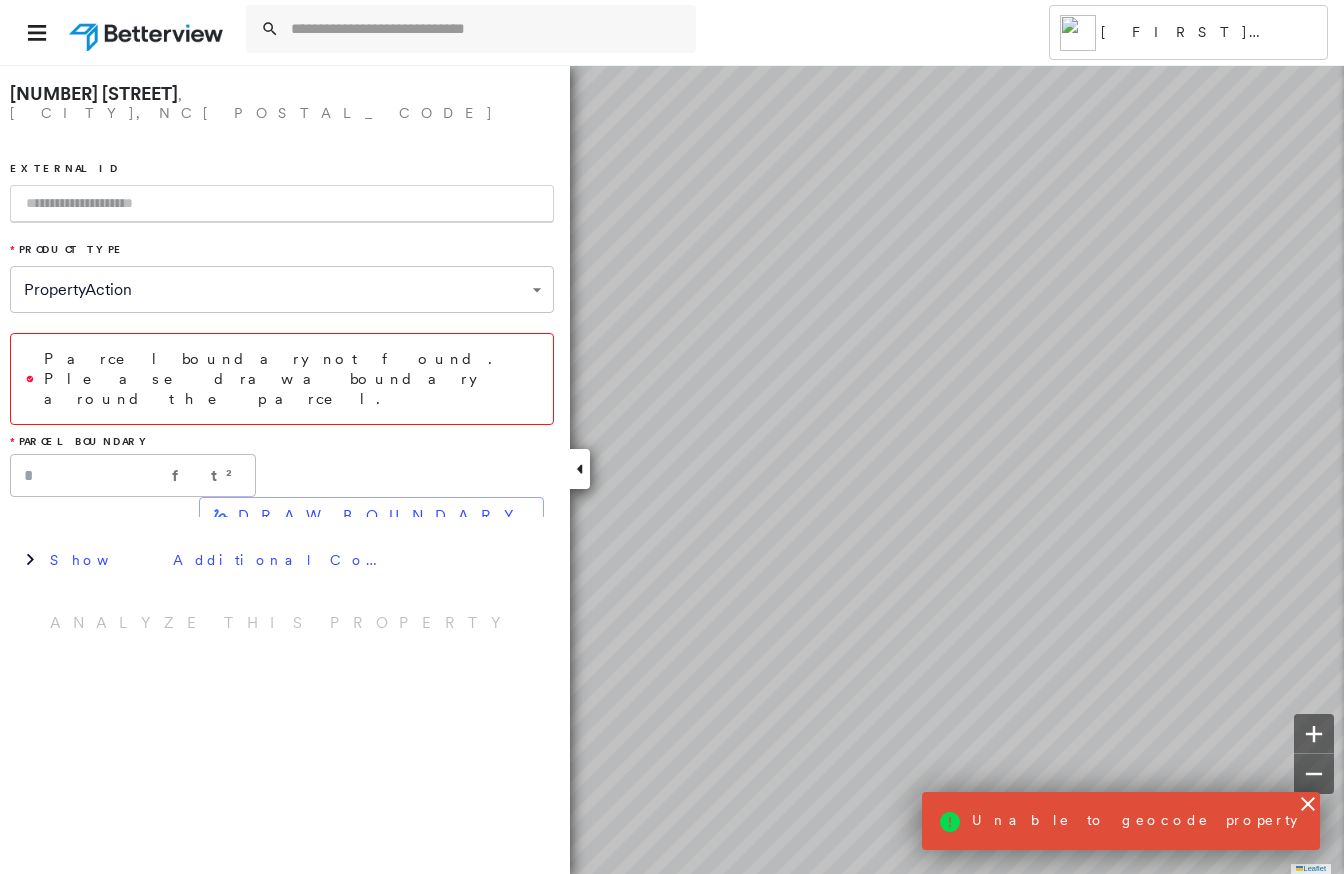 click at bounding box center (148, 32) 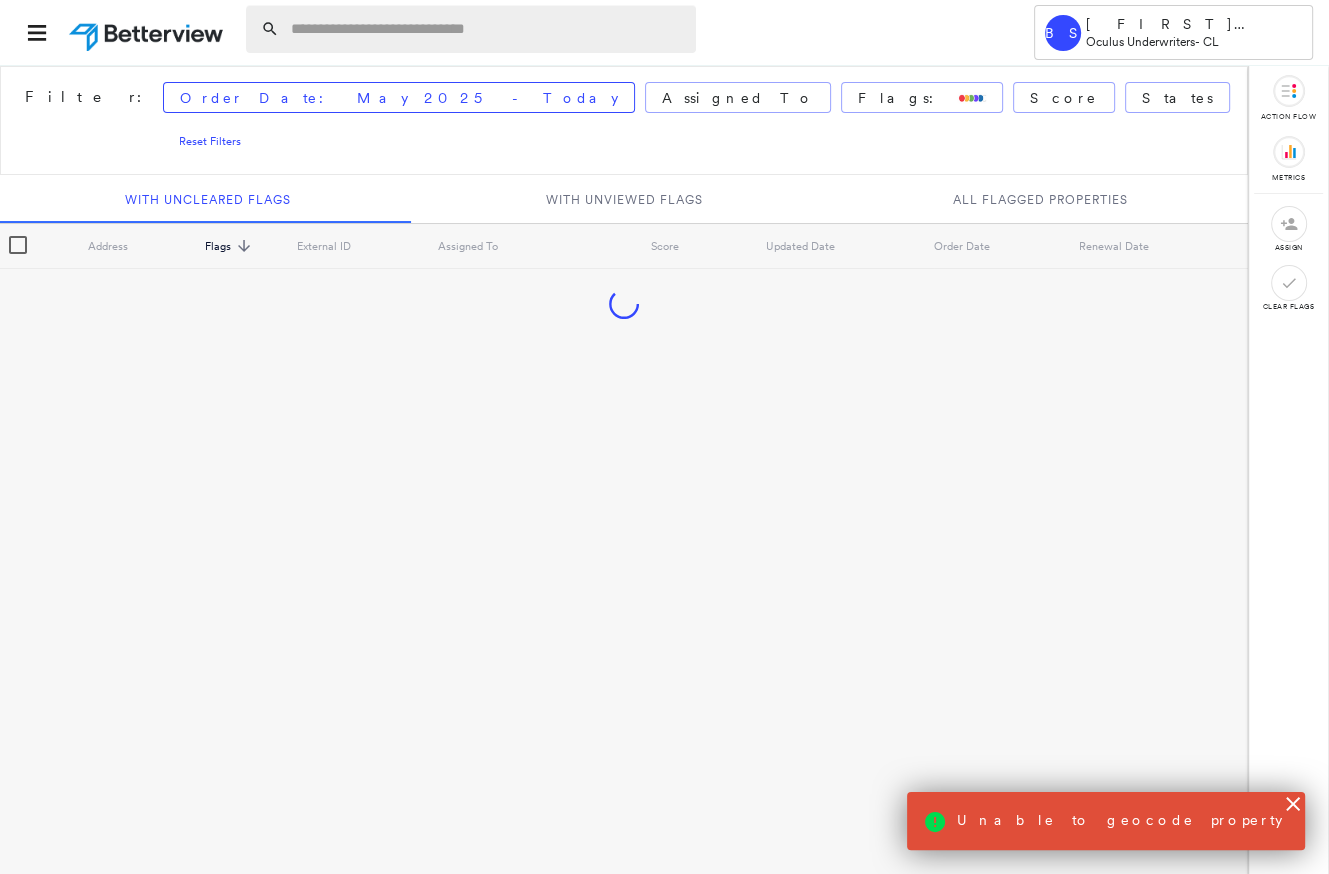 click at bounding box center [487, 29] 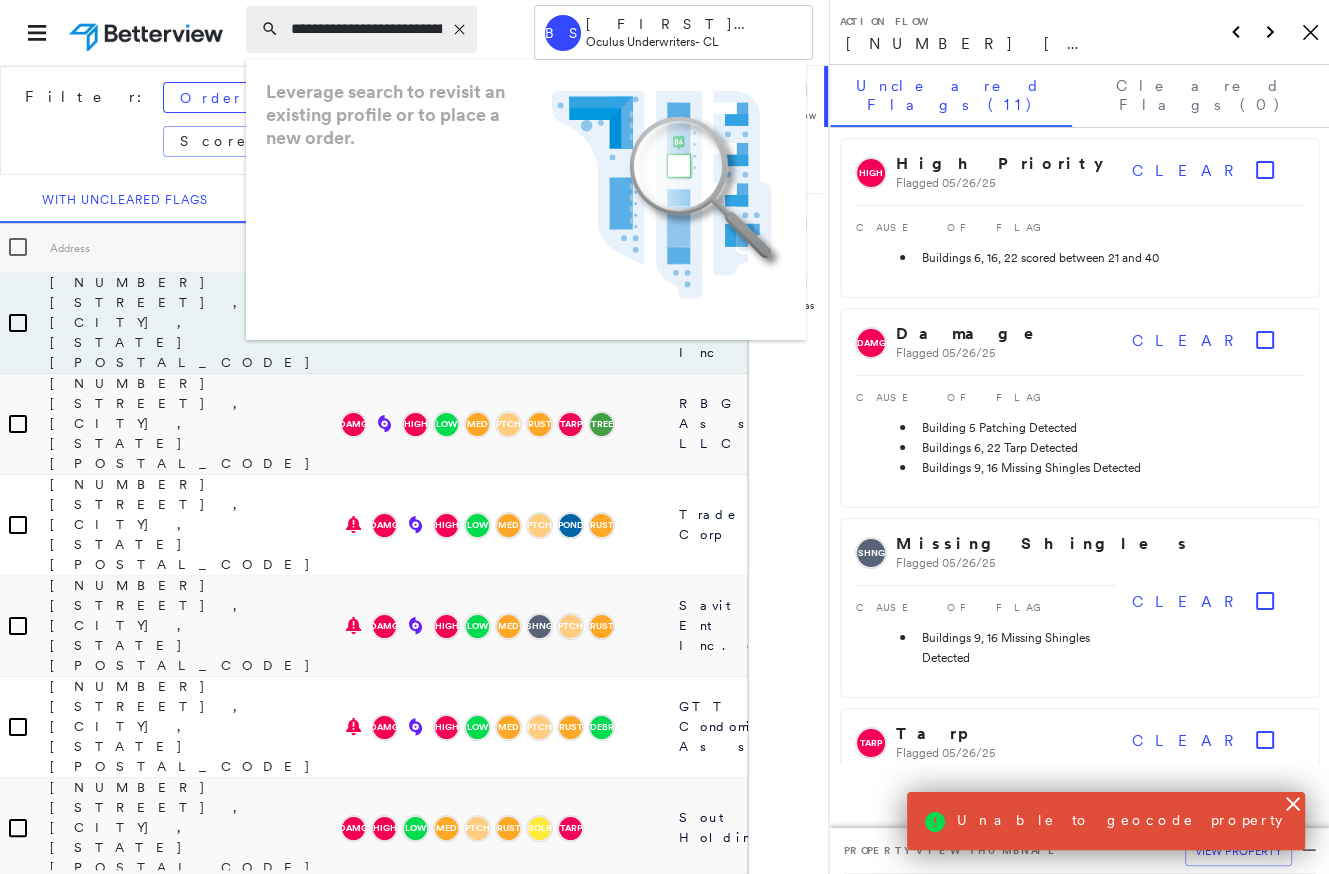 scroll, scrollTop: 0, scrollLeft: 106, axis: horizontal 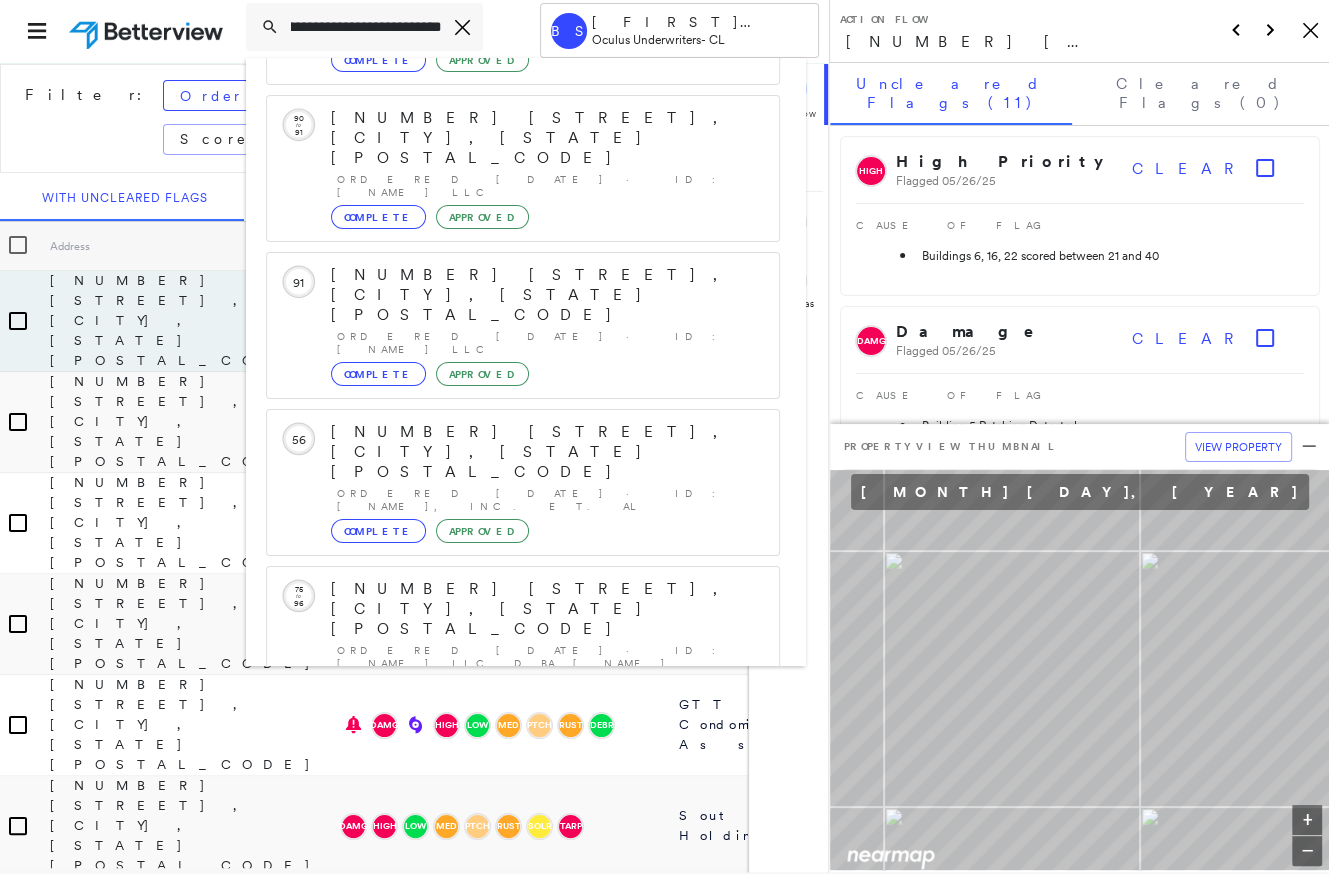 type on "**********" 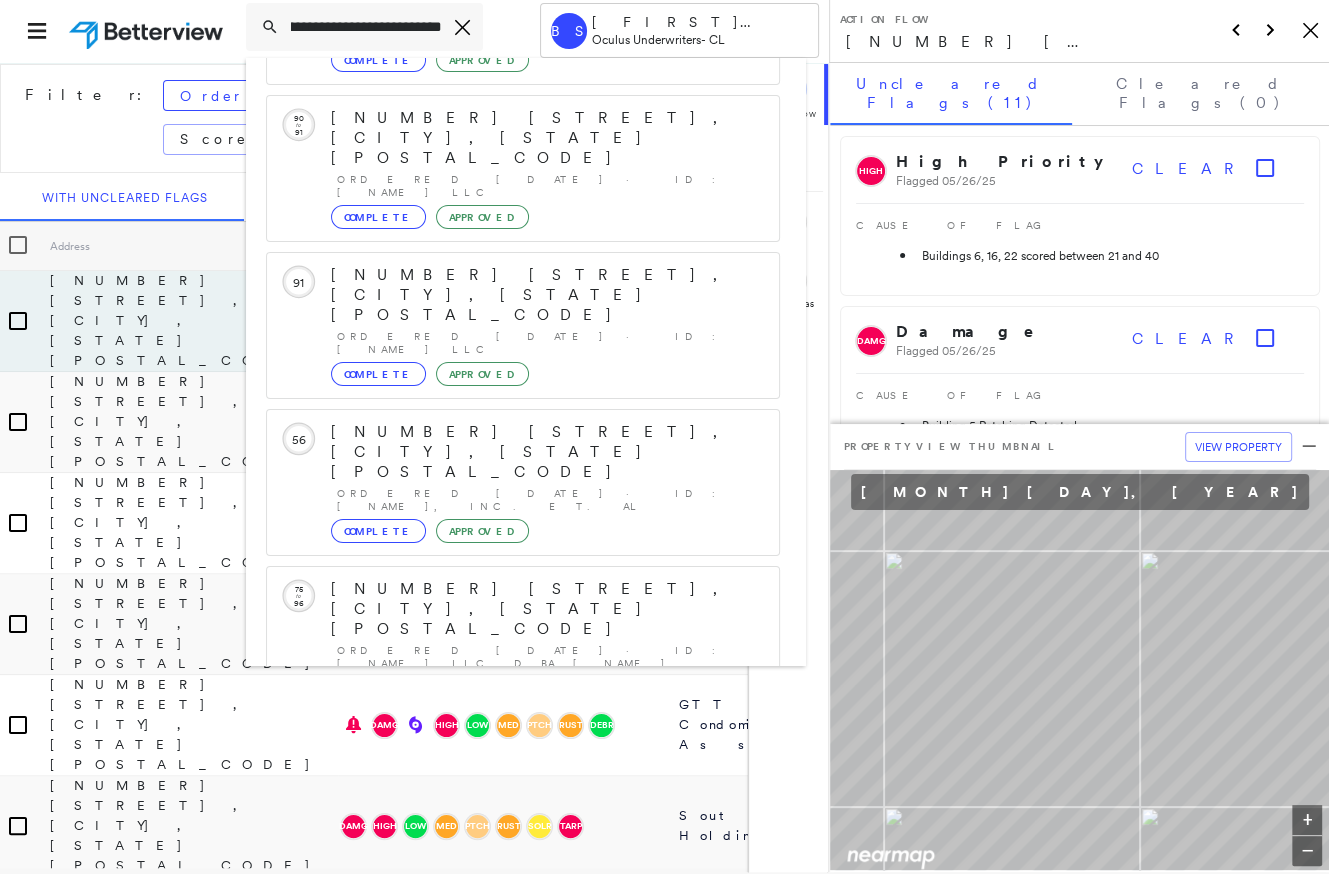 scroll, scrollTop: 0, scrollLeft: 0, axis: both 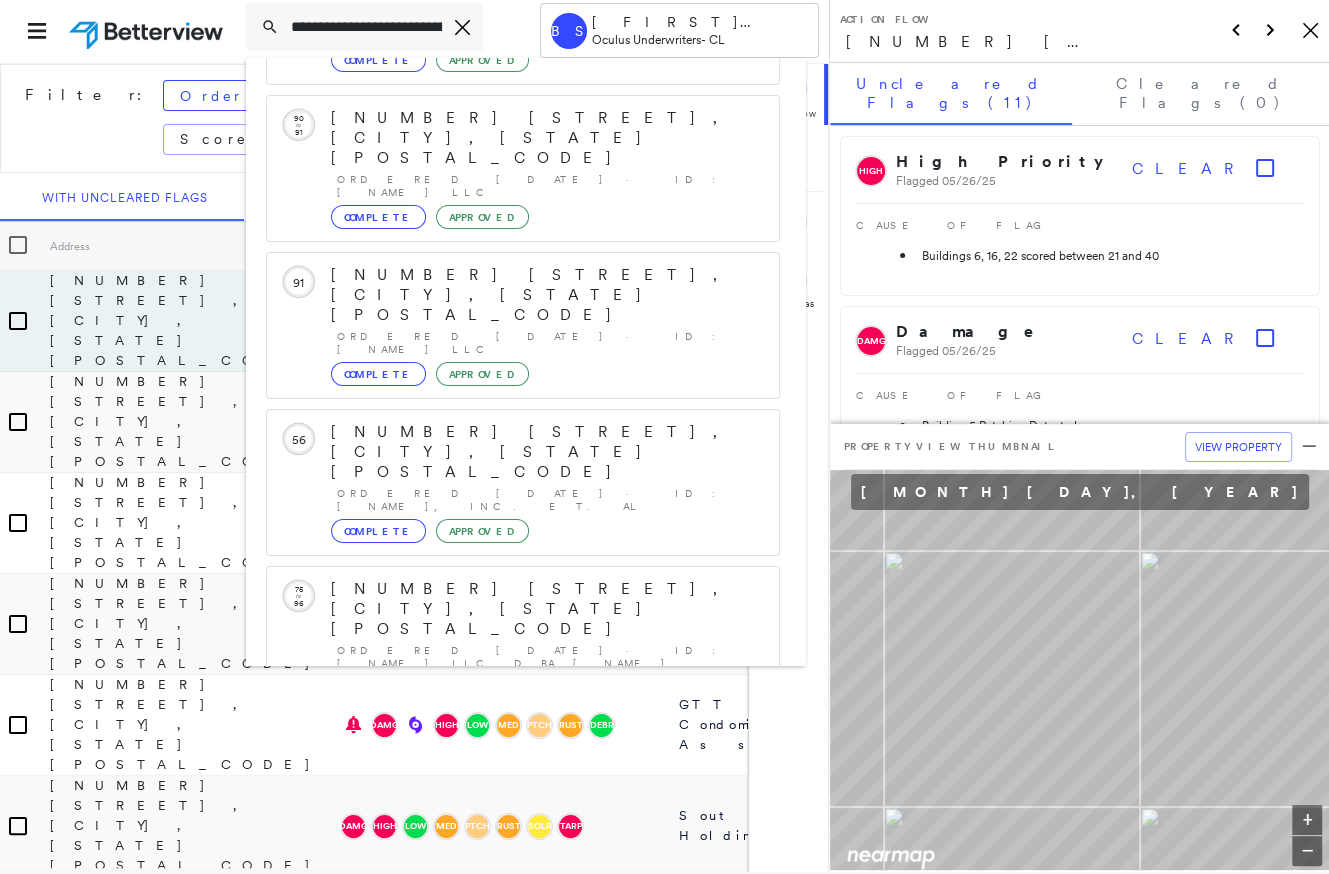click 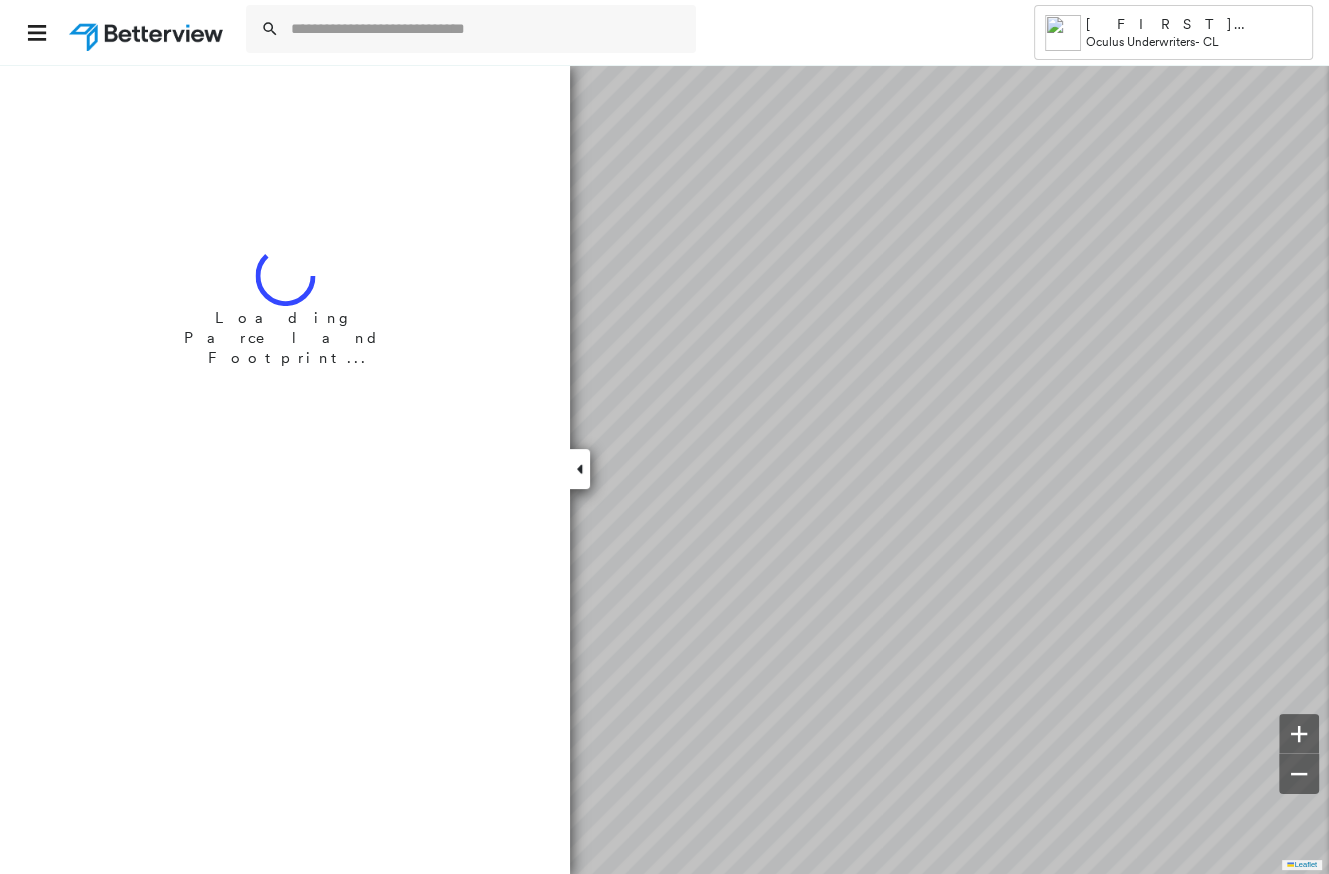 scroll, scrollTop: 0, scrollLeft: 0, axis: both 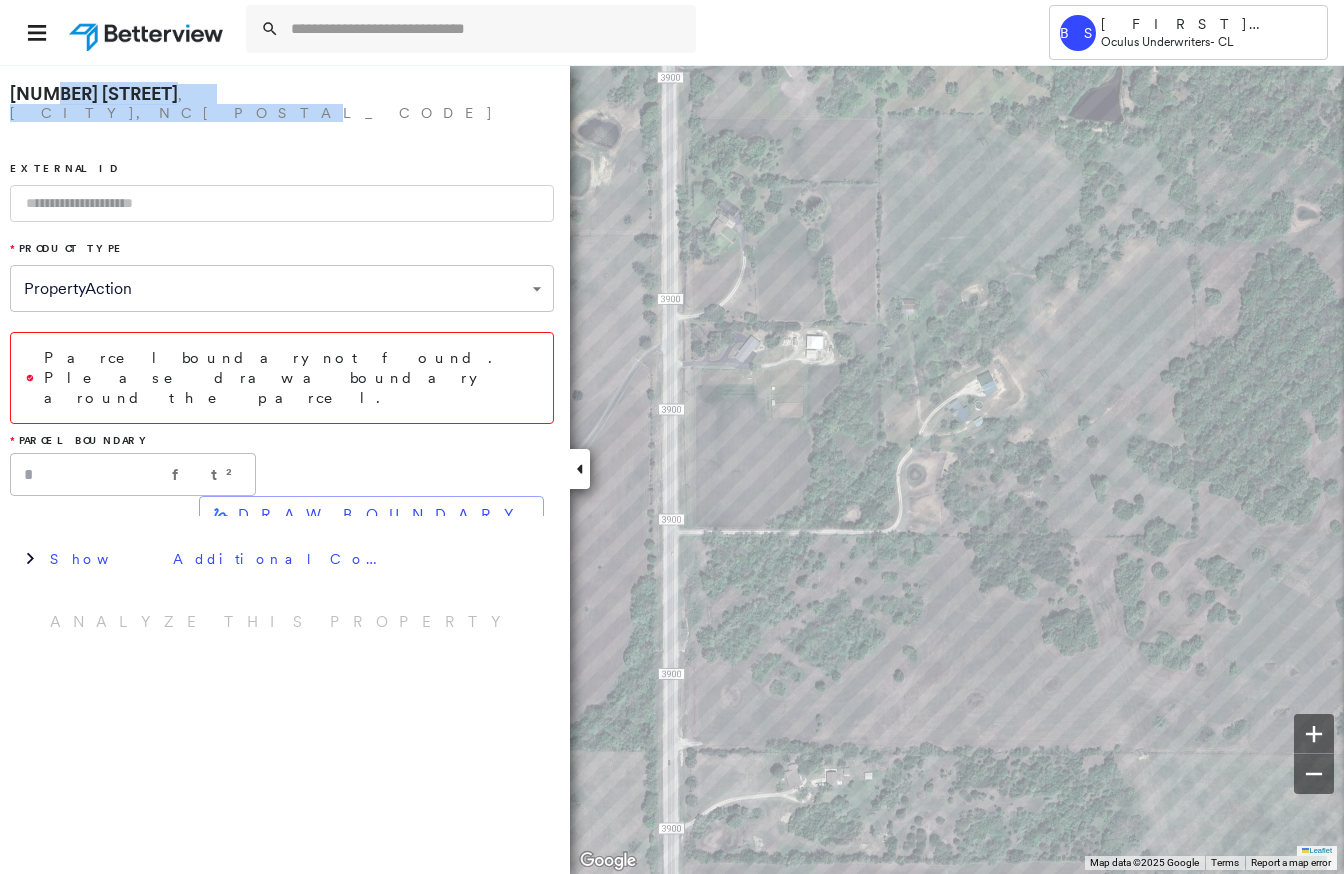 drag, startPoint x: 47, startPoint y: 91, endPoint x: 264, endPoint y: 93, distance: 217.00922 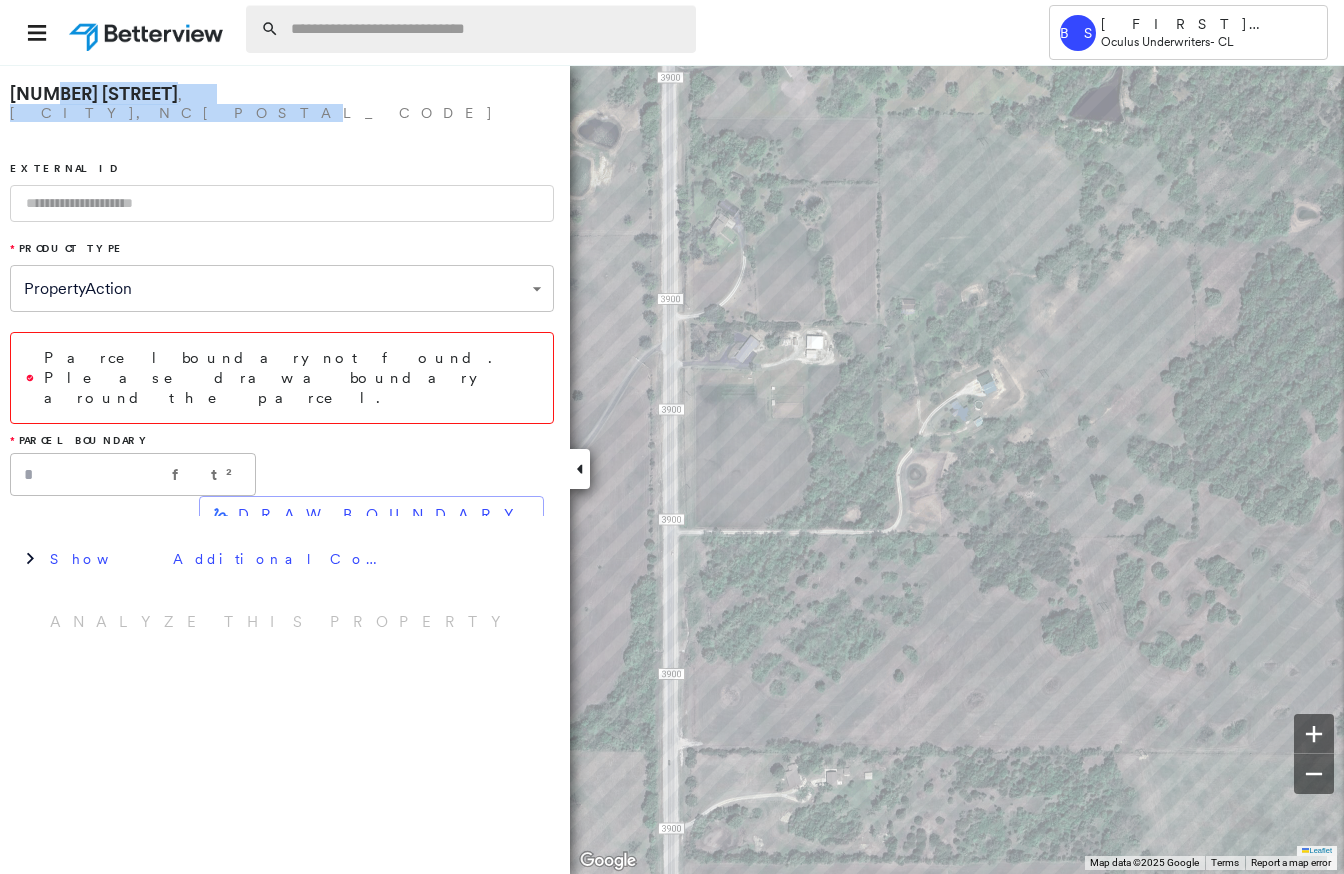 copy on "[STREET], [CITY], [STATE] [POSTAL_CODE]" 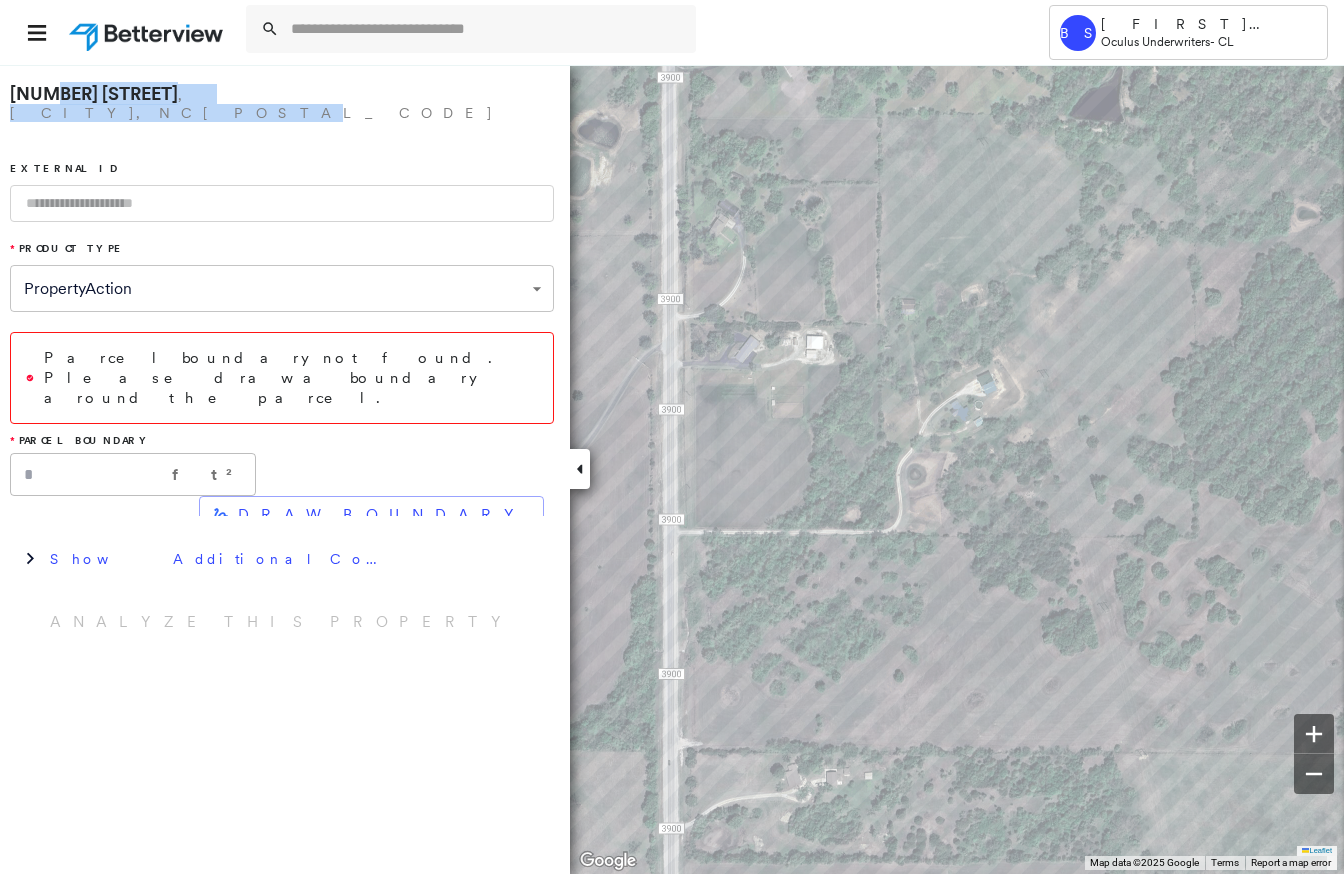 click at bounding box center [148, 32] 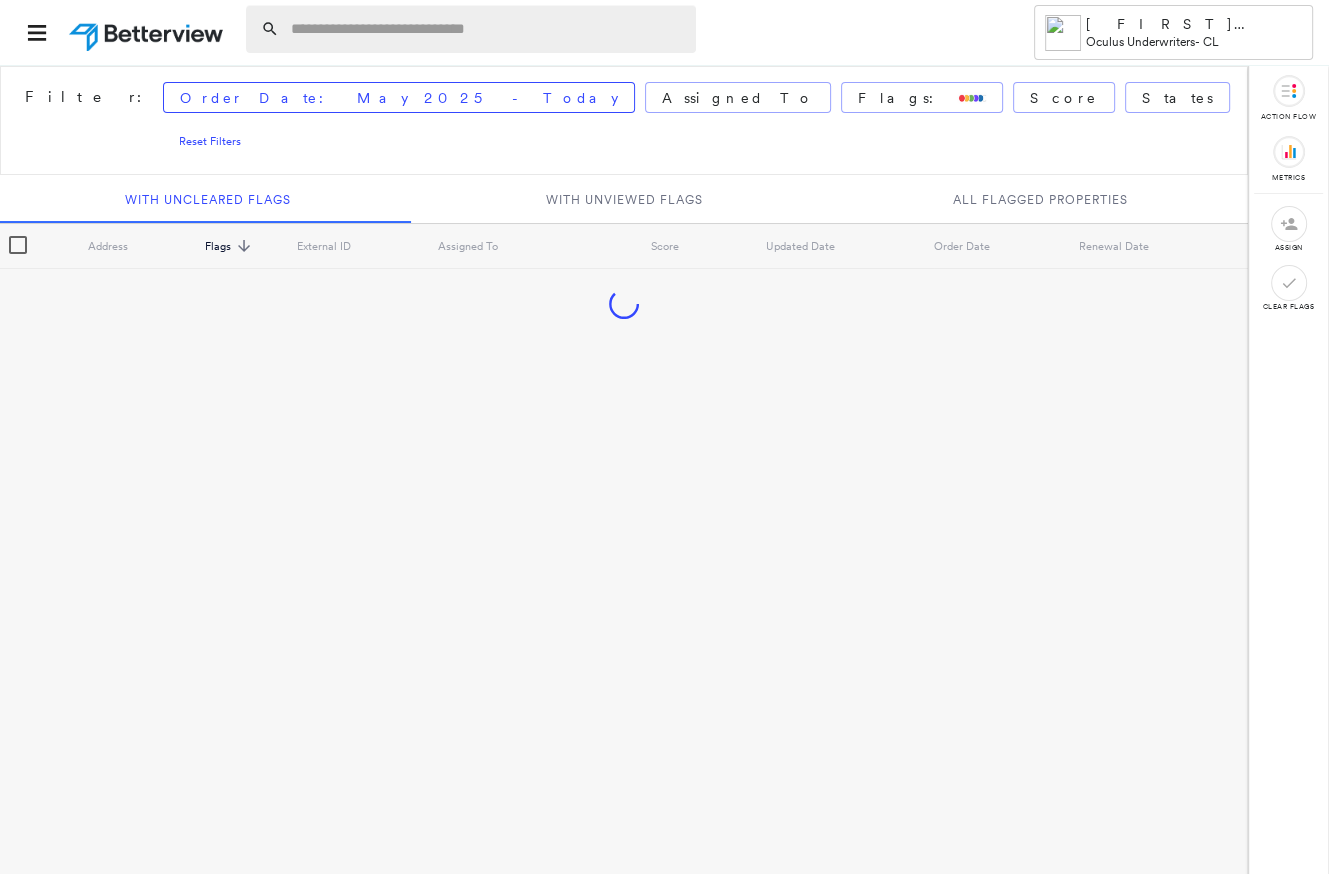 click at bounding box center [487, 29] 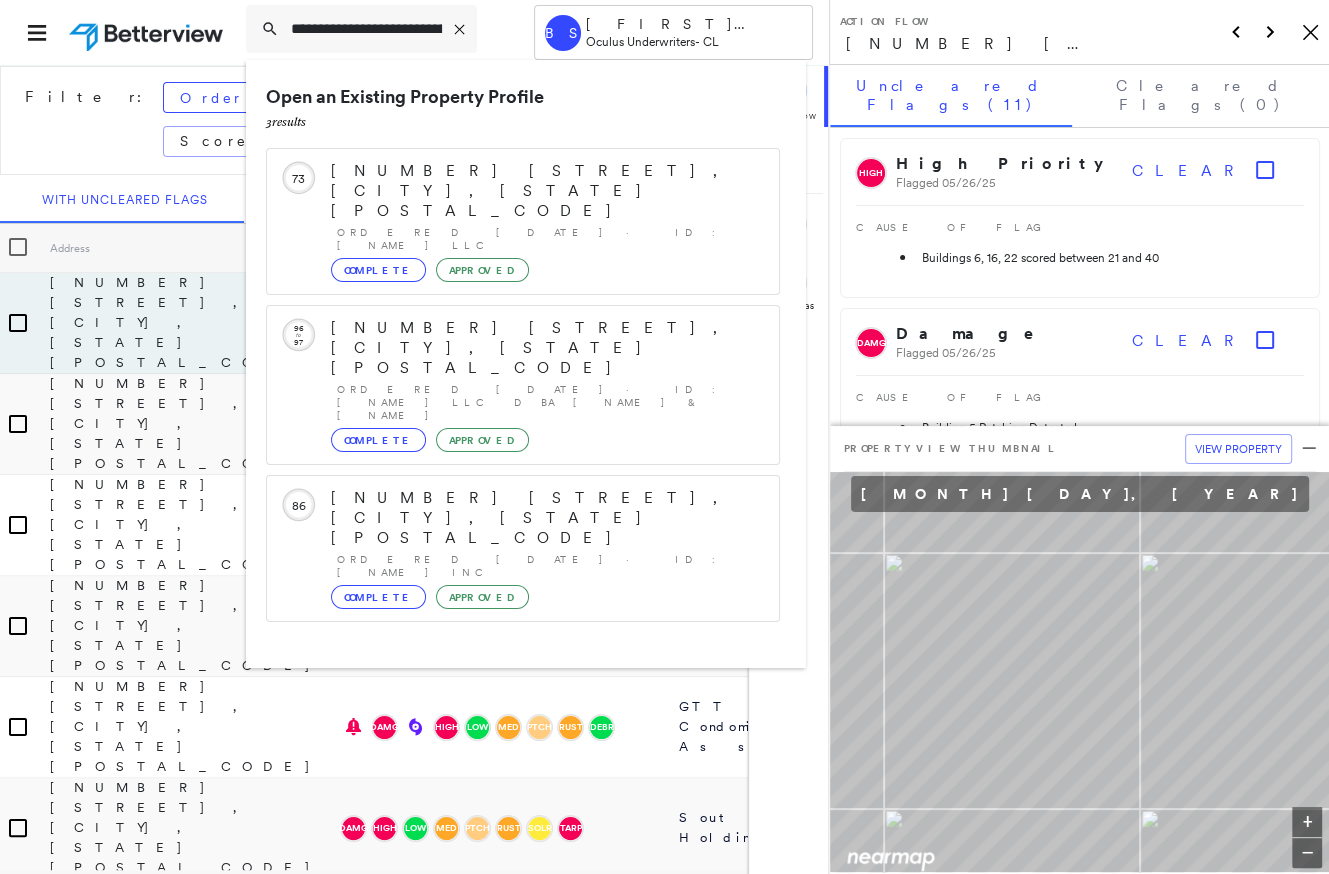 type on "**********" 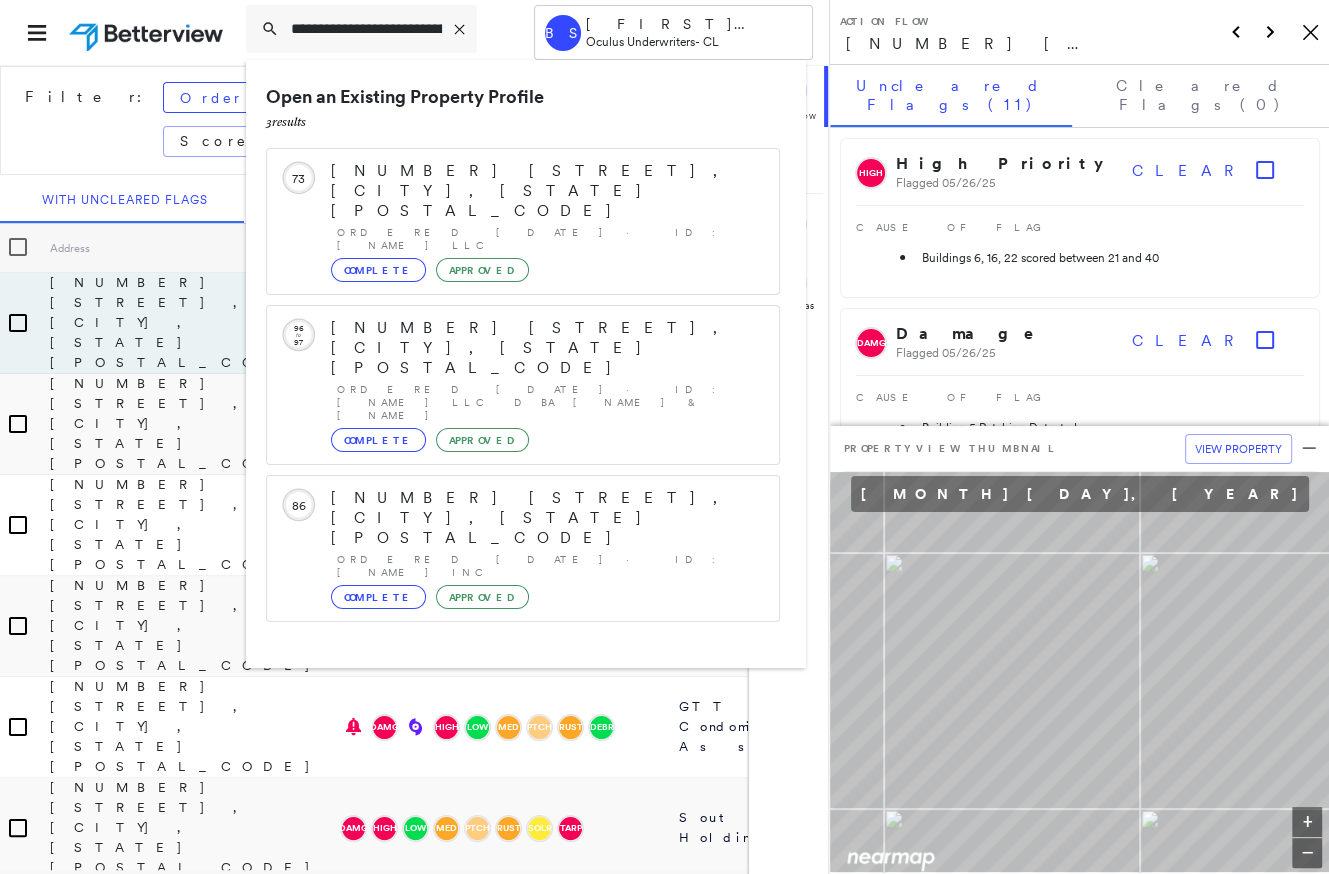 click 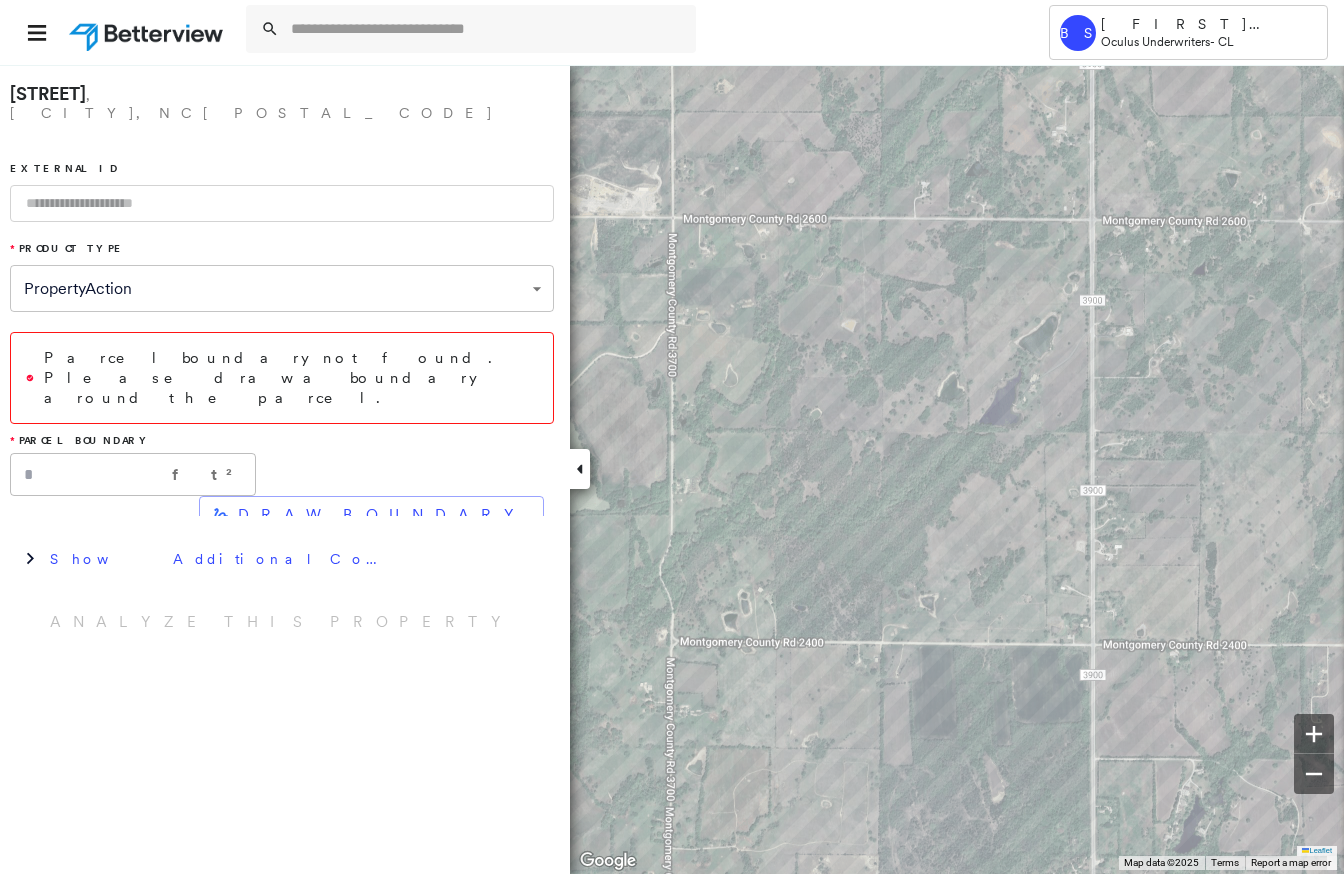 click at bounding box center [282, 203] 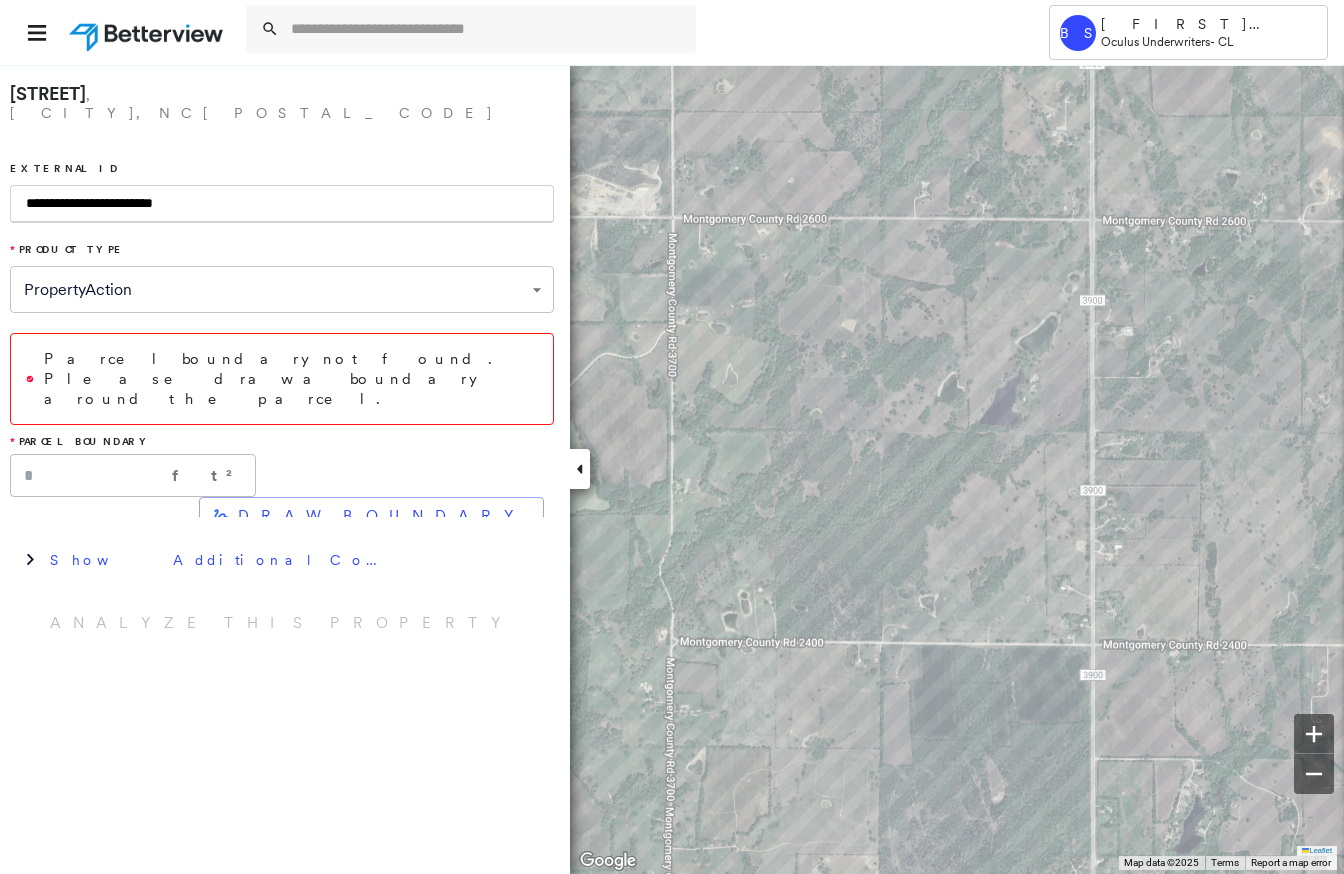 drag, startPoint x: 254, startPoint y: 185, endPoint x: -77, endPoint y: 177, distance: 331.09665 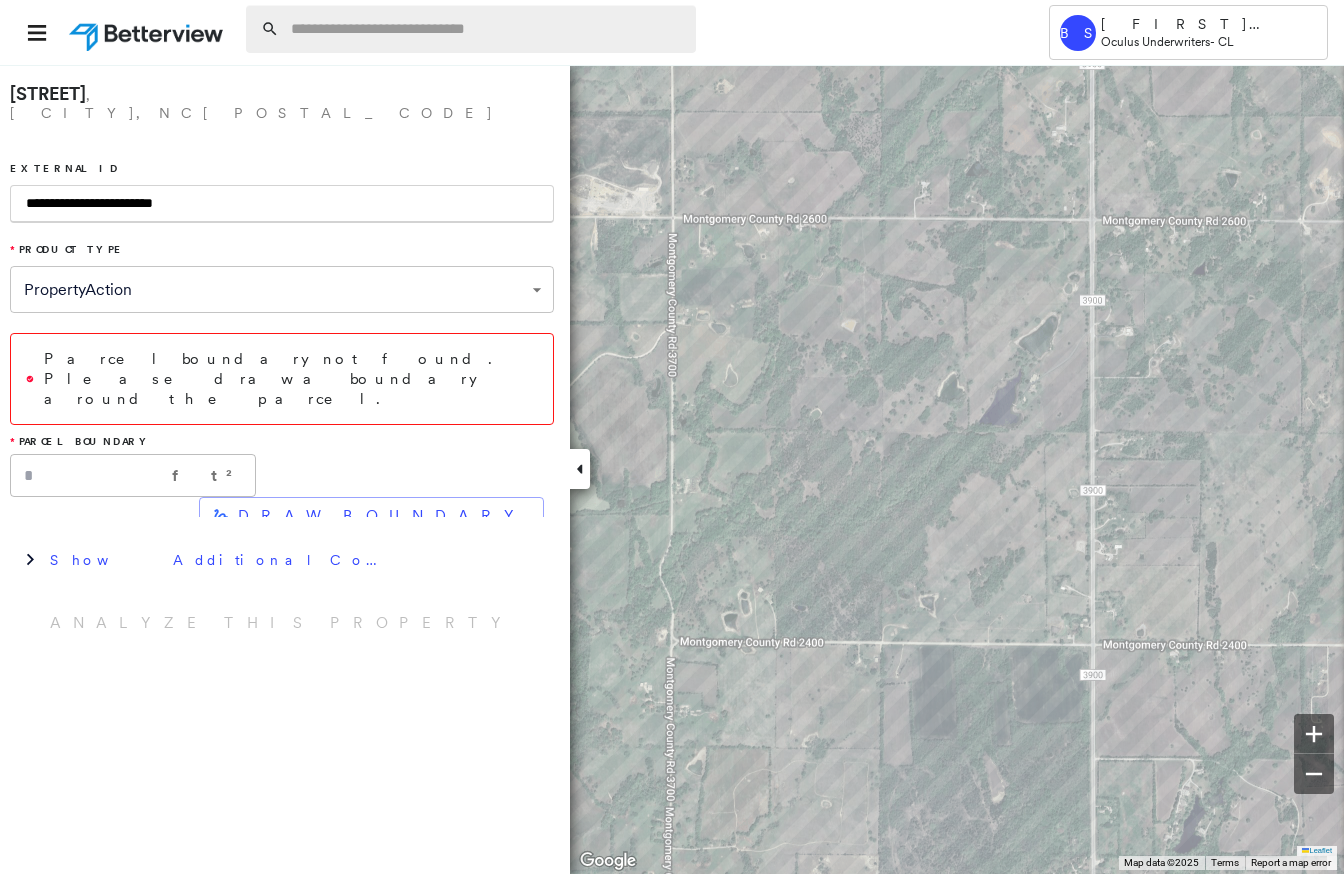 type on "**********" 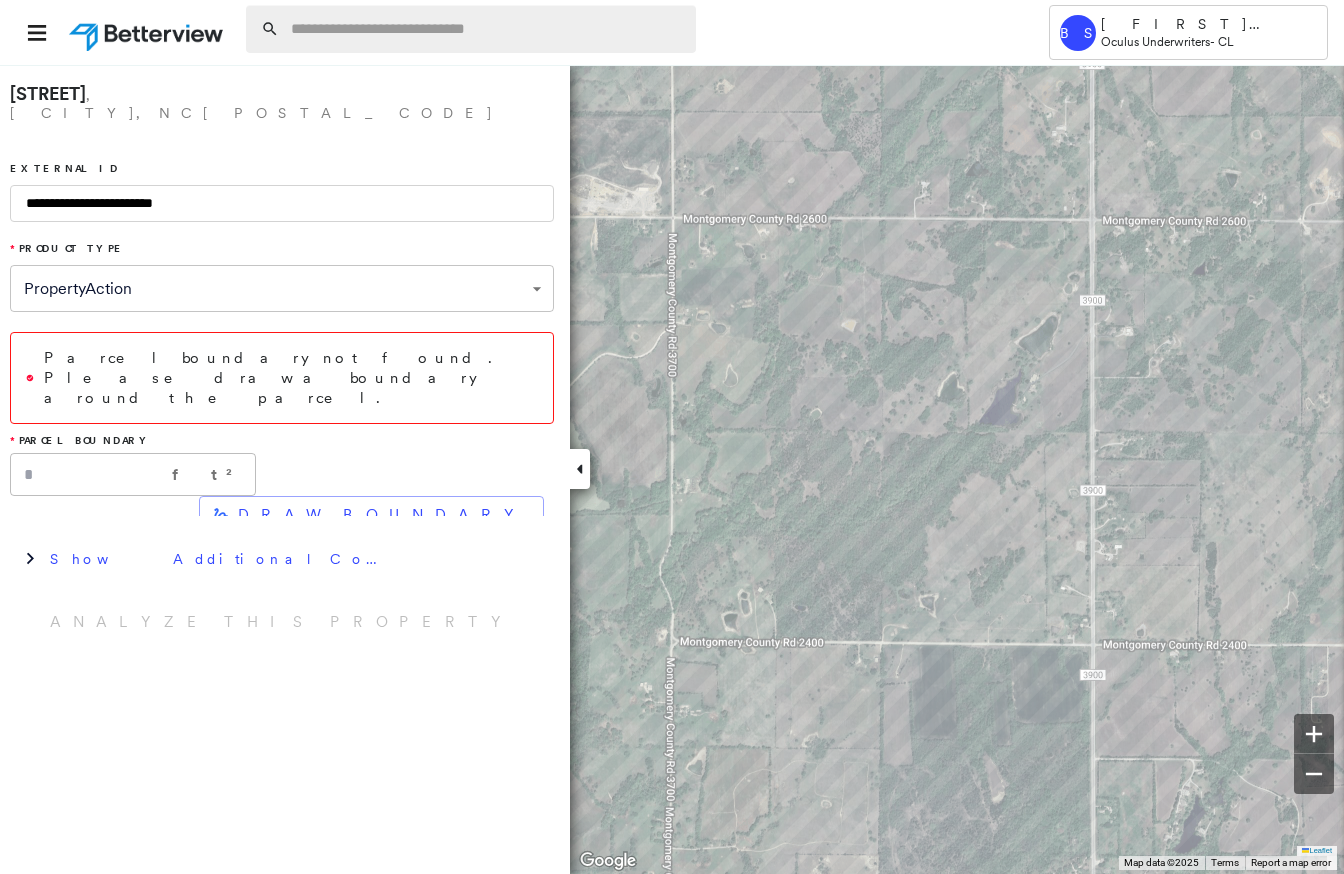 click at bounding box center (487, 29) 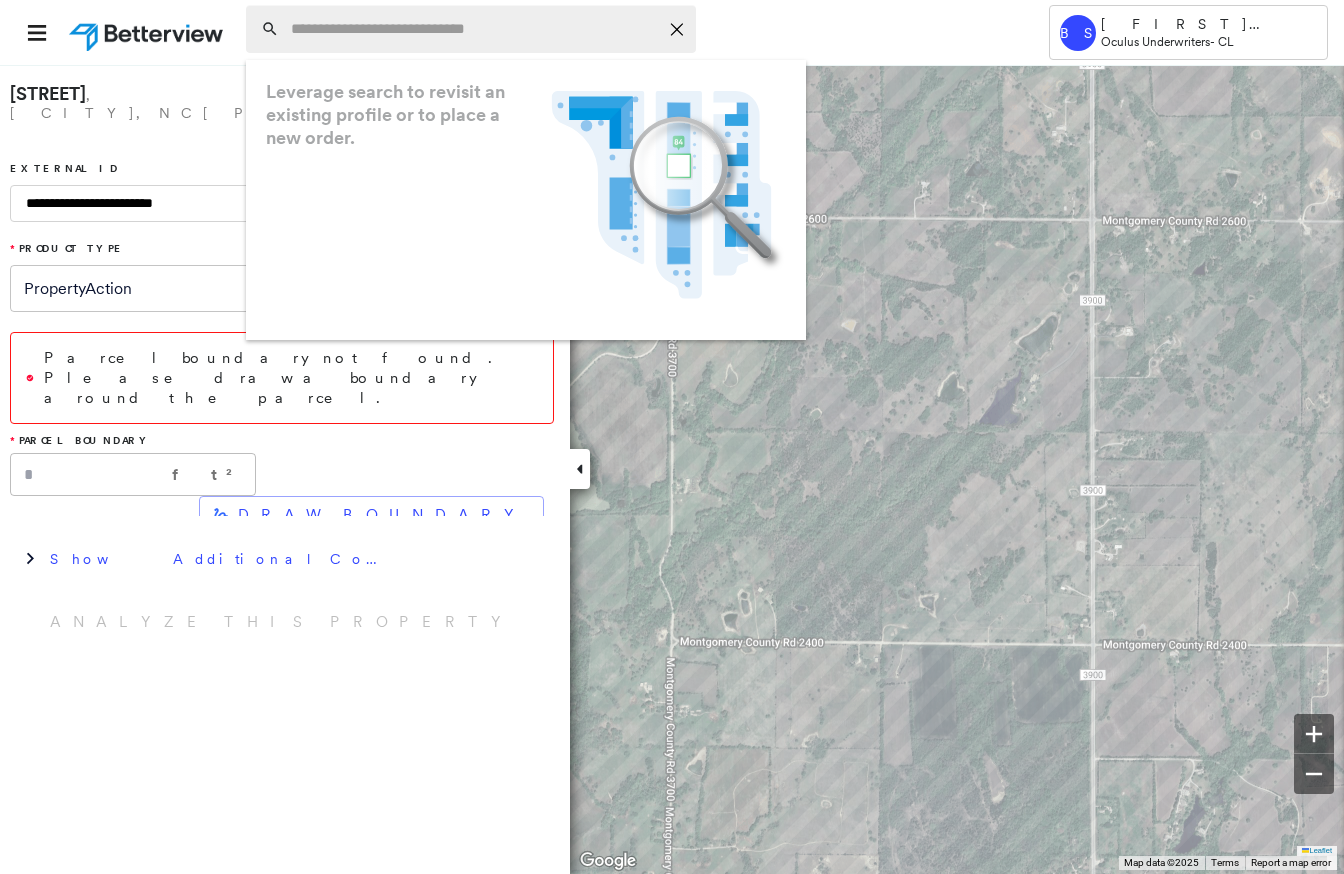 paste on "**********" 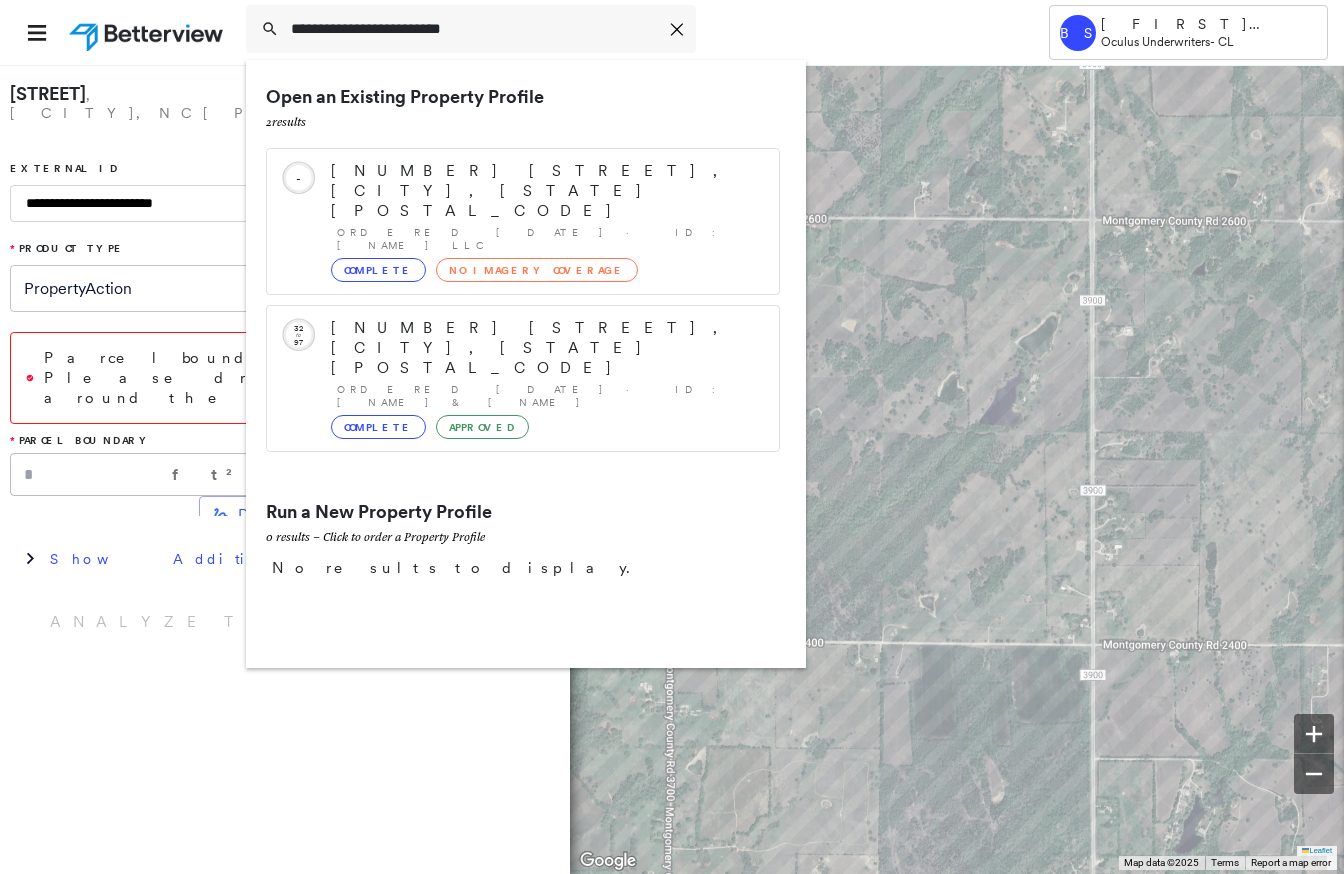 drag, startPoint x: 356, startPoint y: 25, endPoint x: 791, endPoint y: 45, distance: 435.45953 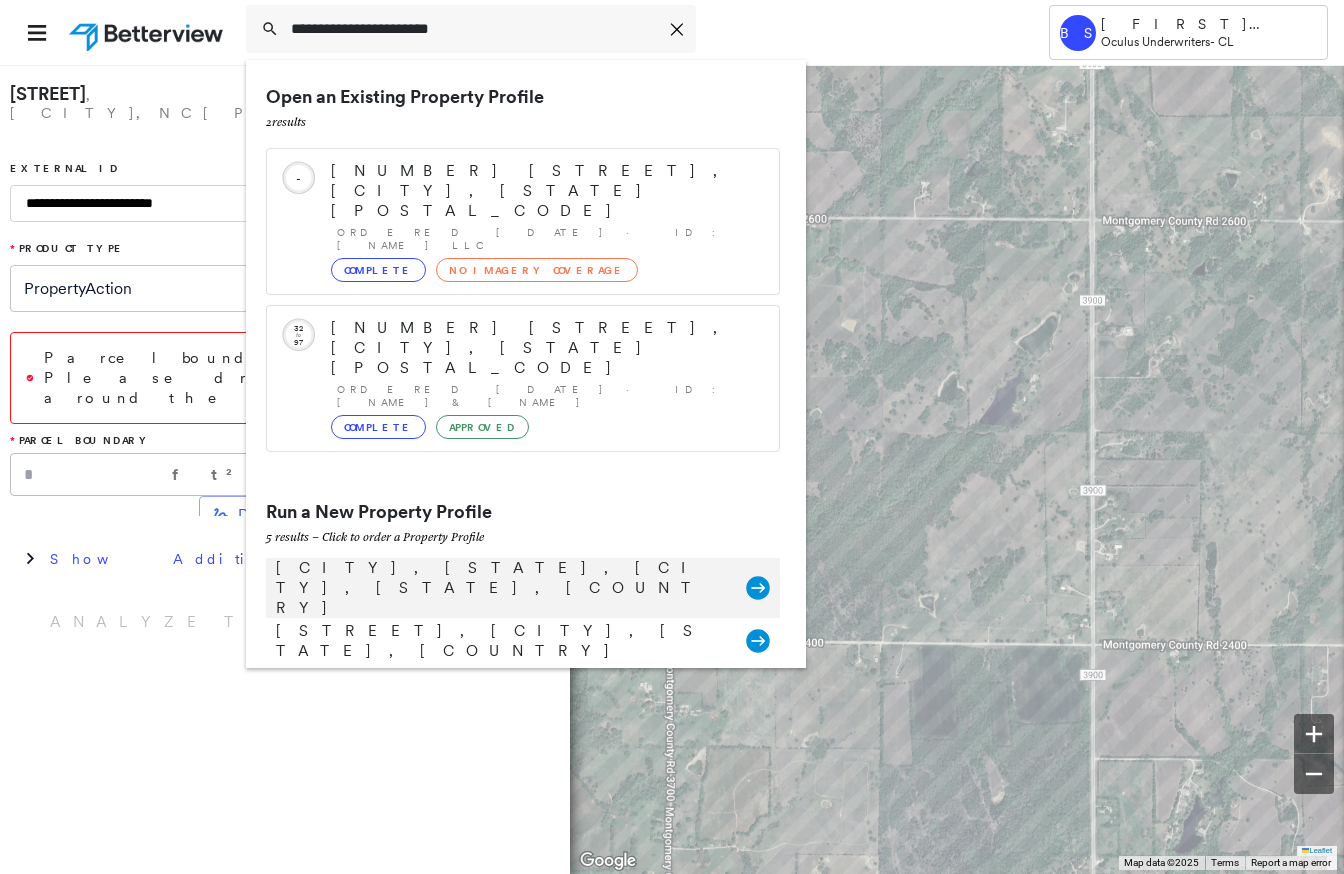 type on "**********" 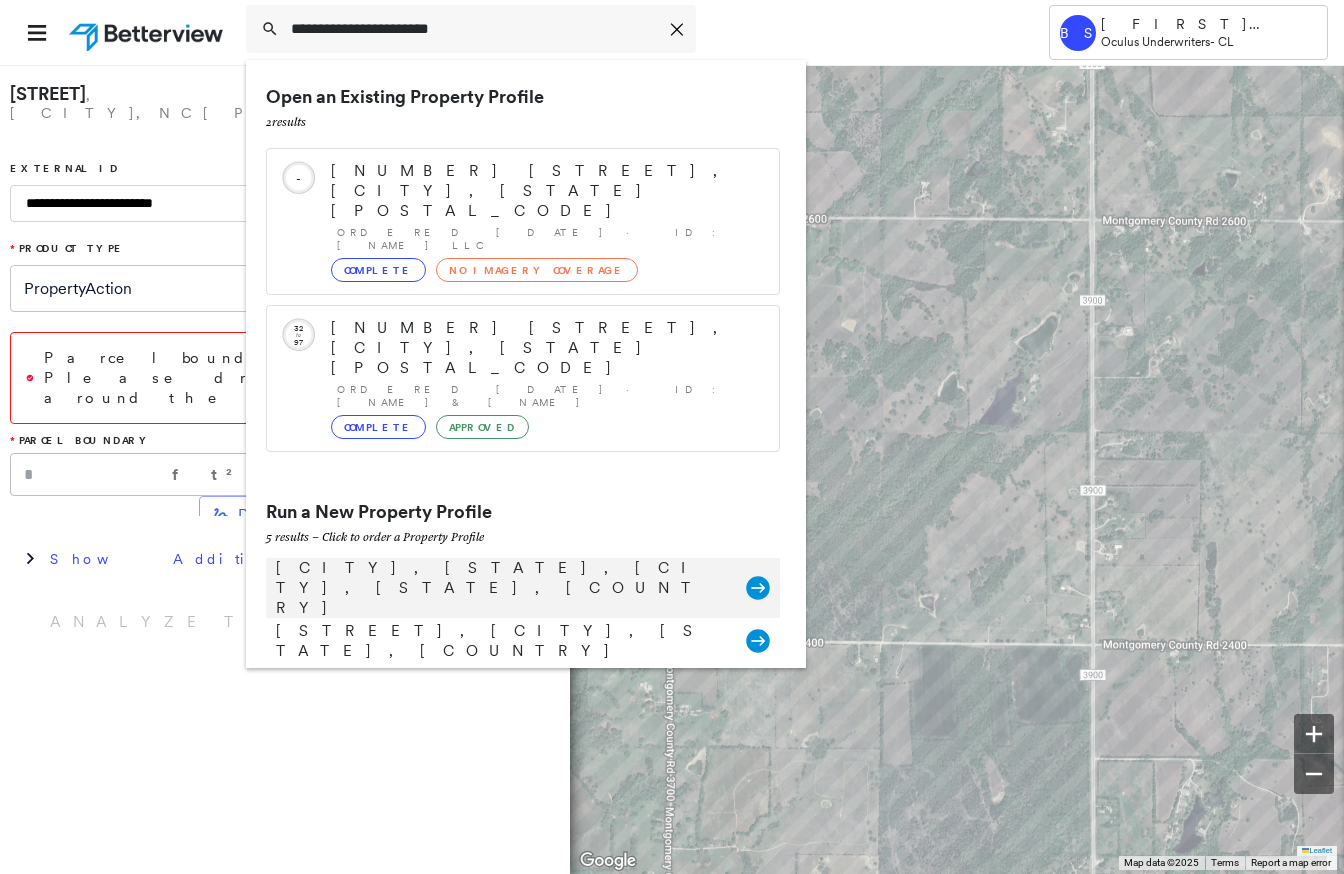 click 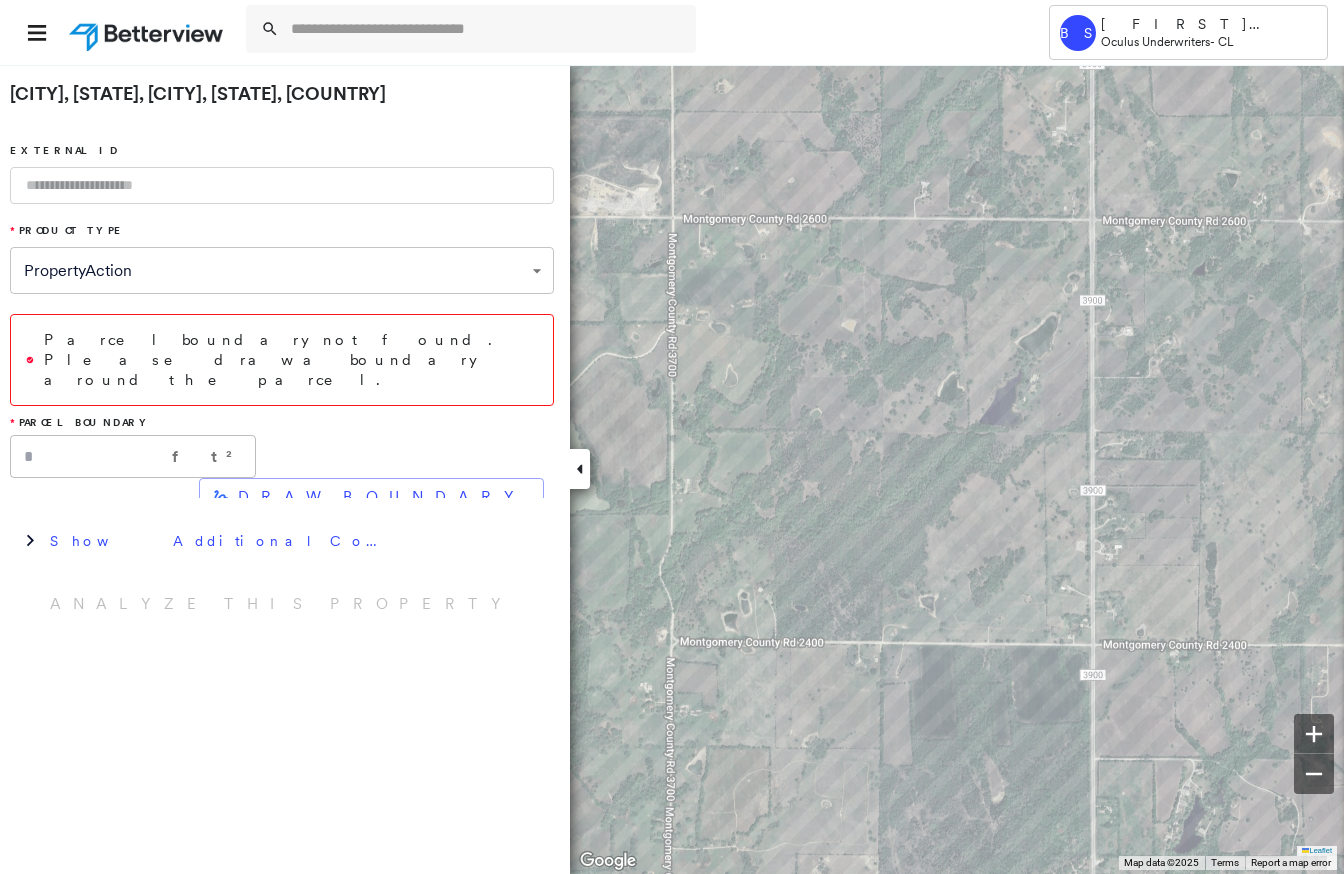 click on "[CITY], [STATE], [CITY], [STATE], [COUNTRY]" at bounding box center [198, 93] 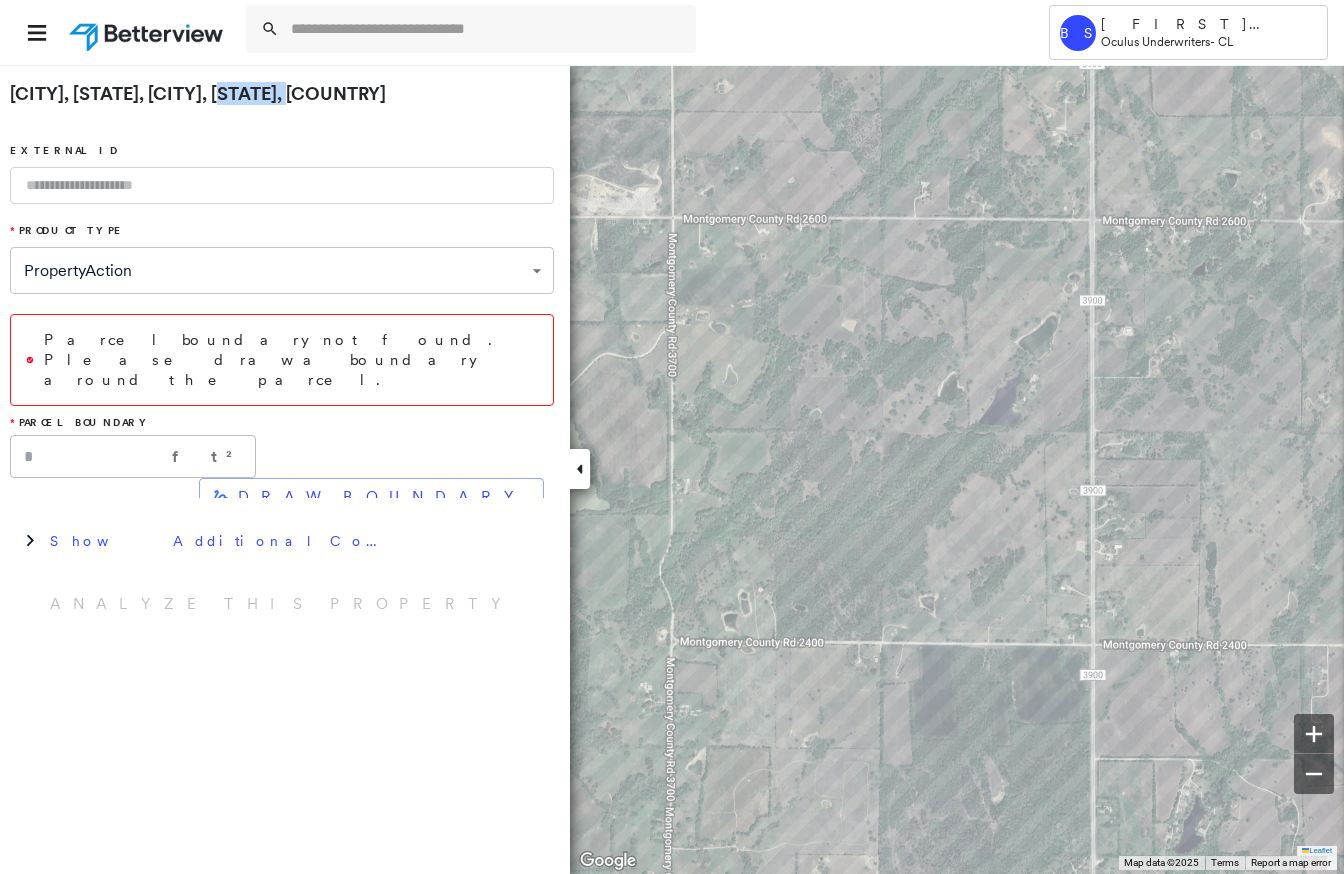 click on "[CITY], [STATE], [CITY], [STATE], [COUNTRY]" at bounding box center (198, 93) 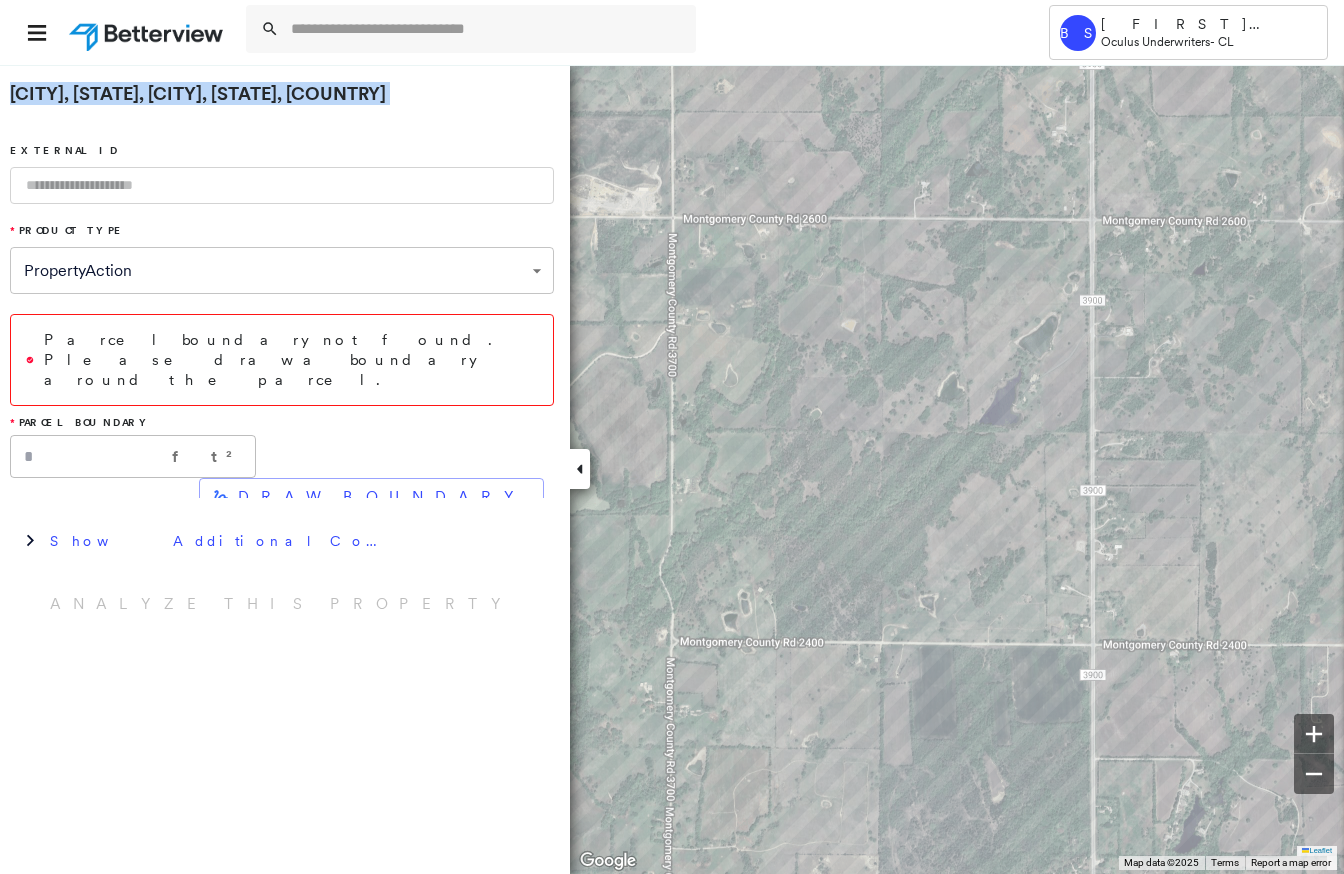 click on "[CITY], [STATE], [CITY], [STATE], [COUNTRY]" at bounding box center [198, 93] 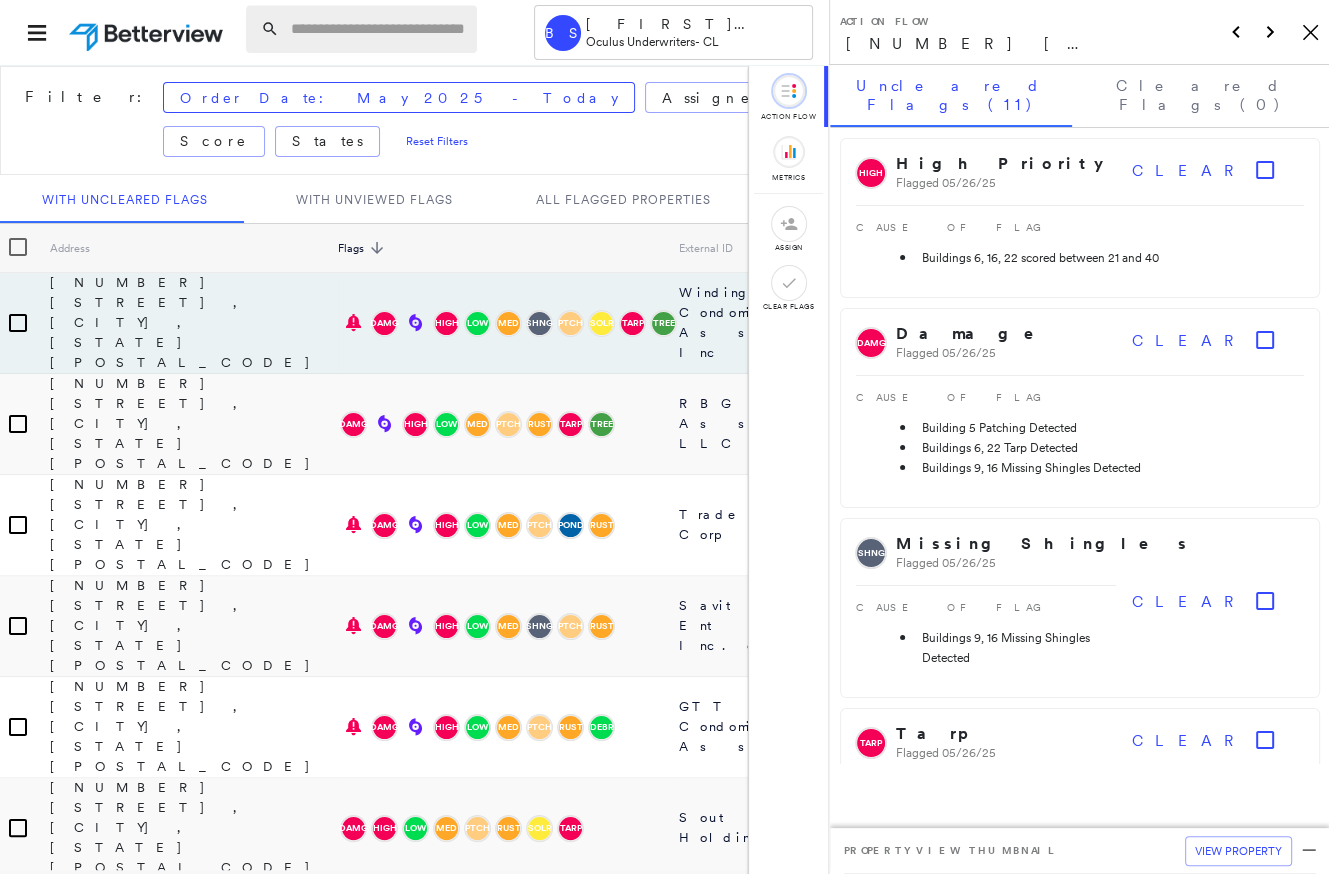 click at bounding box center [378, 29] 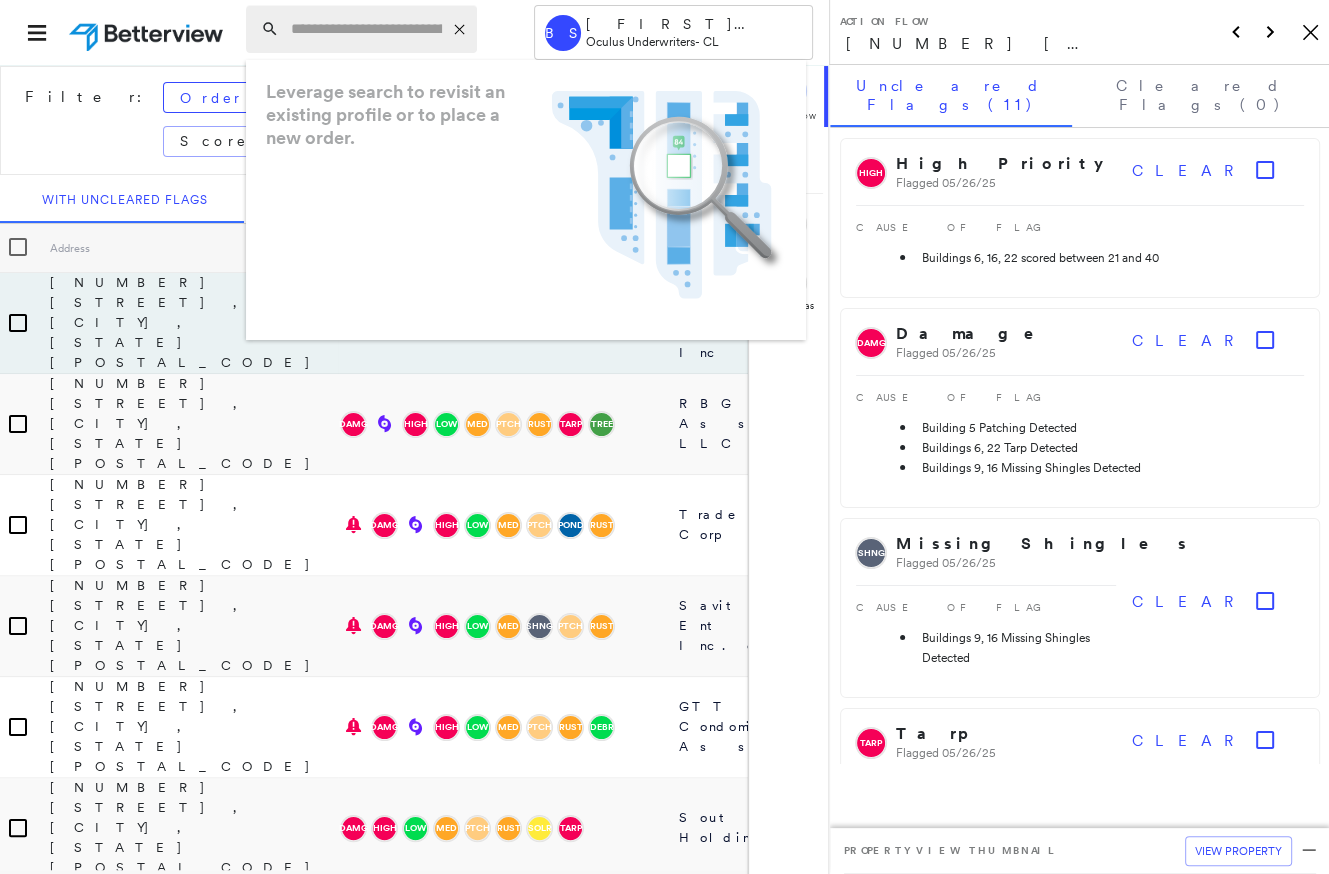 paste on "**********" 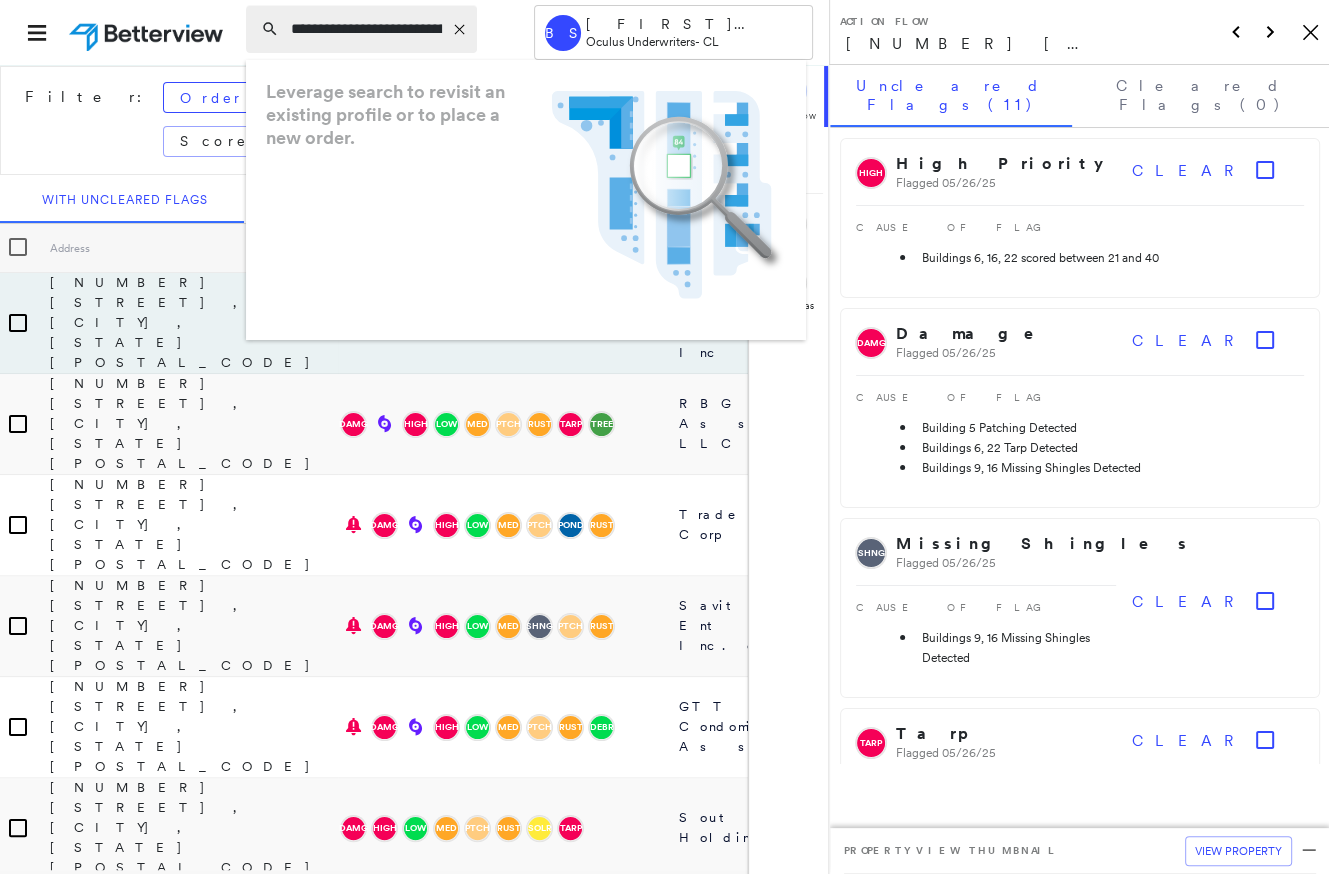 scroll, scrollTop: 0, scrollLeft: 159, axis: horizontal 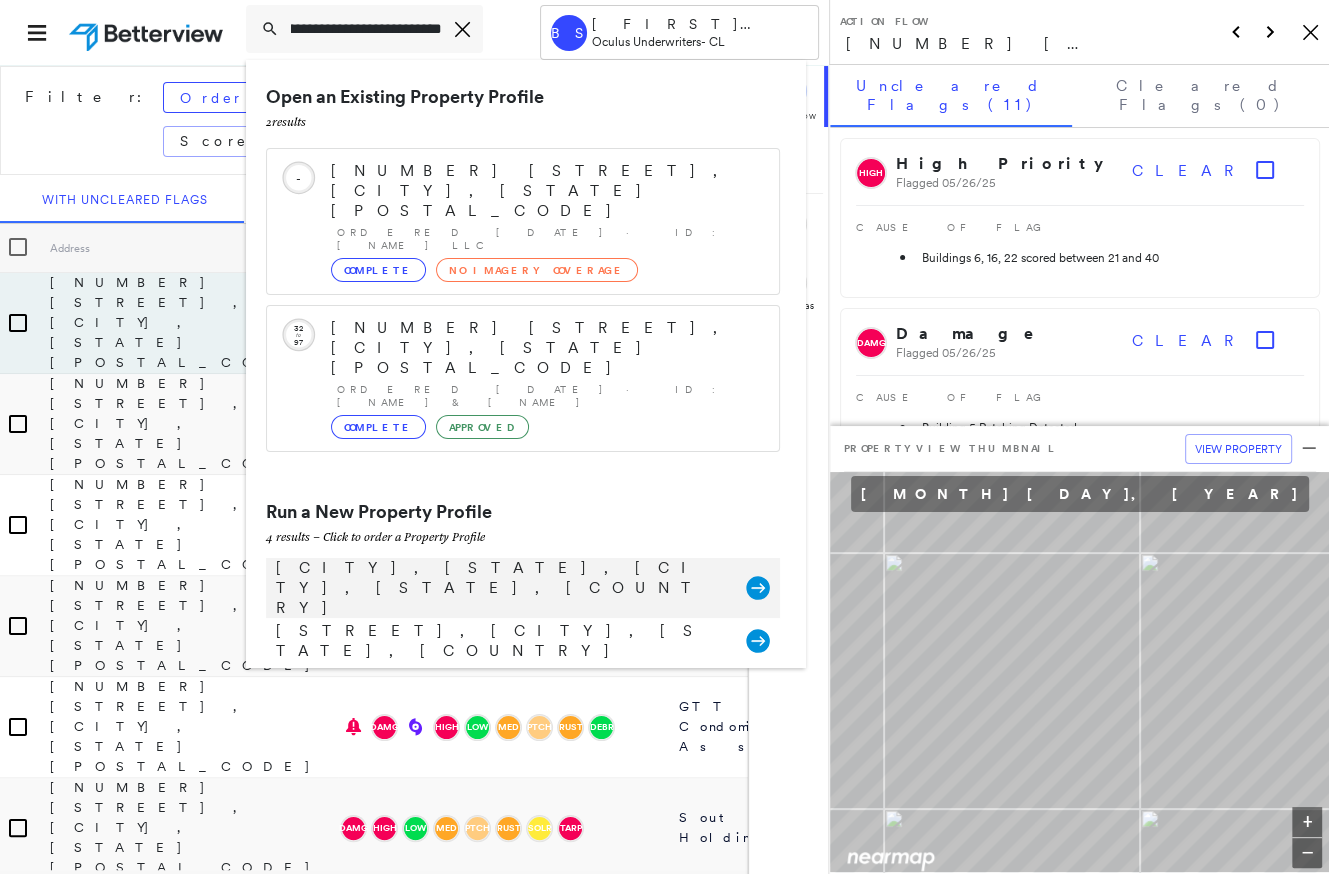 type on "**********" 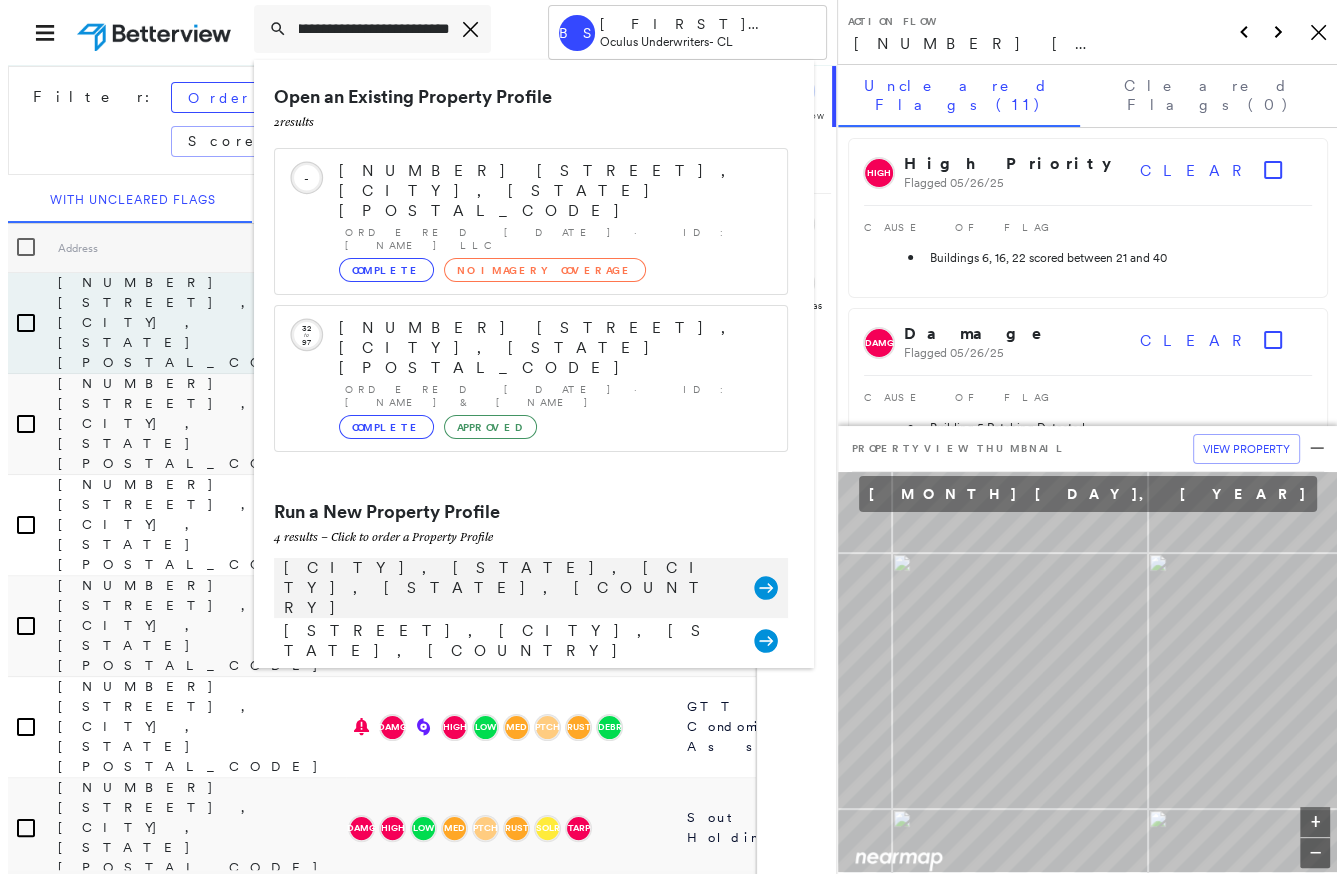 scroll, scrollTop: 0, scrollLeft: 0, axis: both 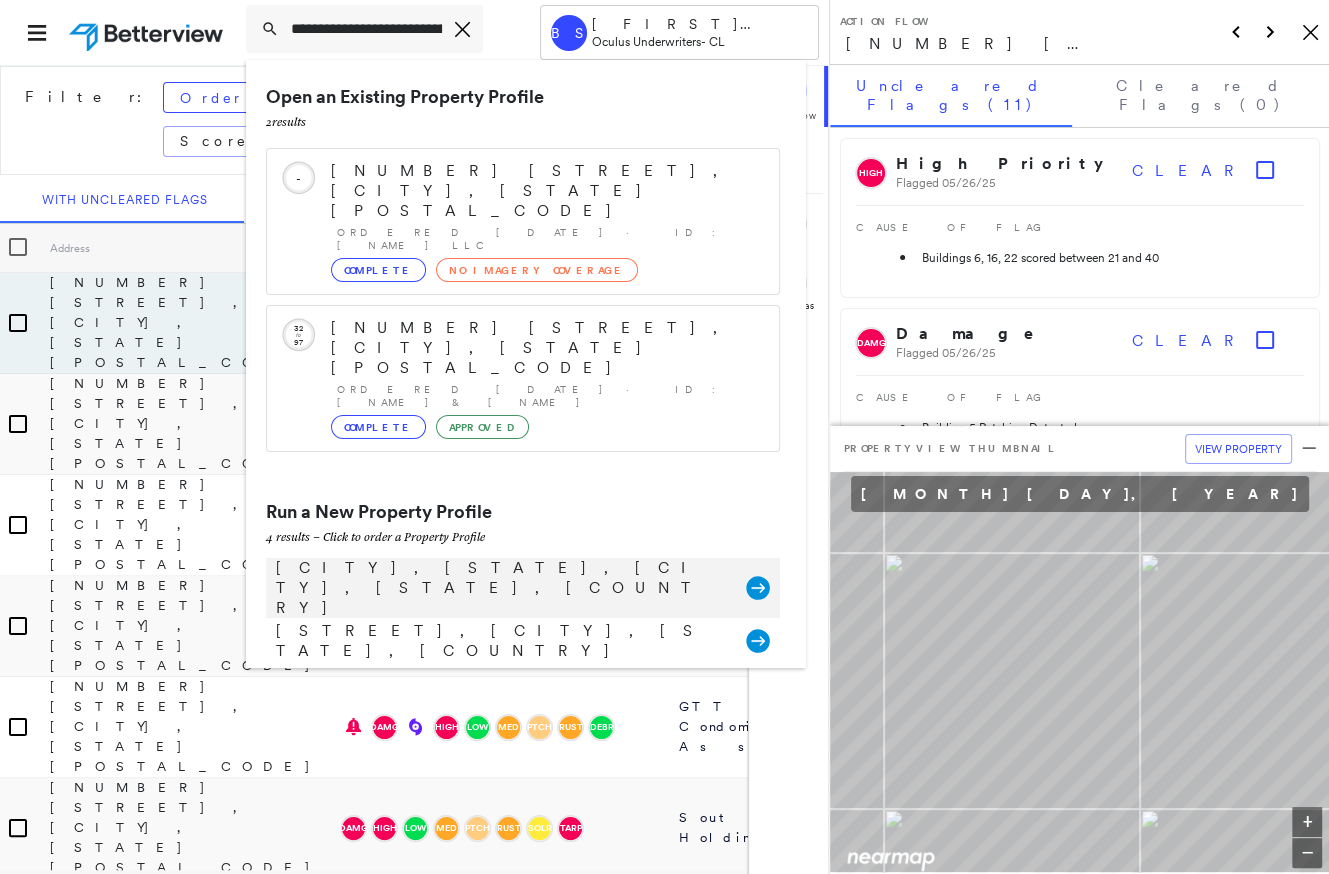click 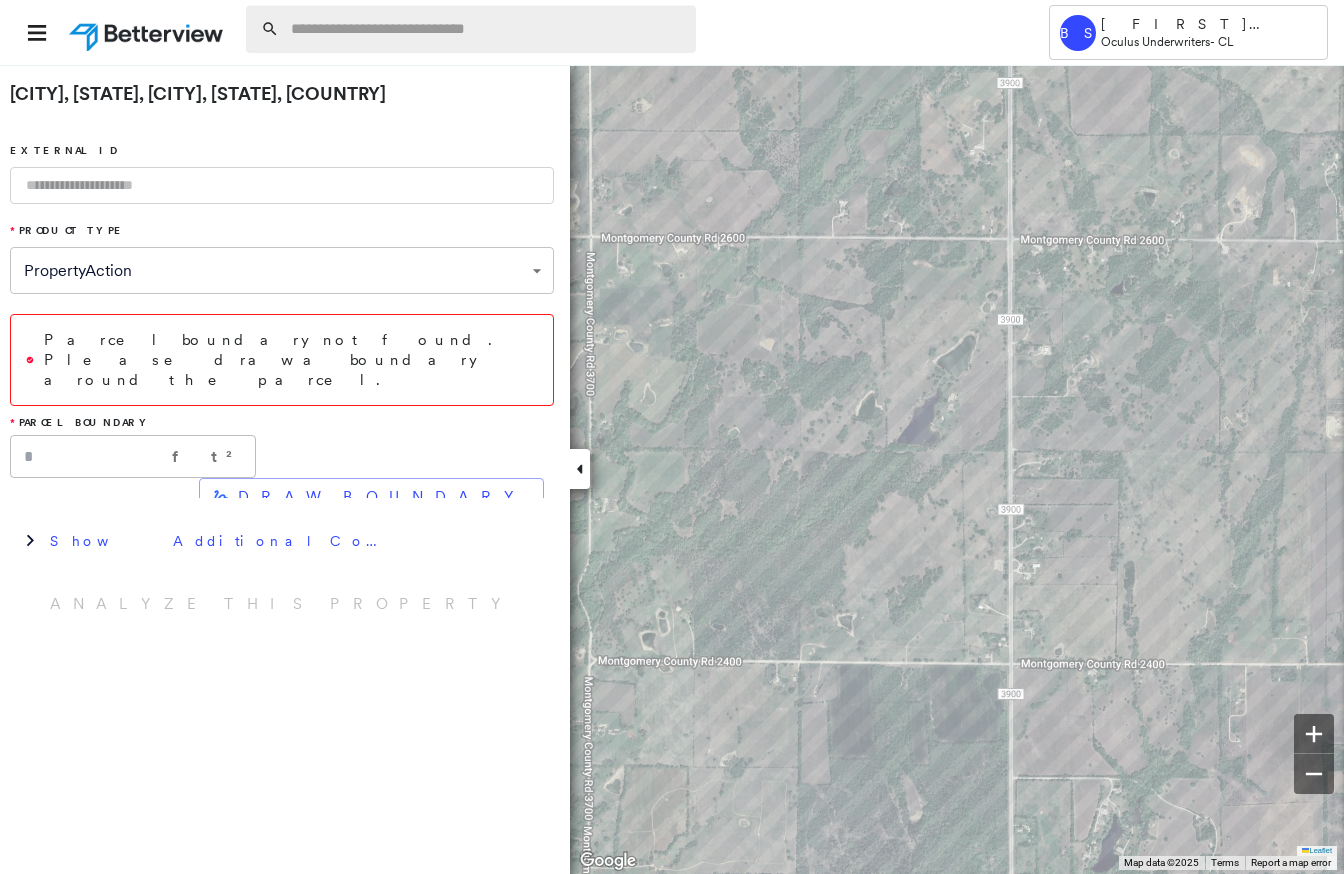 click at bounding box center [487, 29] 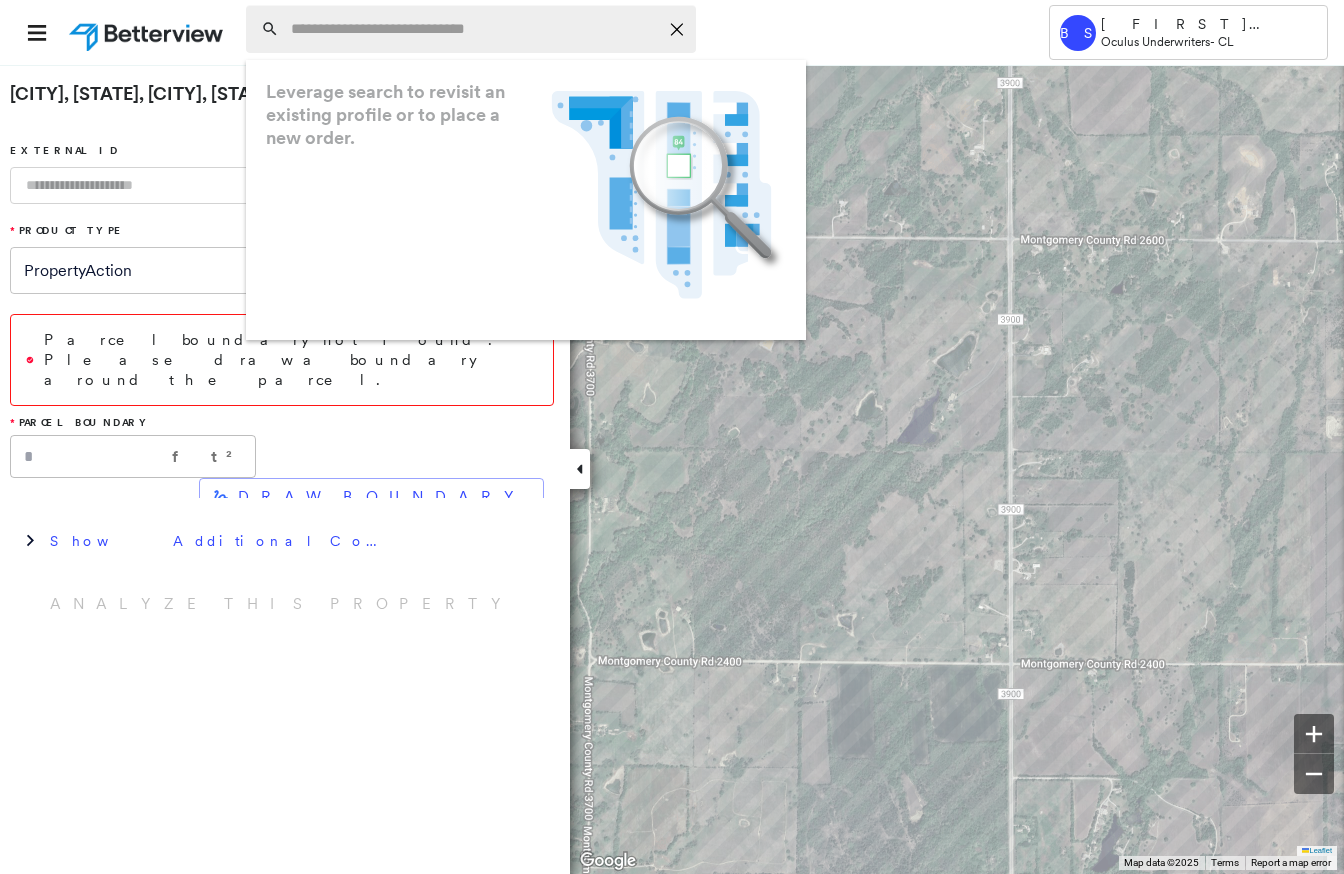 paste on "**********" 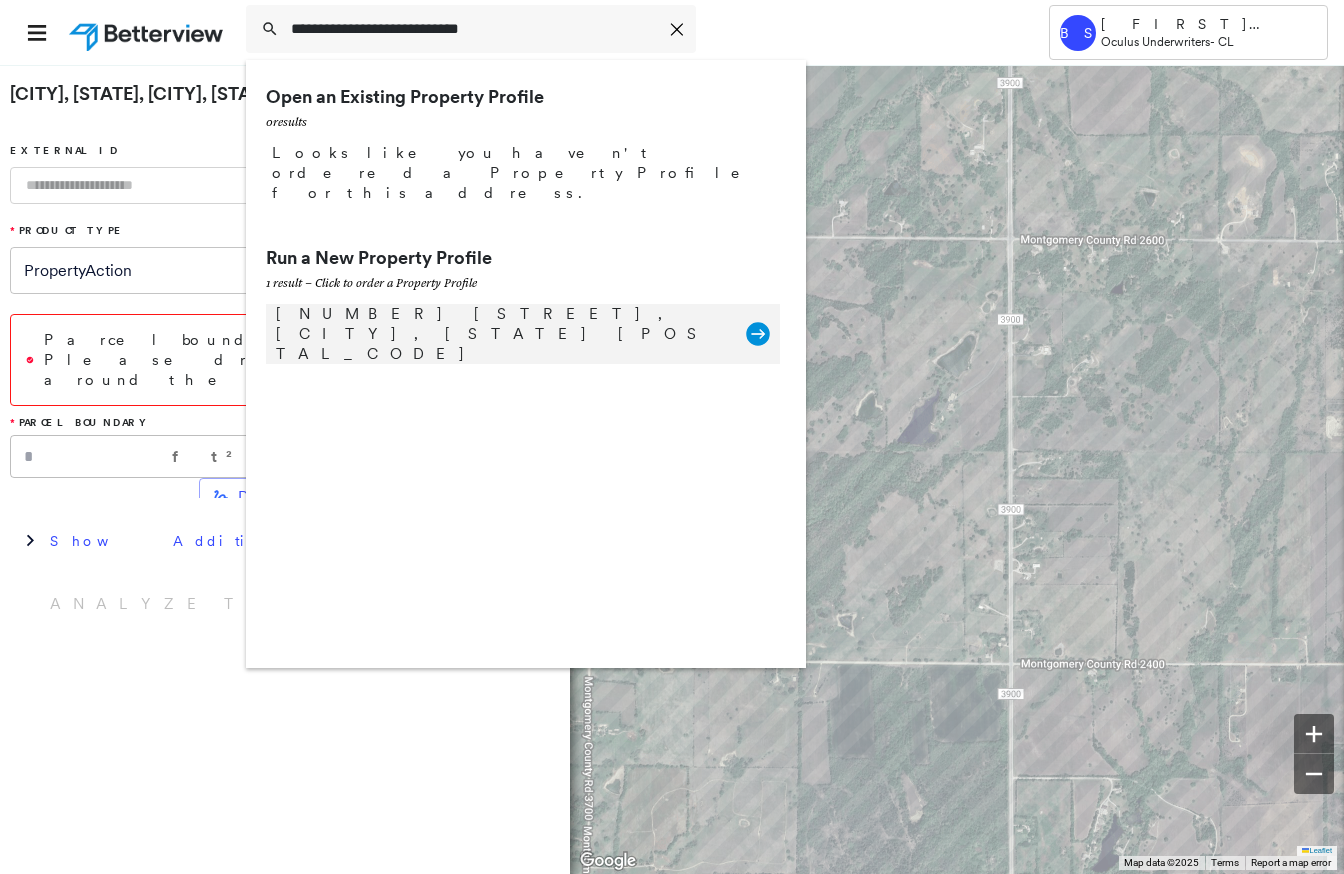 type on "**********" 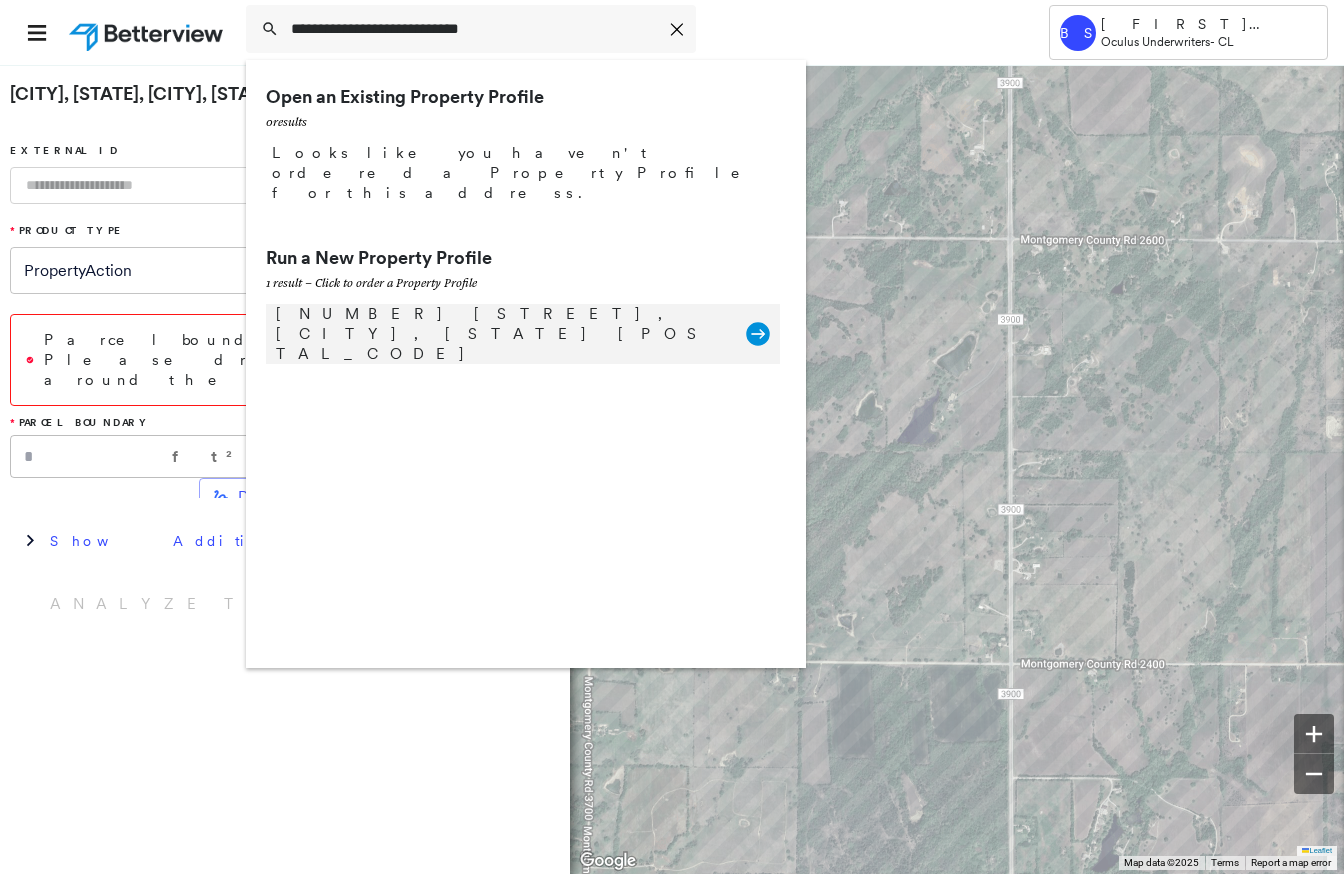click 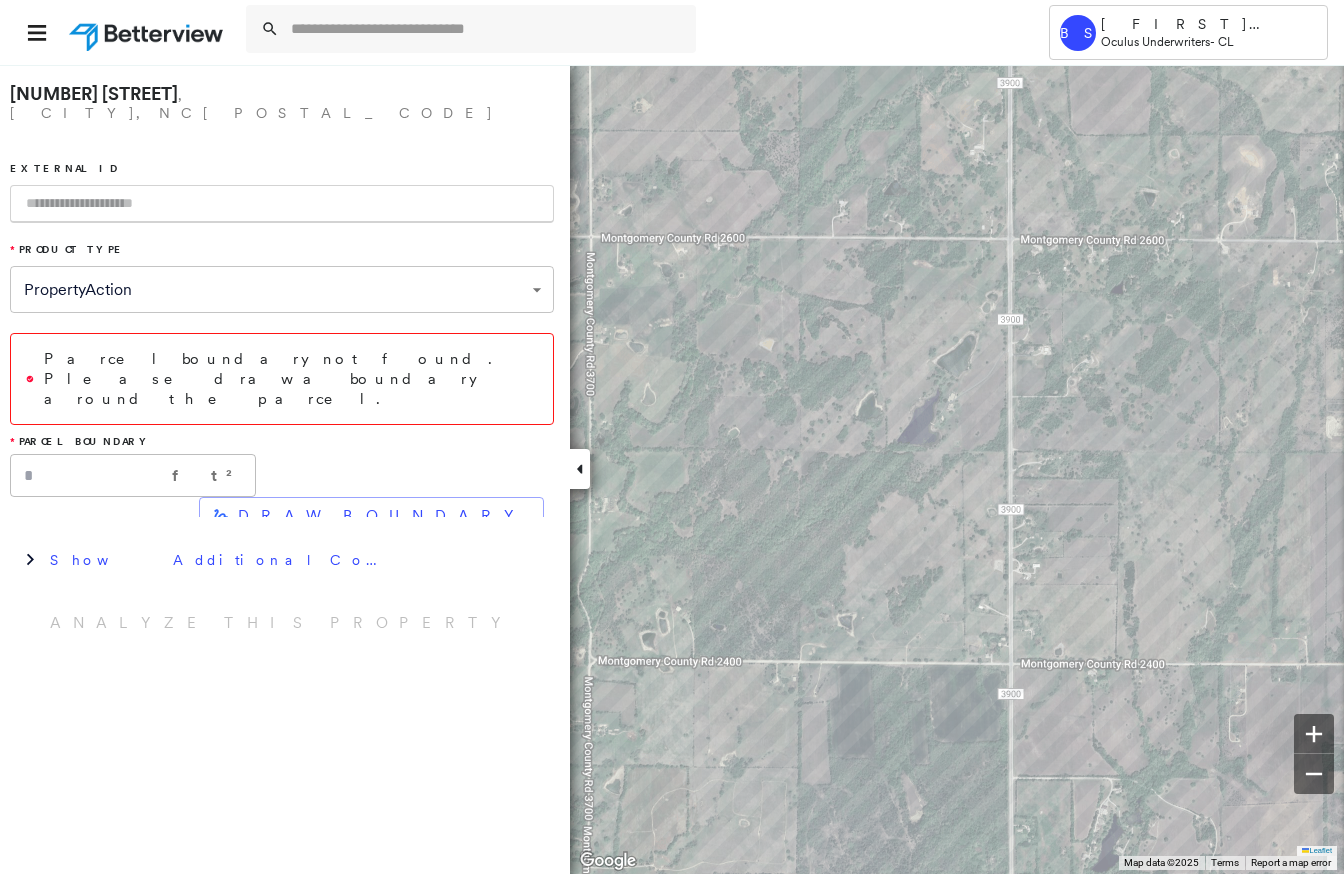 click at bounding box center (282, 204) 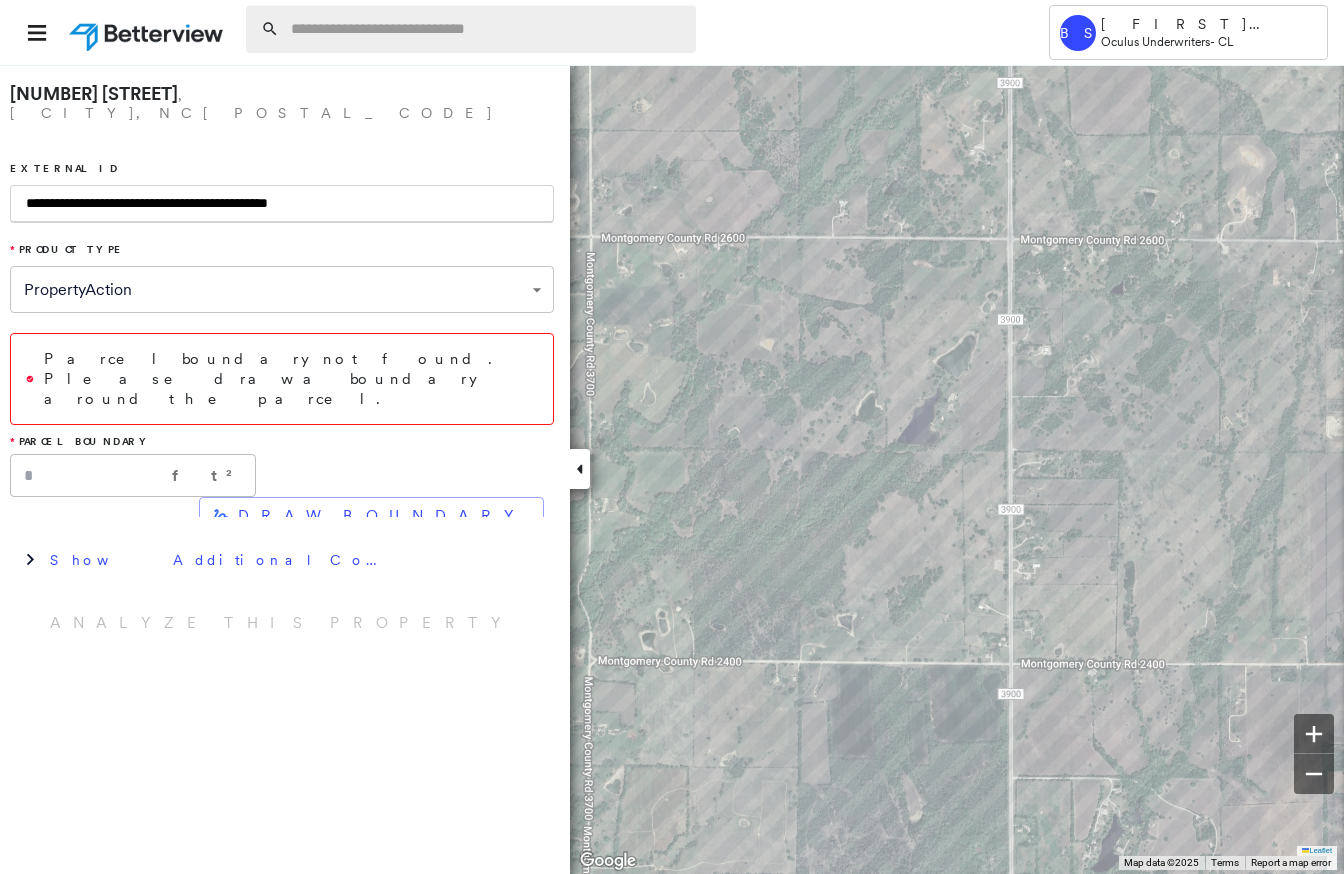 type on "**********" 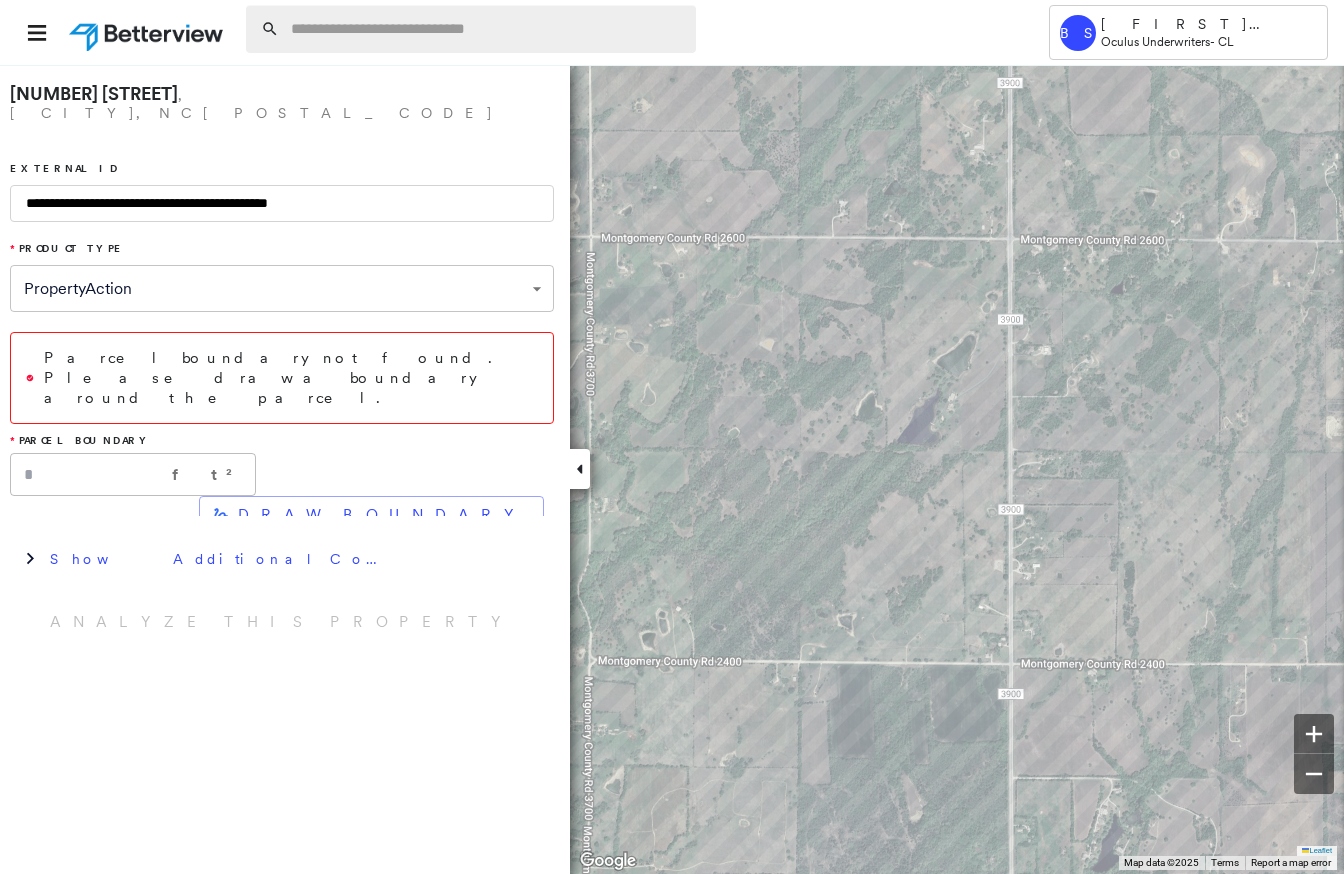 click at bounding box center (487, 29) 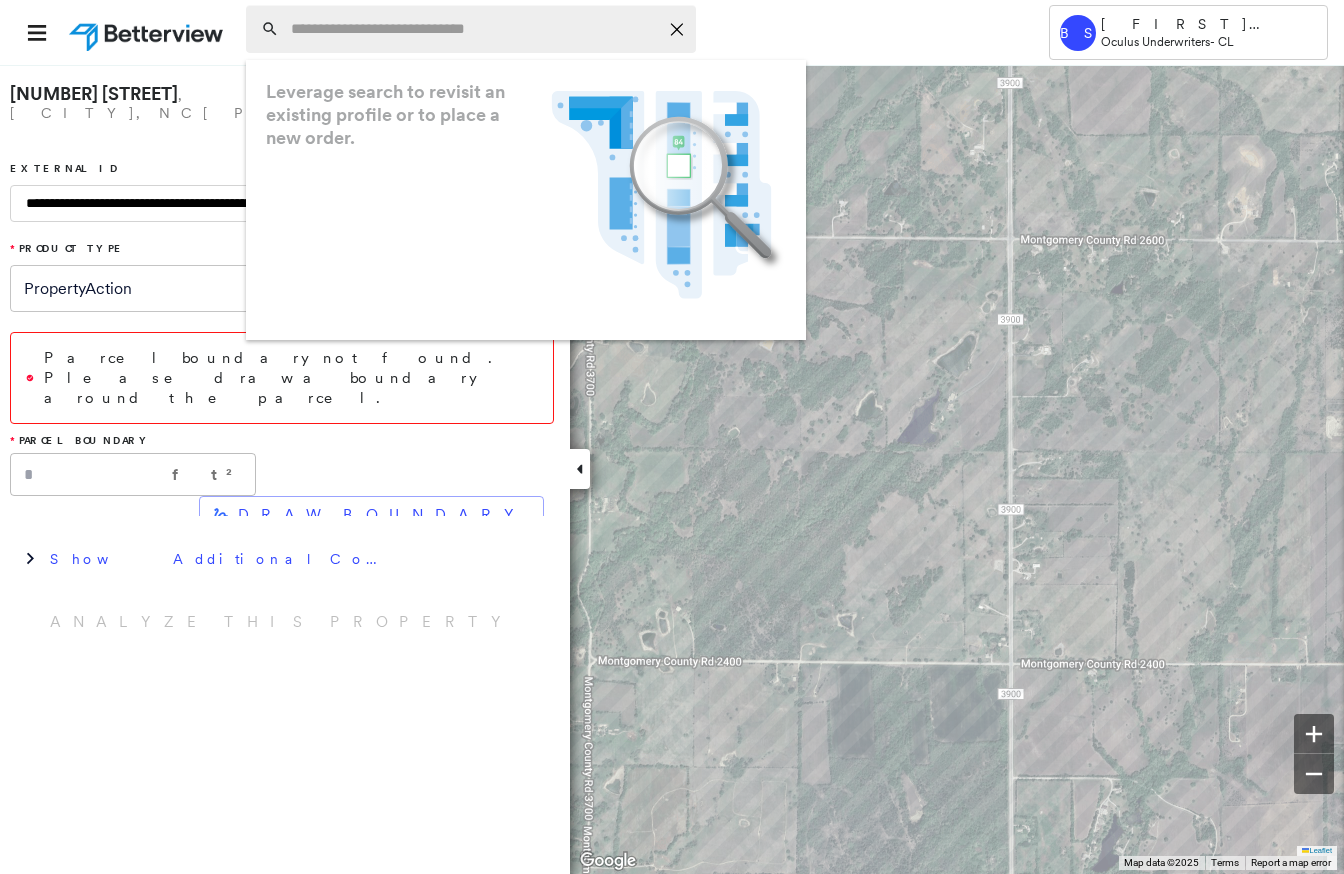 paste on "**********" 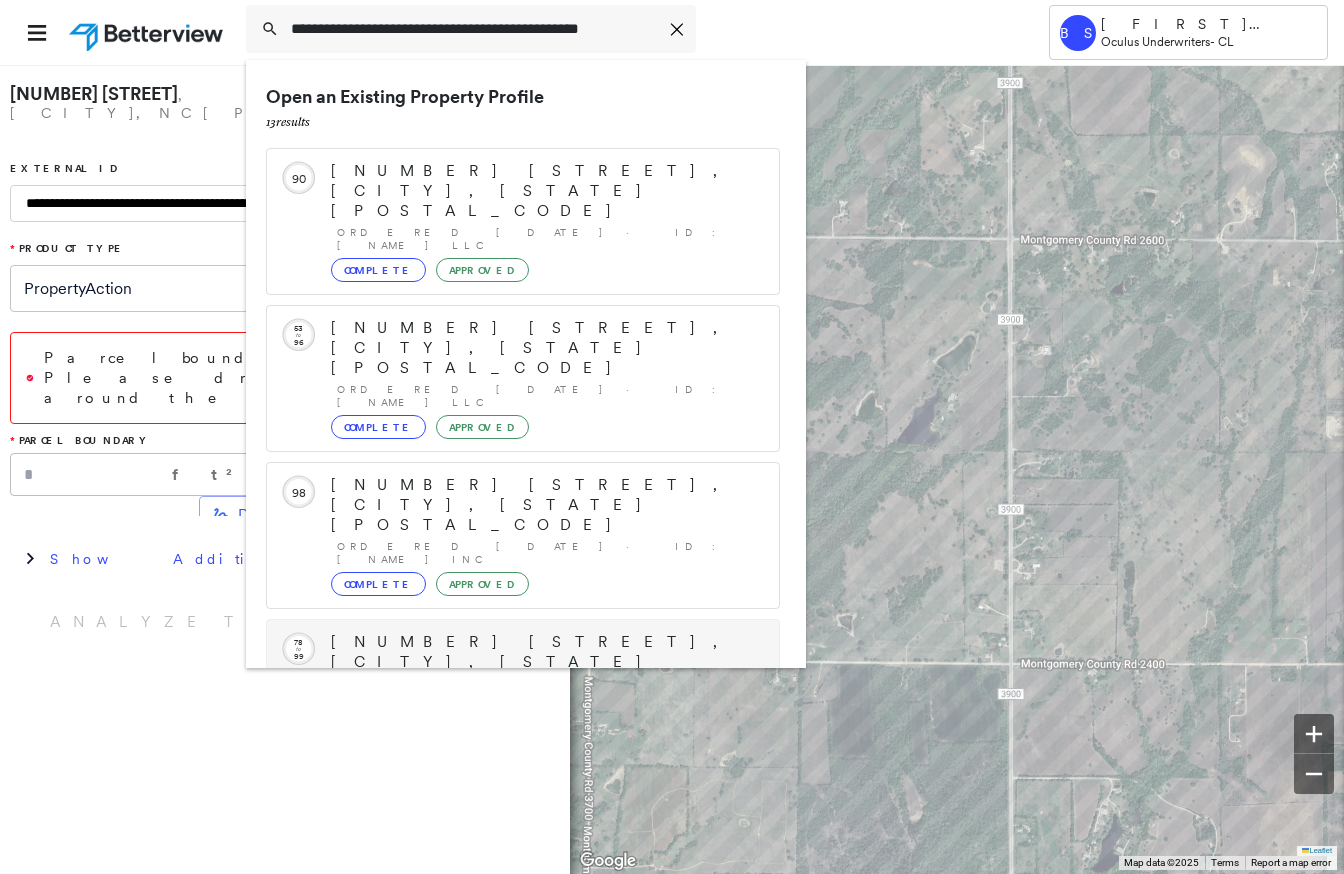 scroll, scrollTop: 220, scrollLeft: 0, axis: vertical 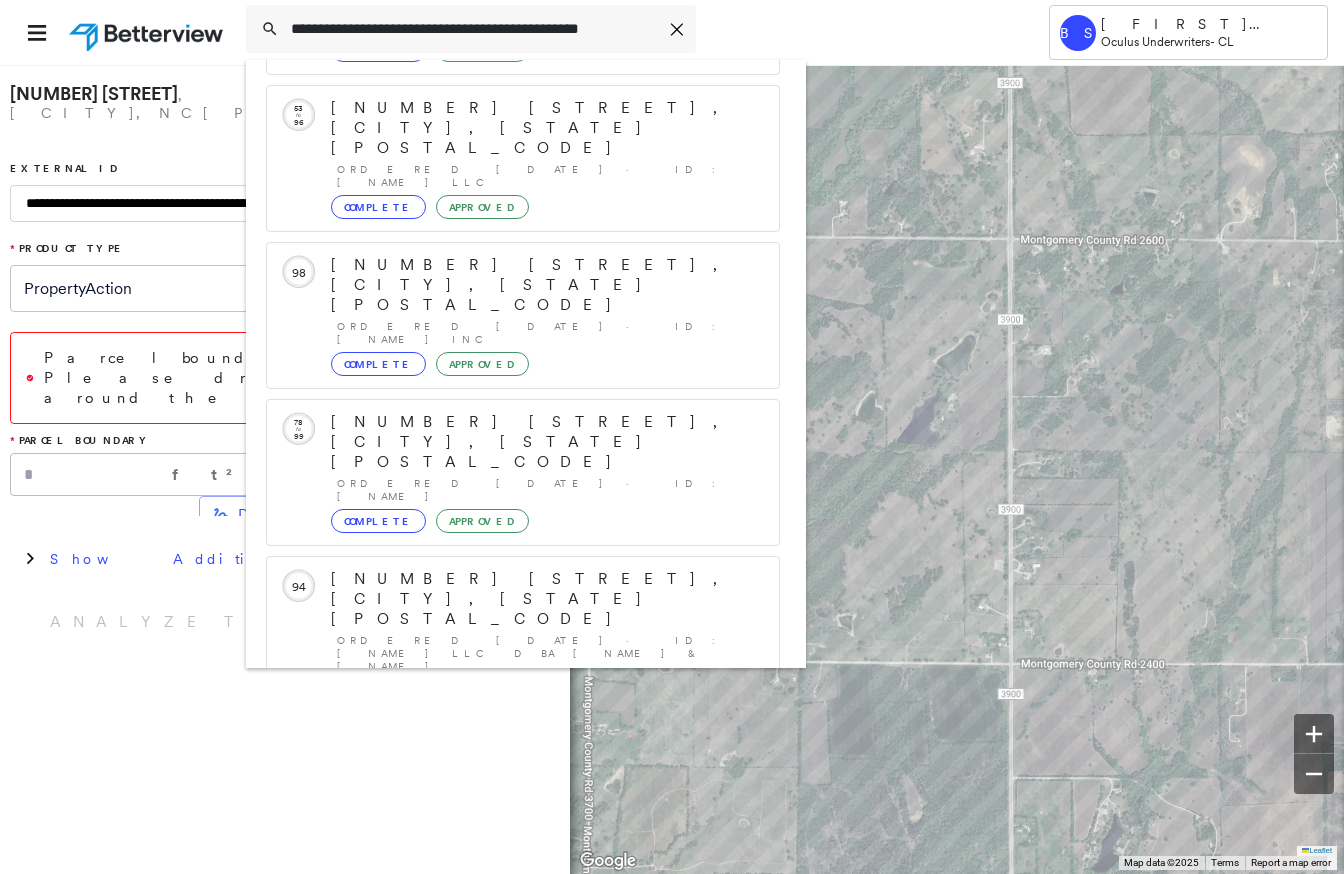 type on "**********" 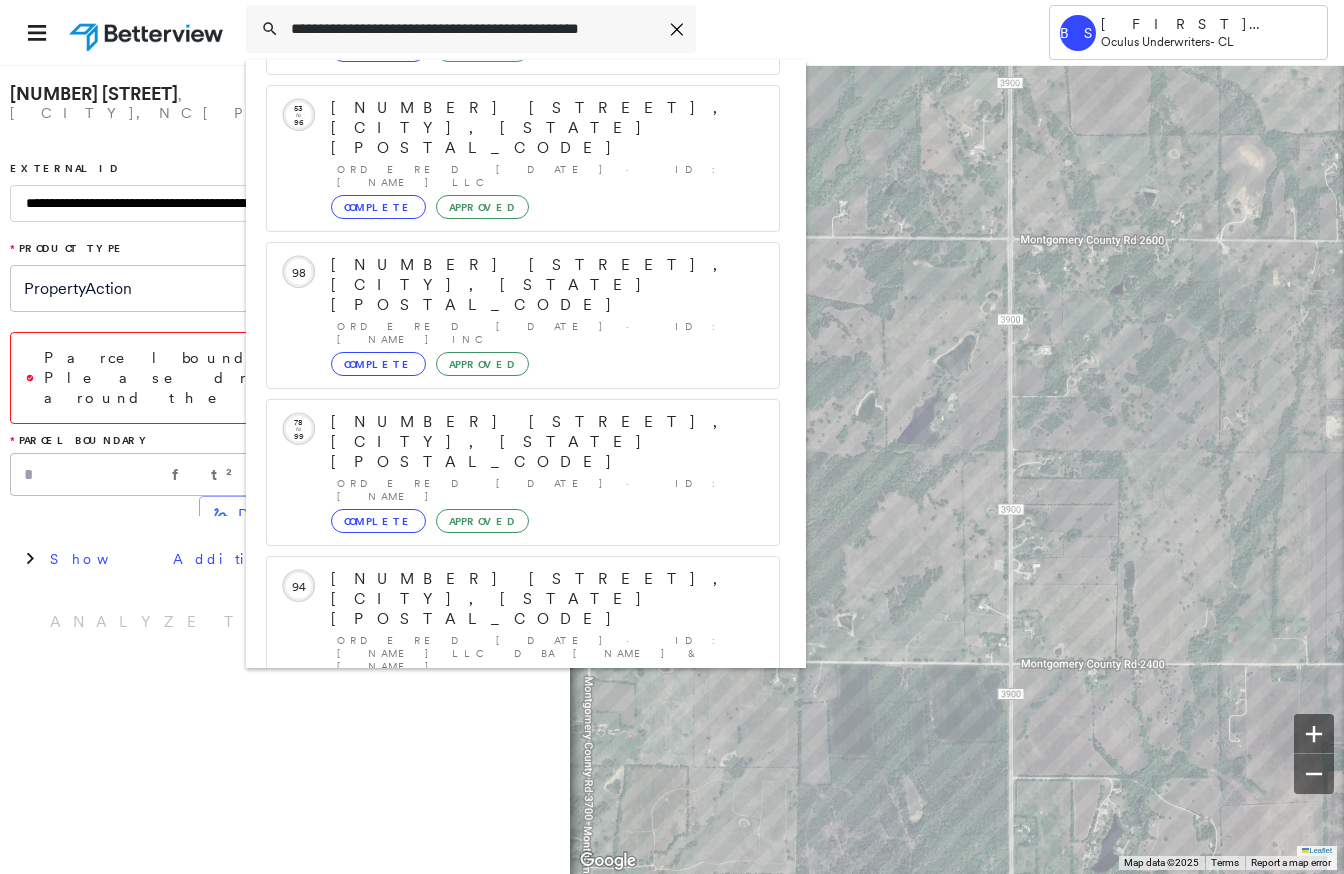 click 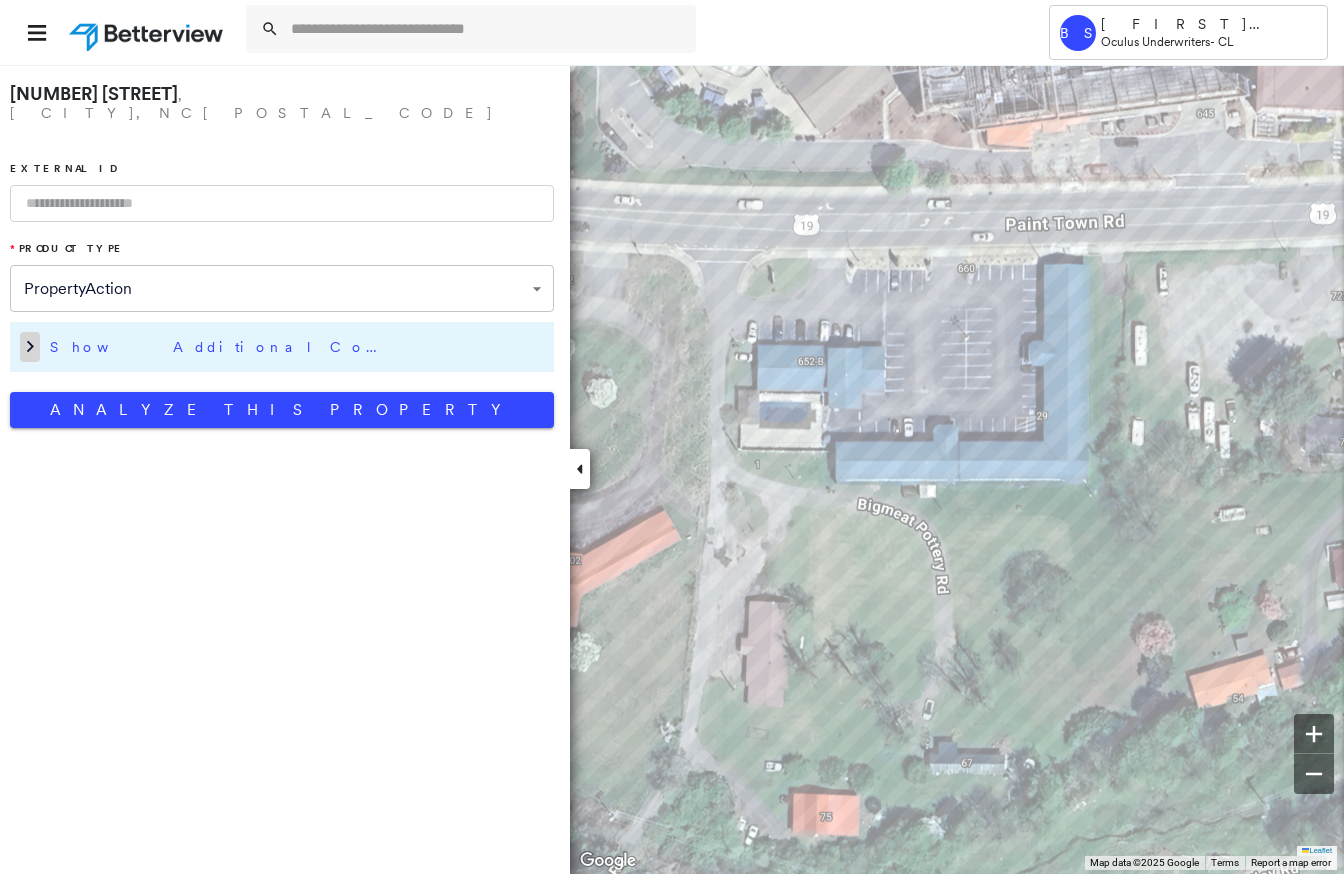 click at bounding box center (30, 347) 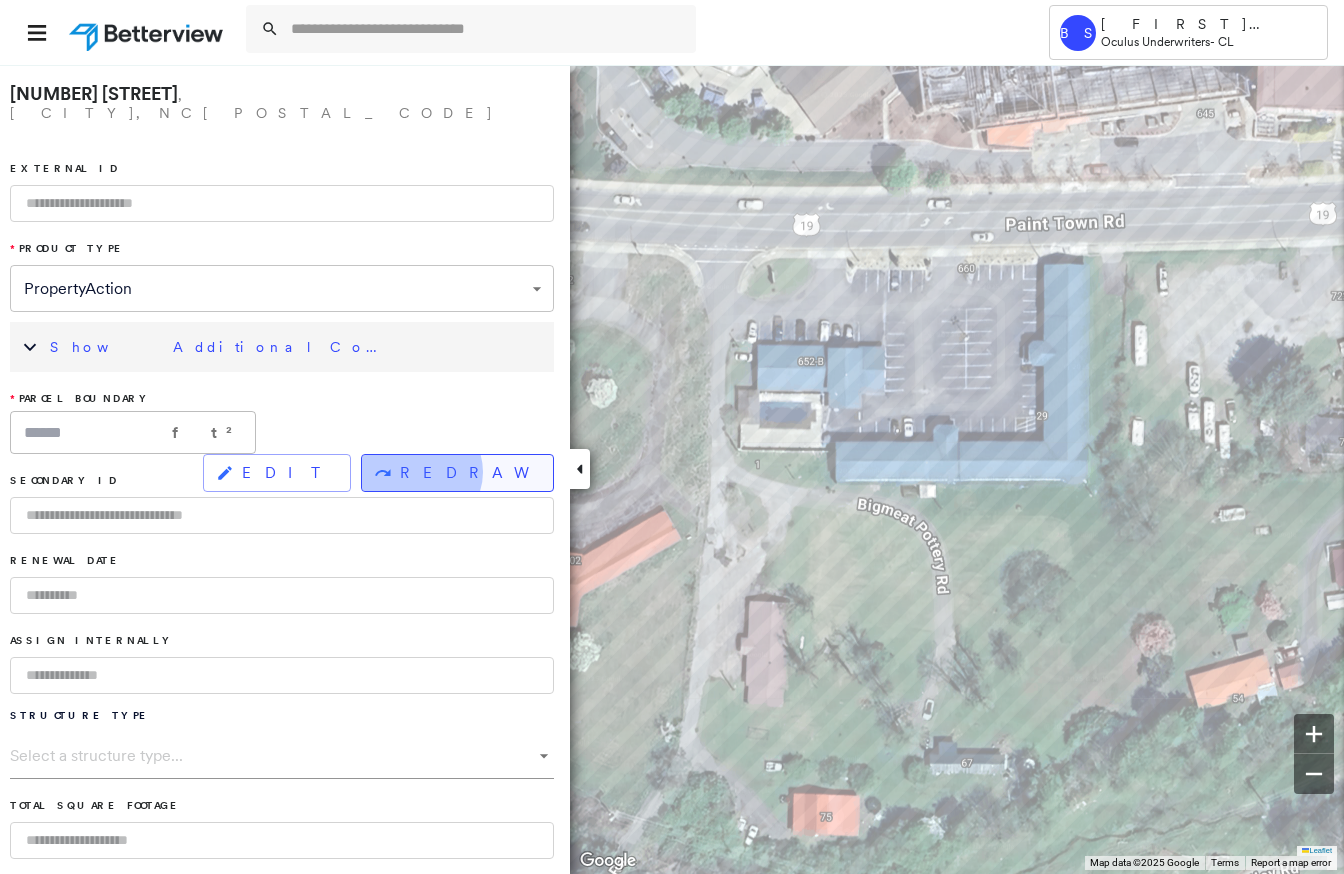 click on "REDRAW" at bounding box center (468, 473) 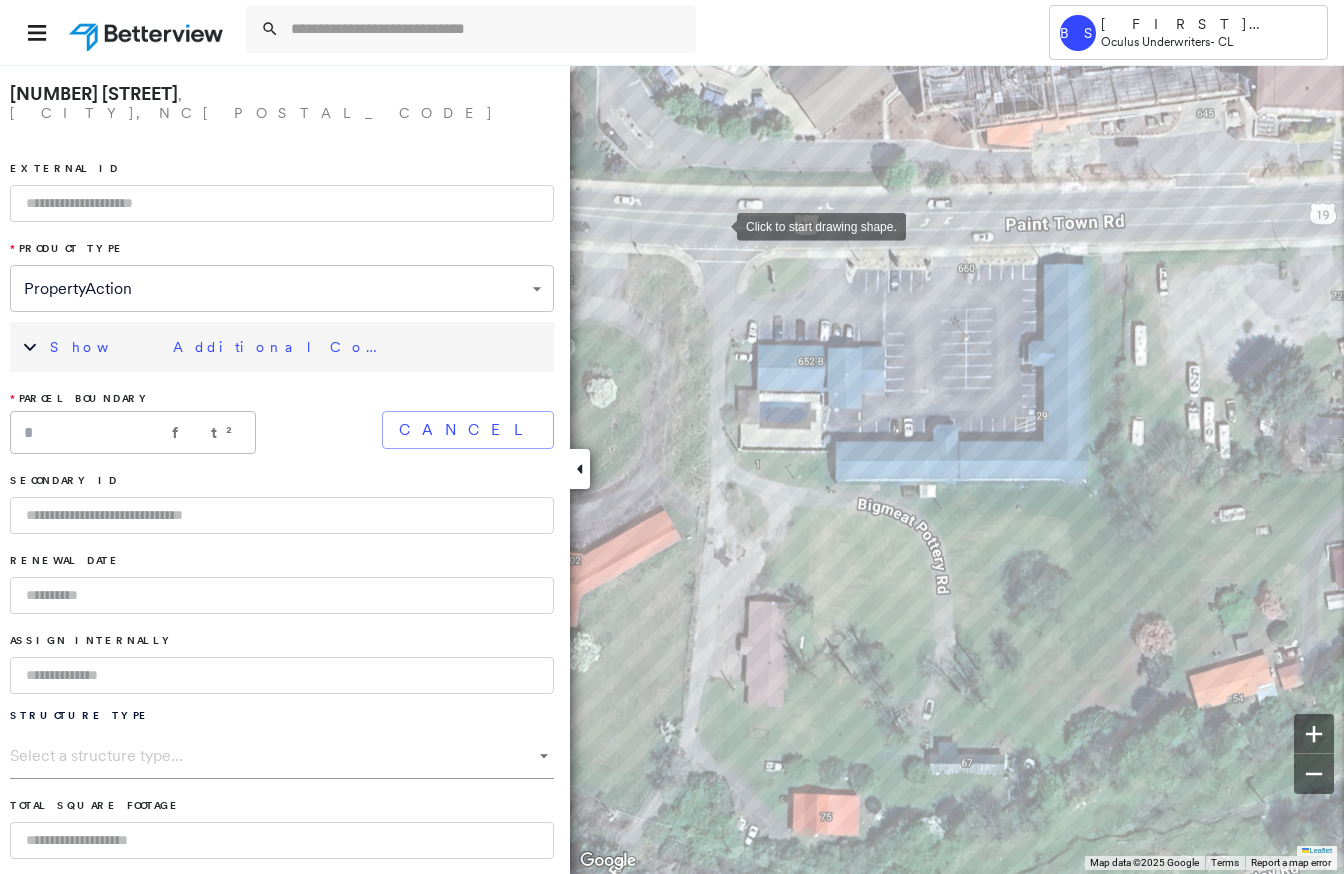 click at bounding box center [717, 225] 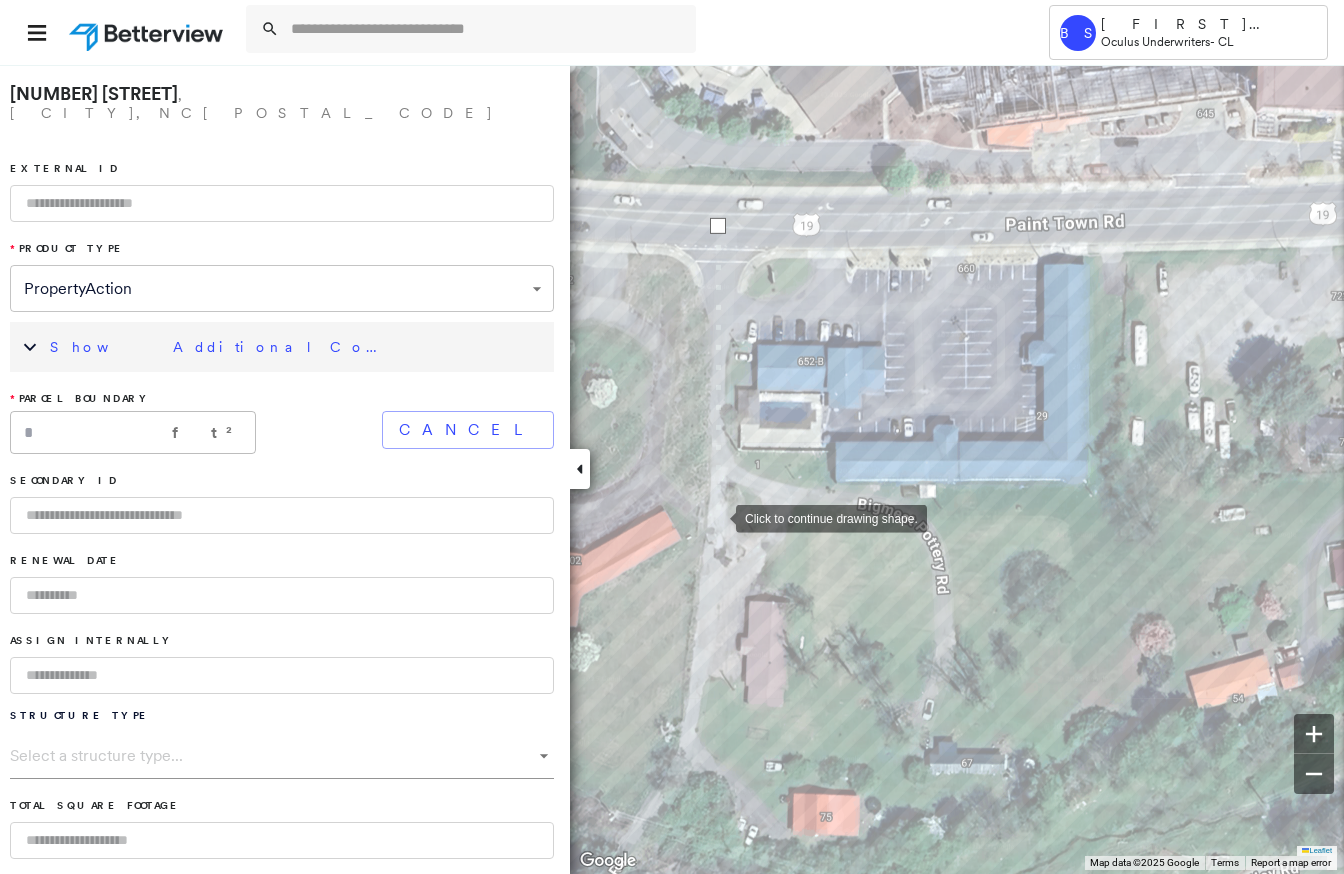click at bounding box center [716, 517] 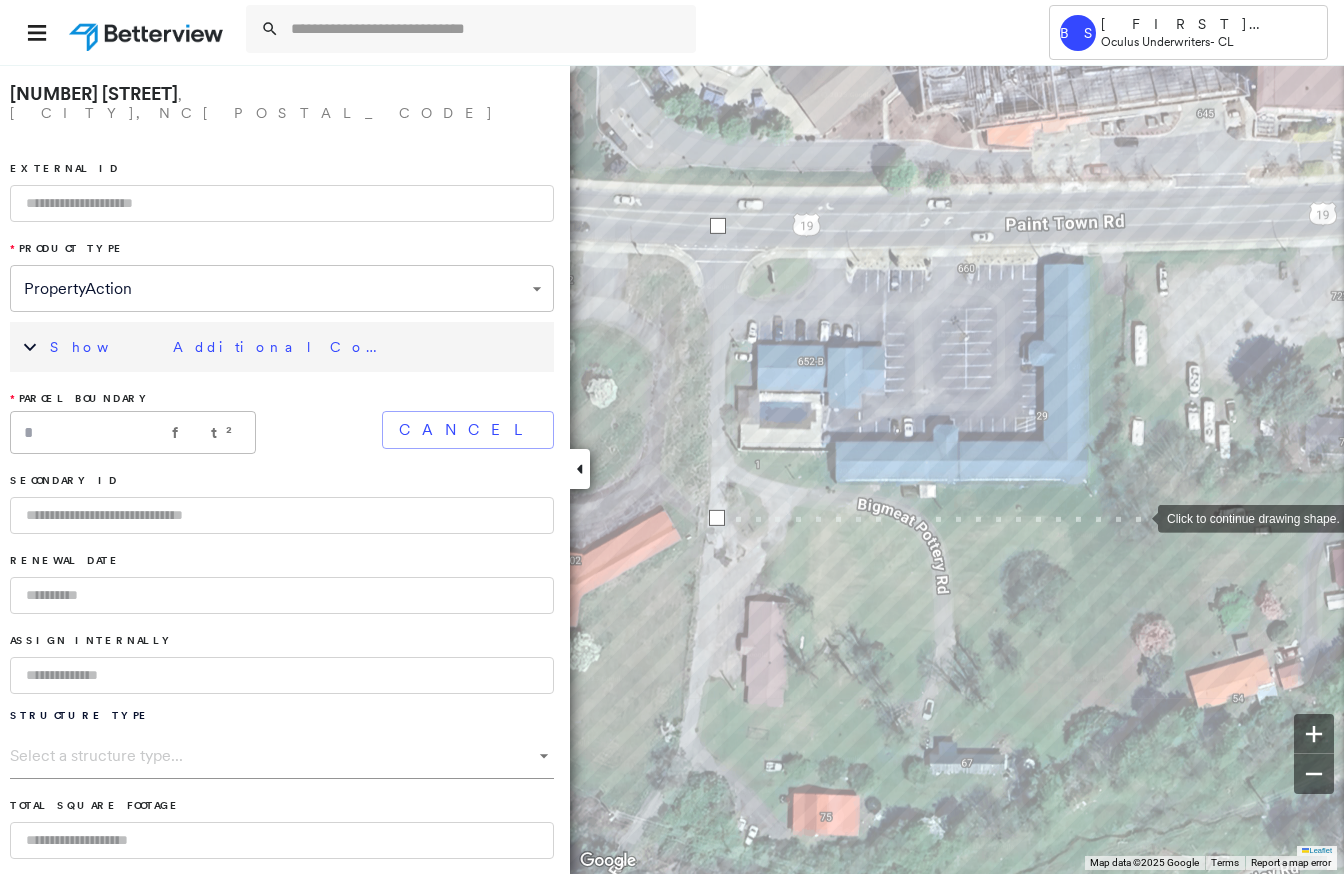 click at bounding box center [1138, 517] 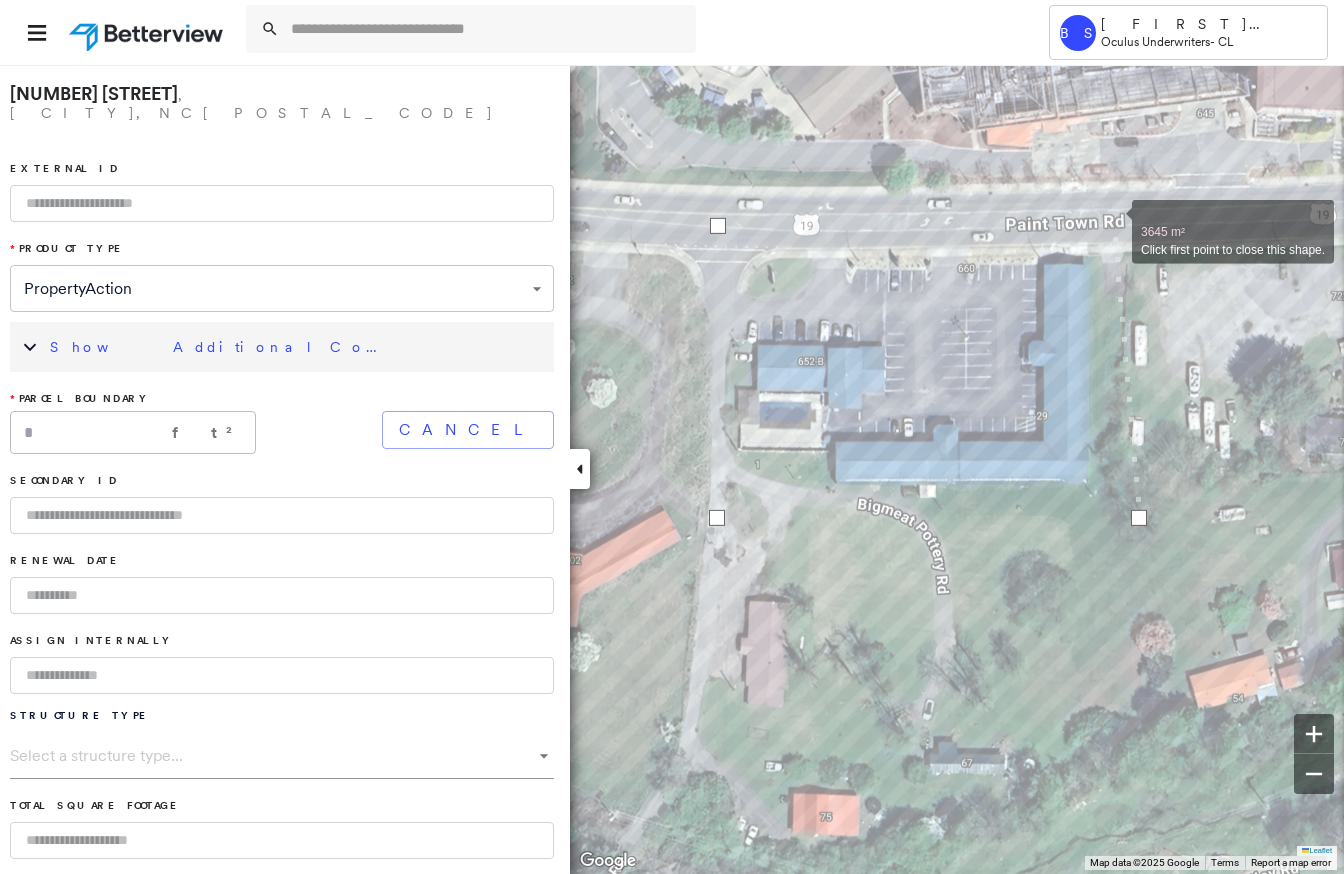click at bounding box center (1112, 221) 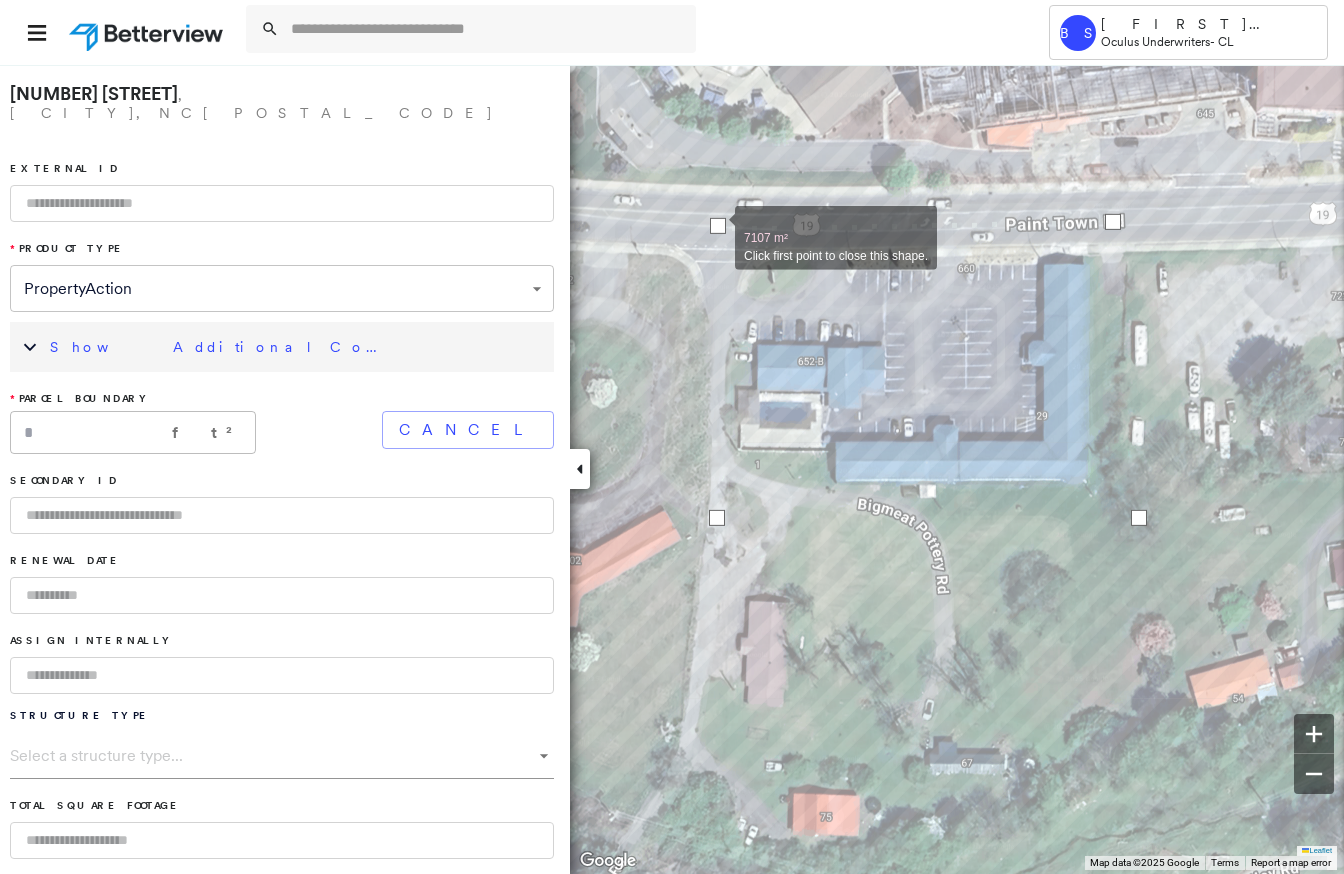 click at bounding box center [718, 226] 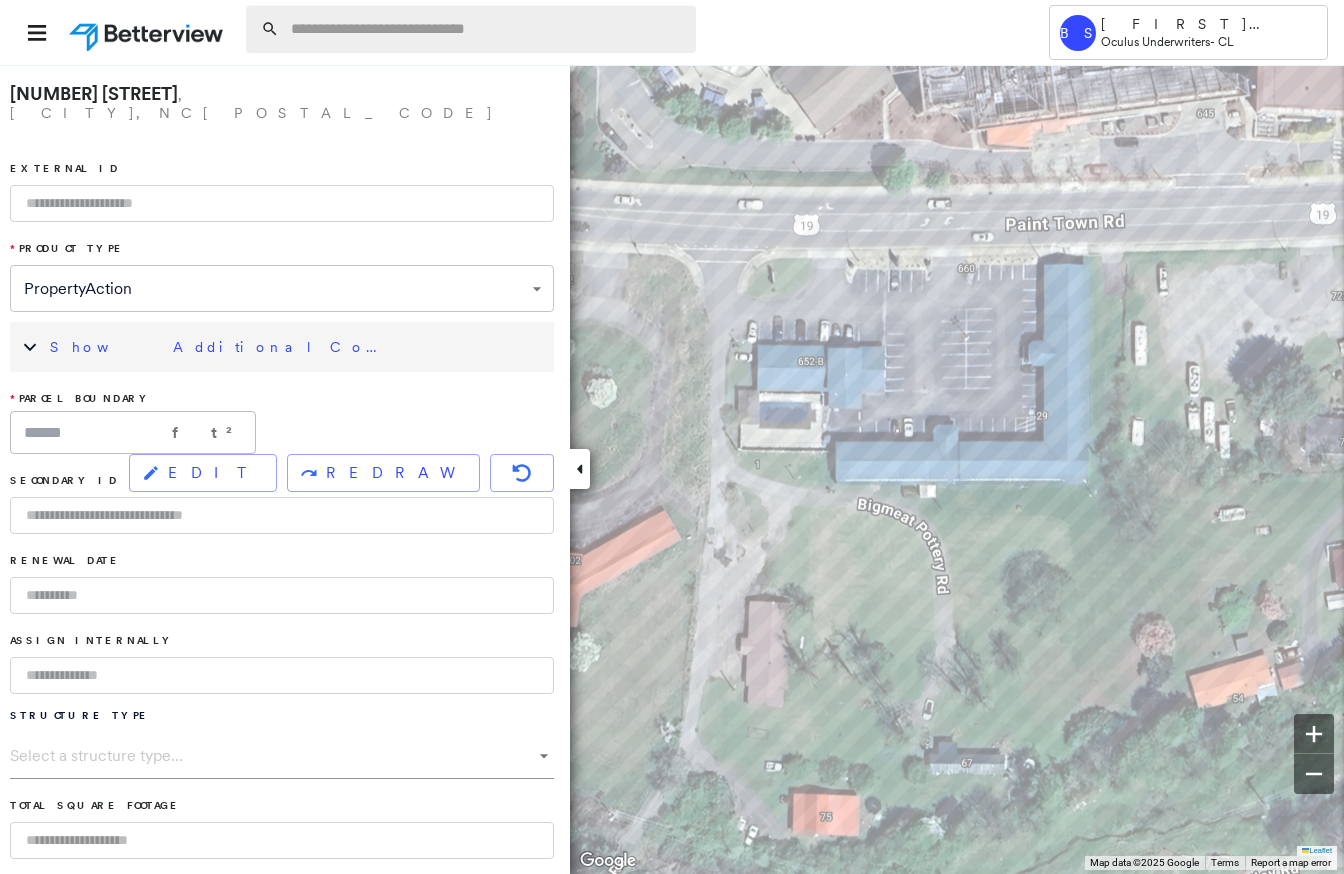 click at bounding box center (487, 29) 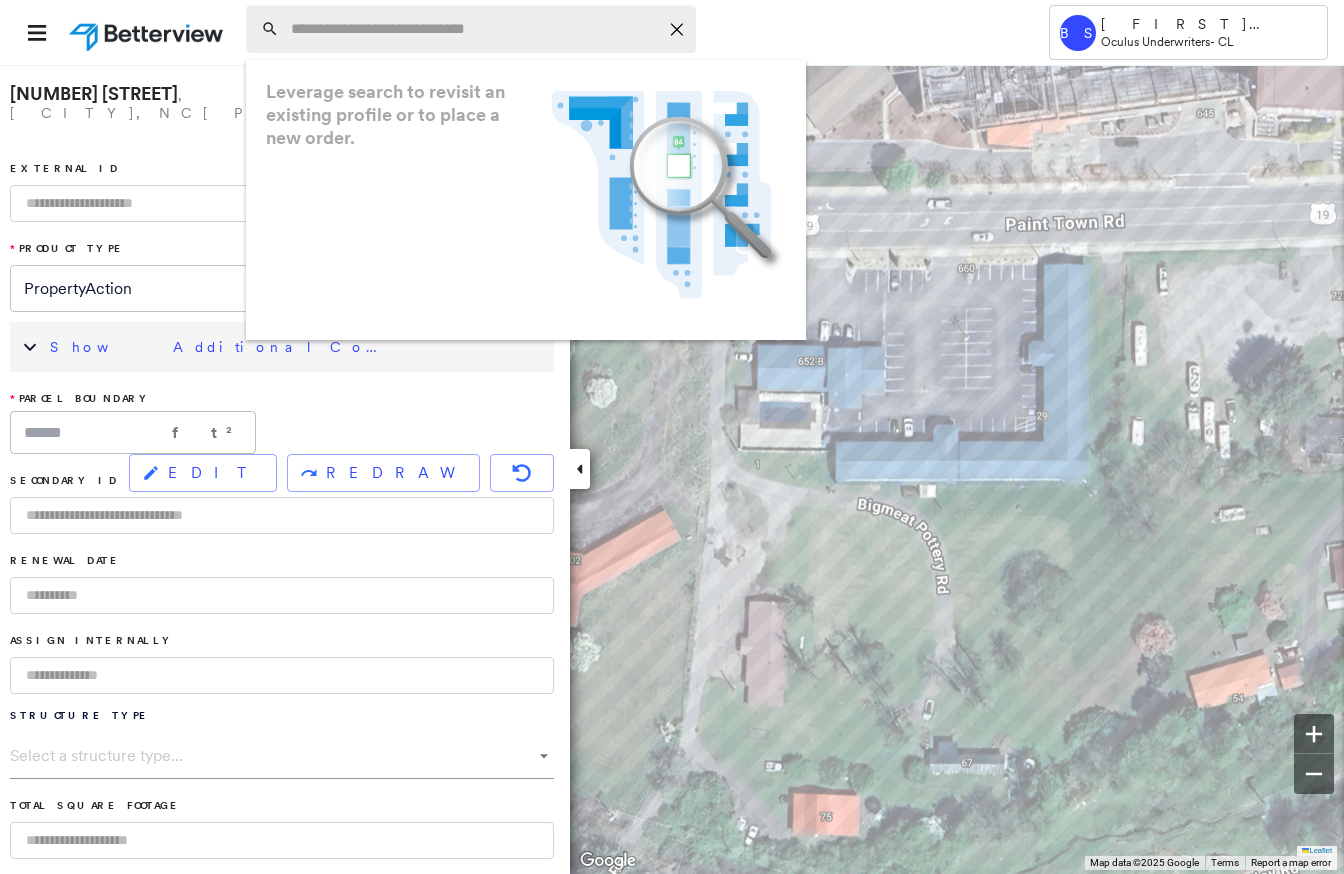paste on "**********" 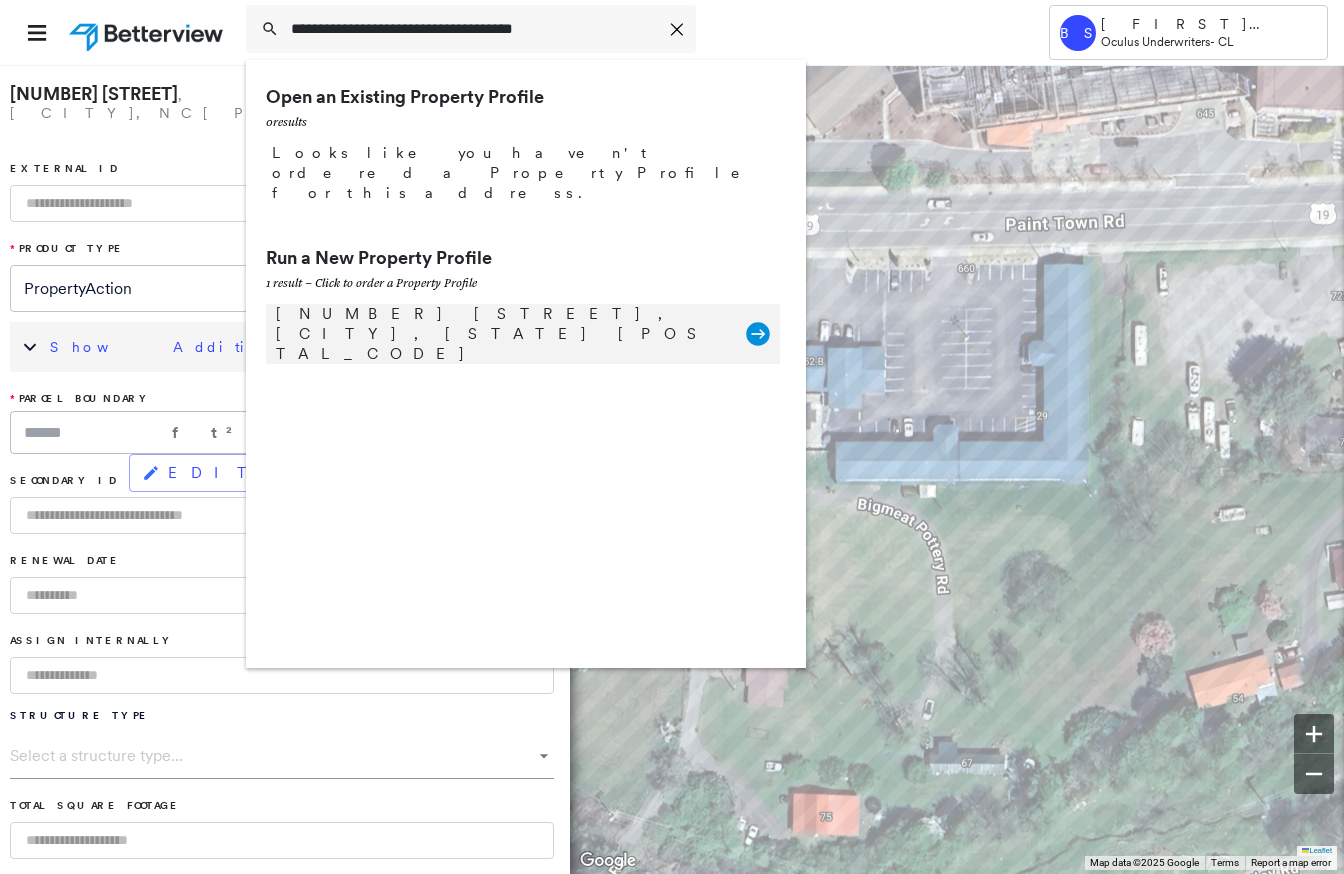 type on "**********" 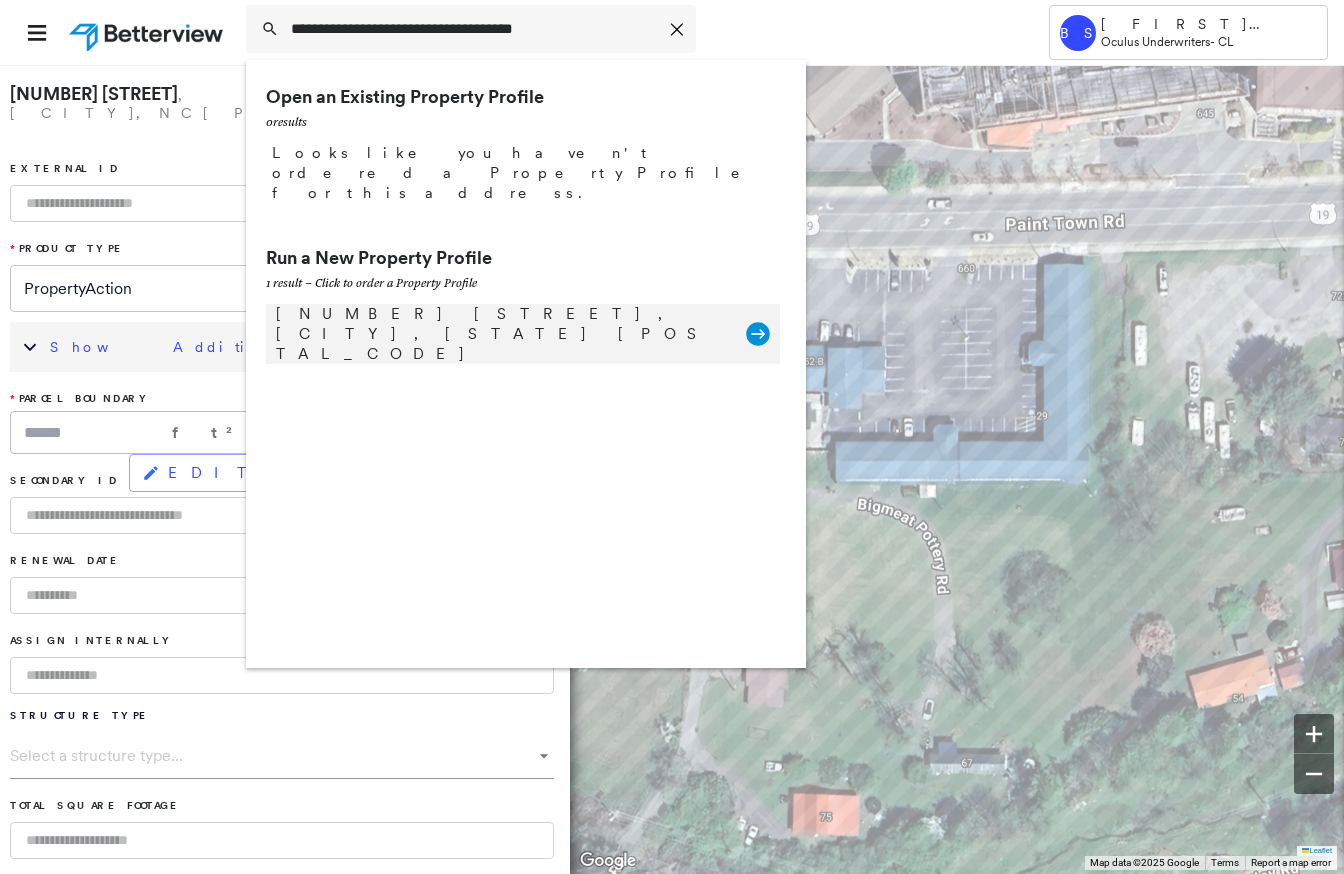 click 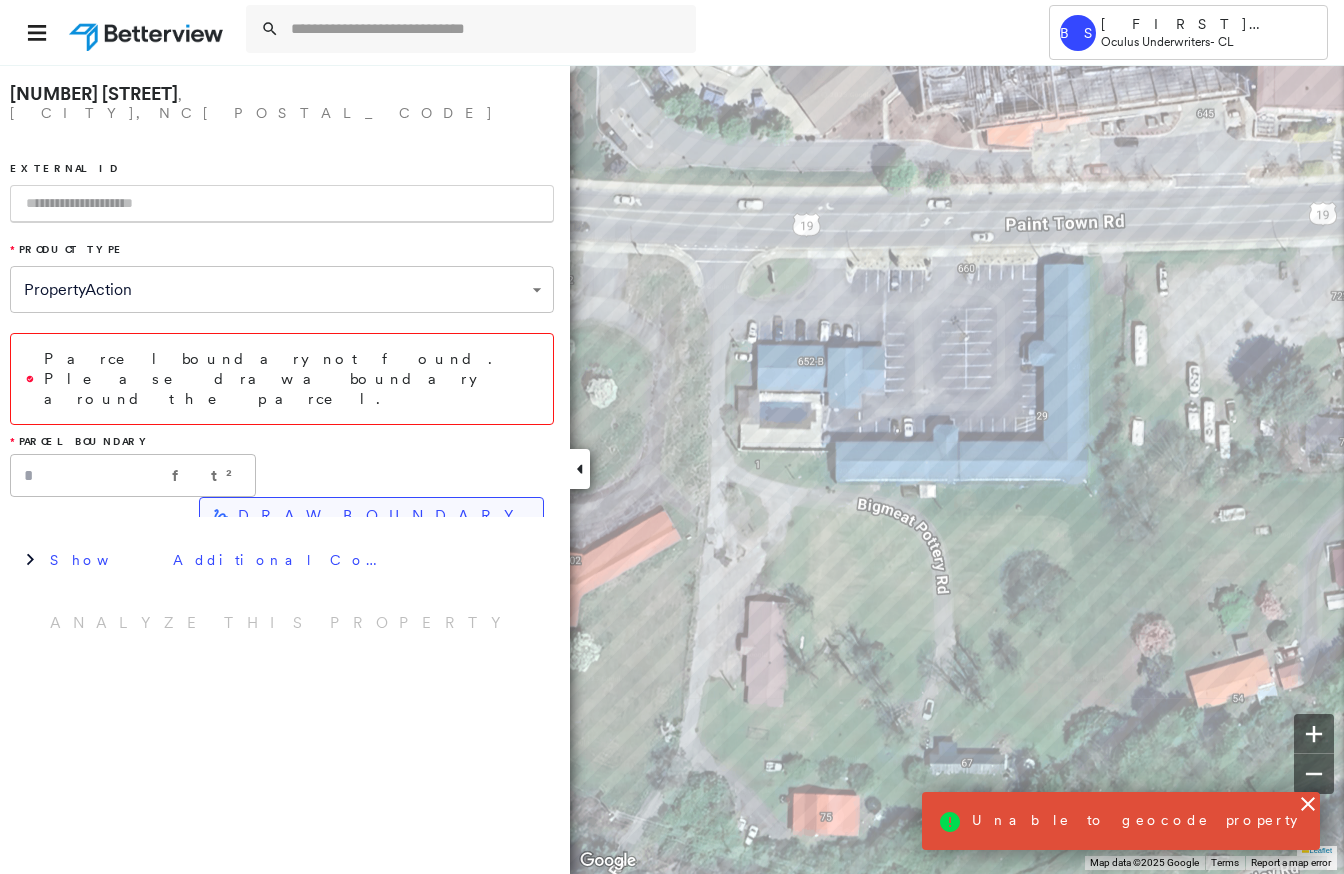 click on "DRAW BOUNDARY" at bounding box center (382, 516) 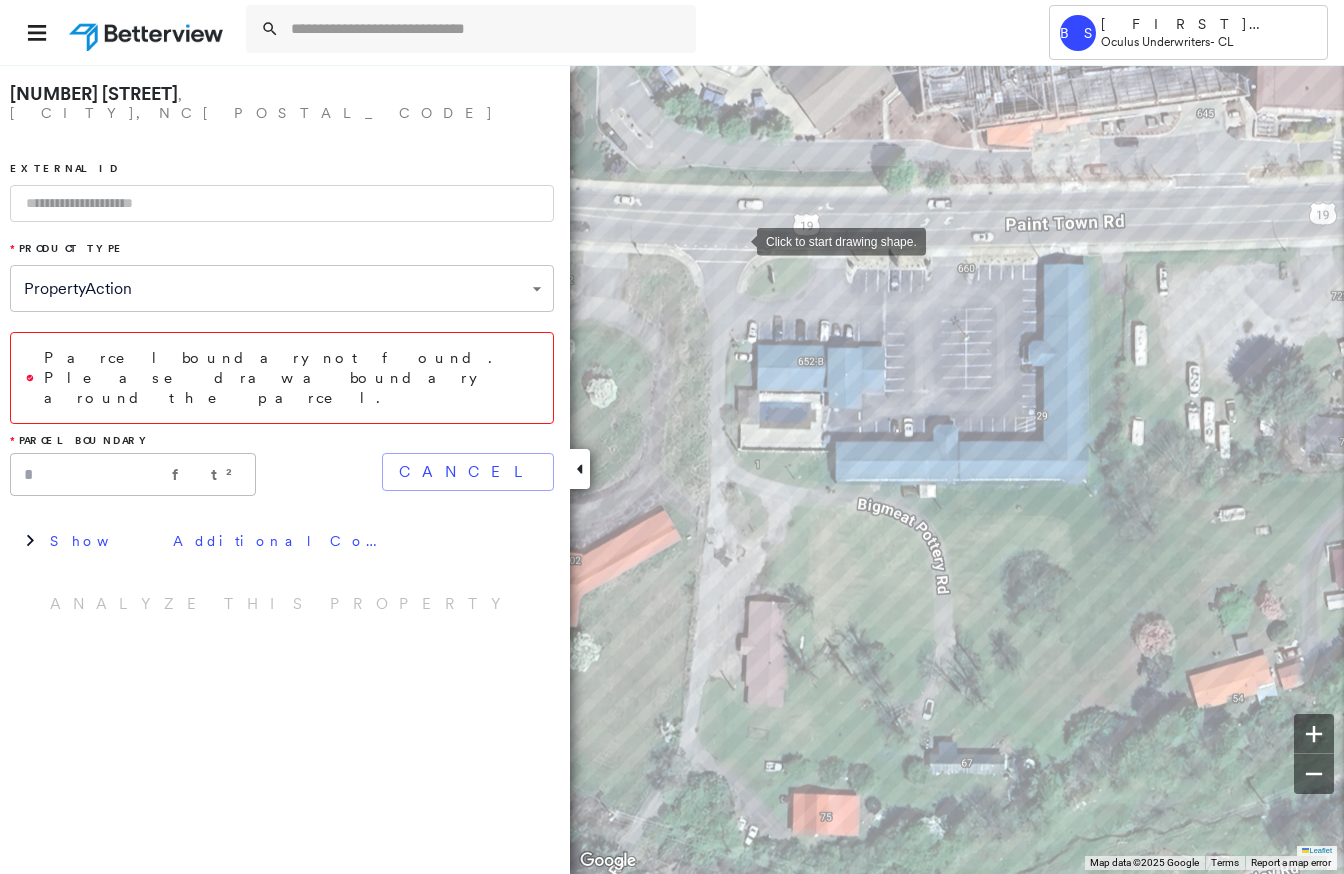 click at bounding box center [737, 240] 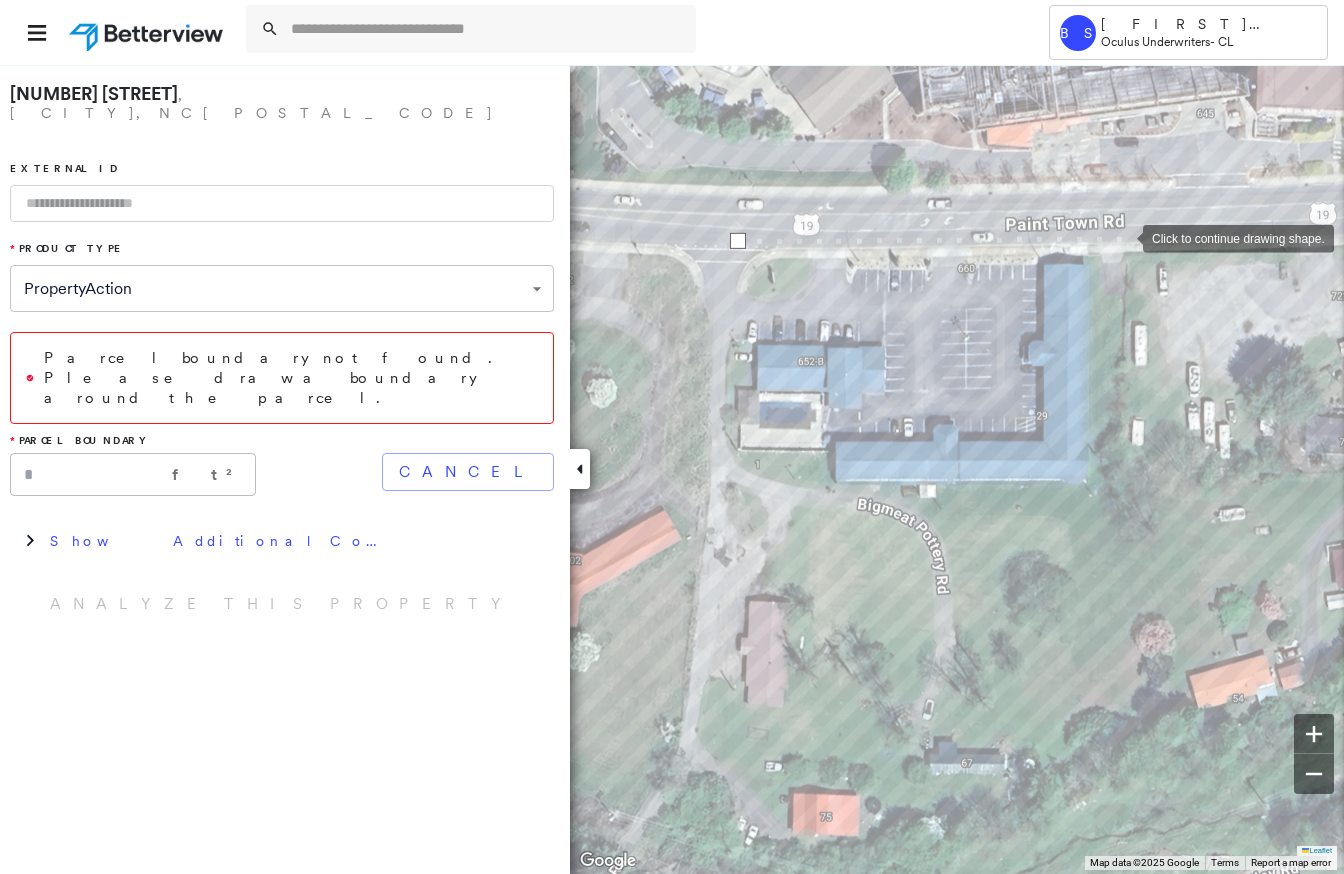 click at bounding box center [1123, 237] 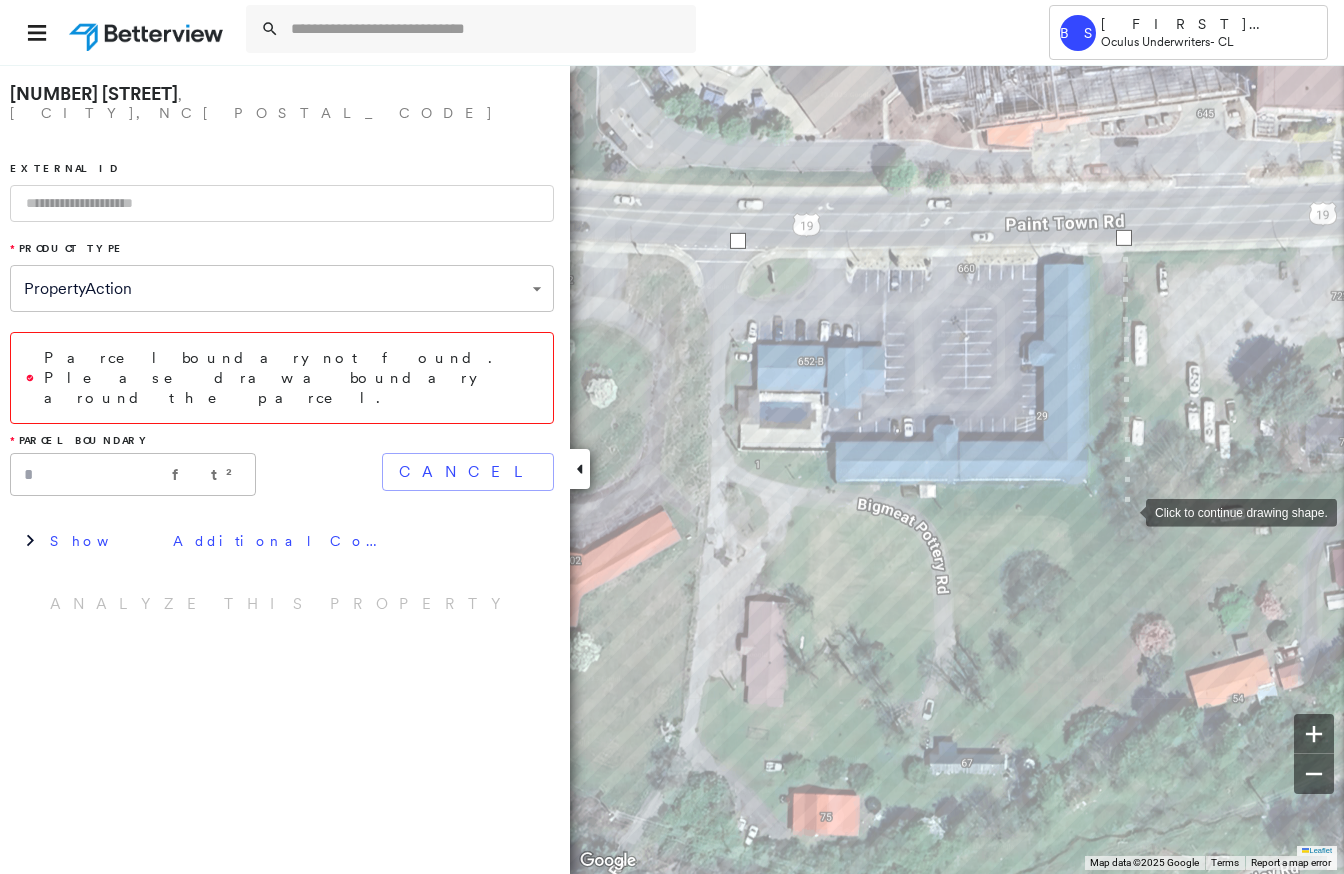 click at bounding box center [1126, 511] 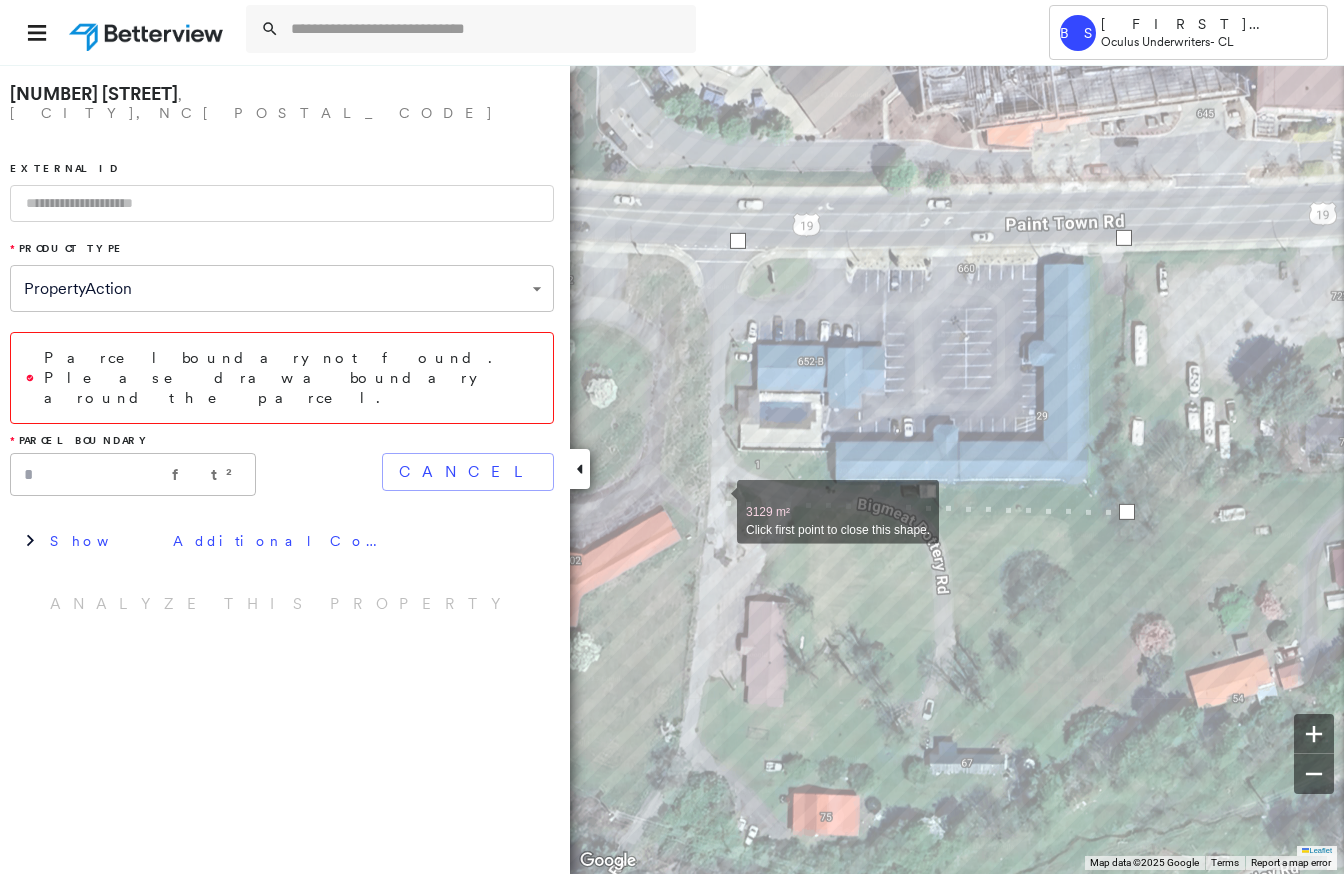 click at bounding box center [717, 501] 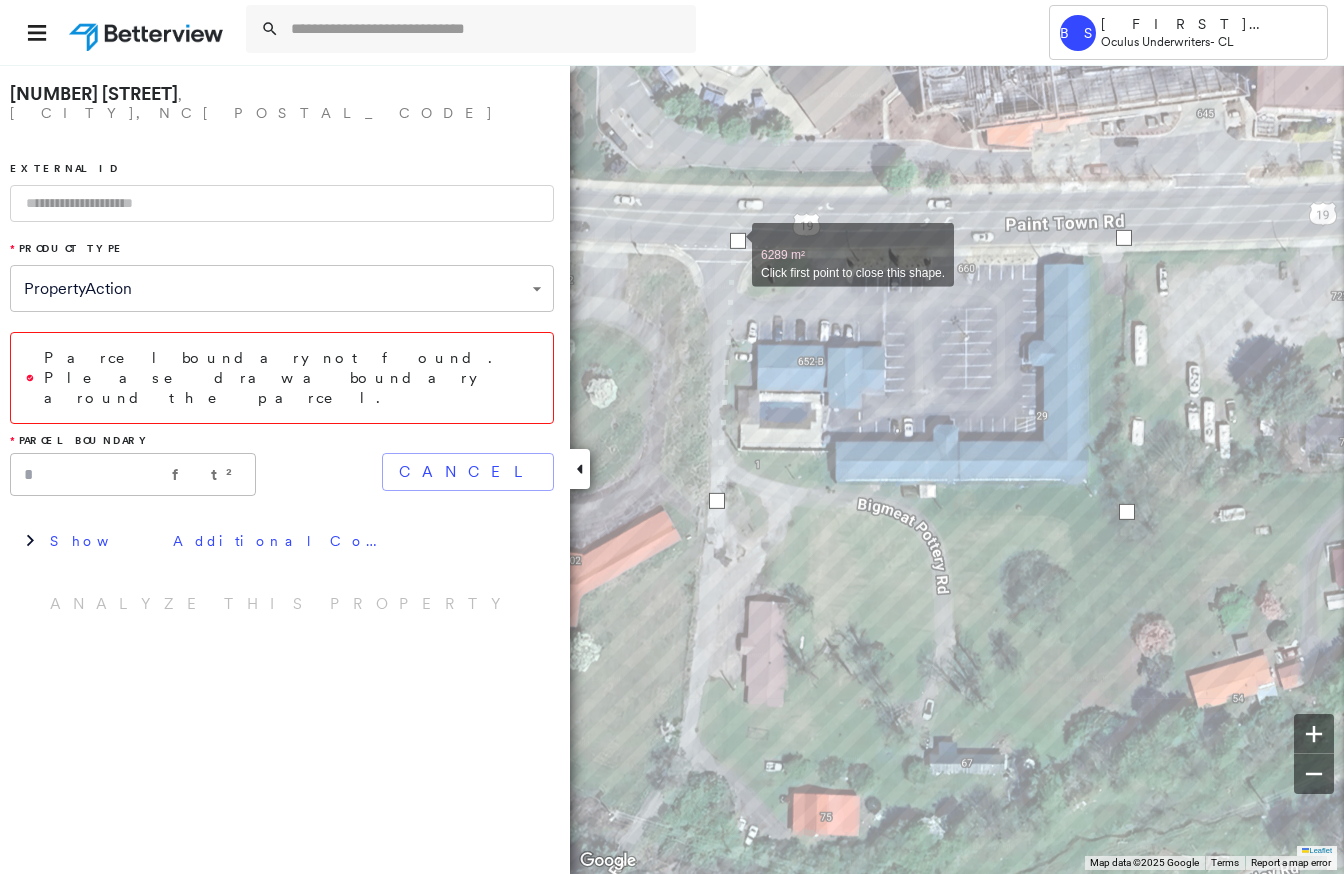 click at bounding box center (738, 241) 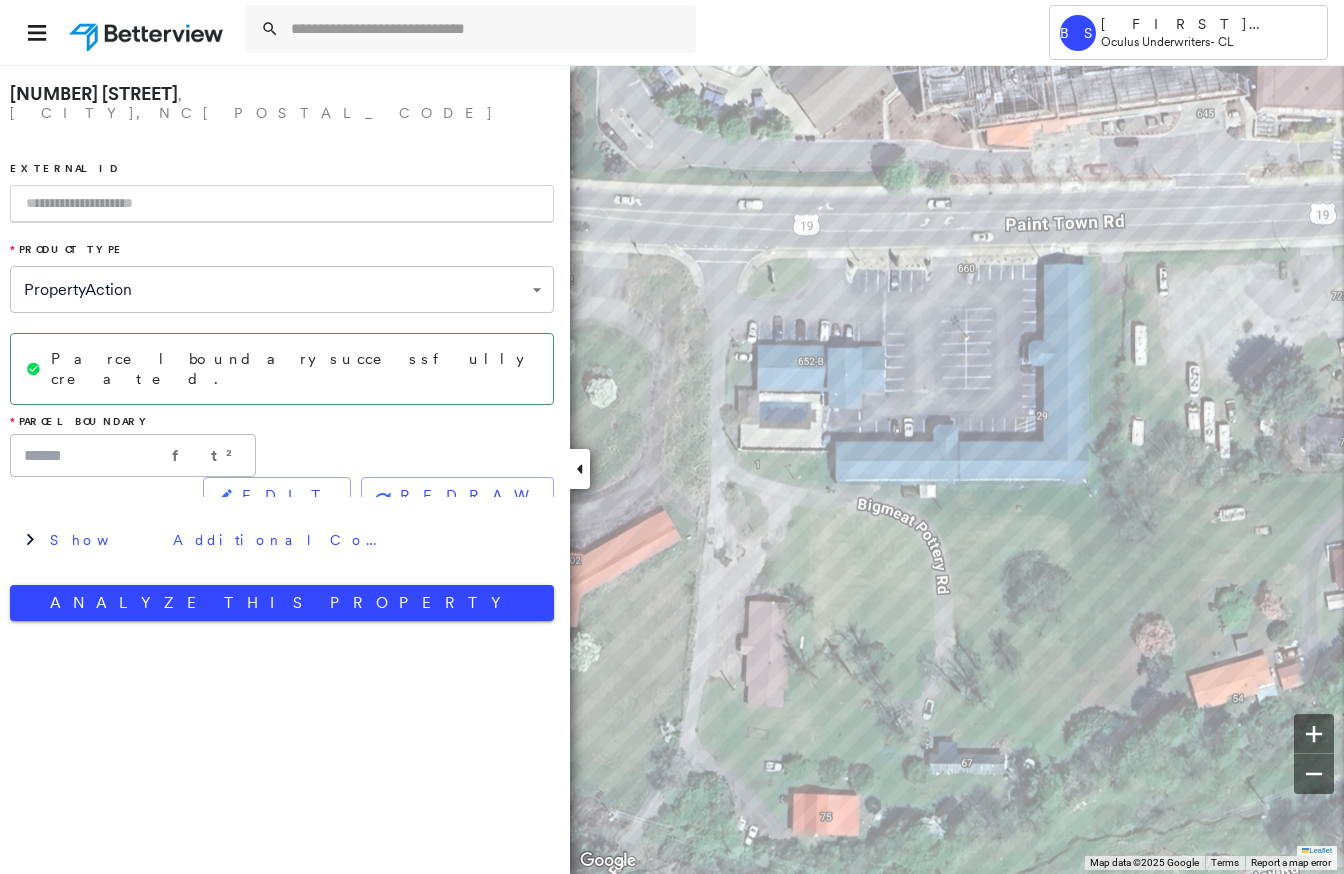click at bounding box center (282, 204) 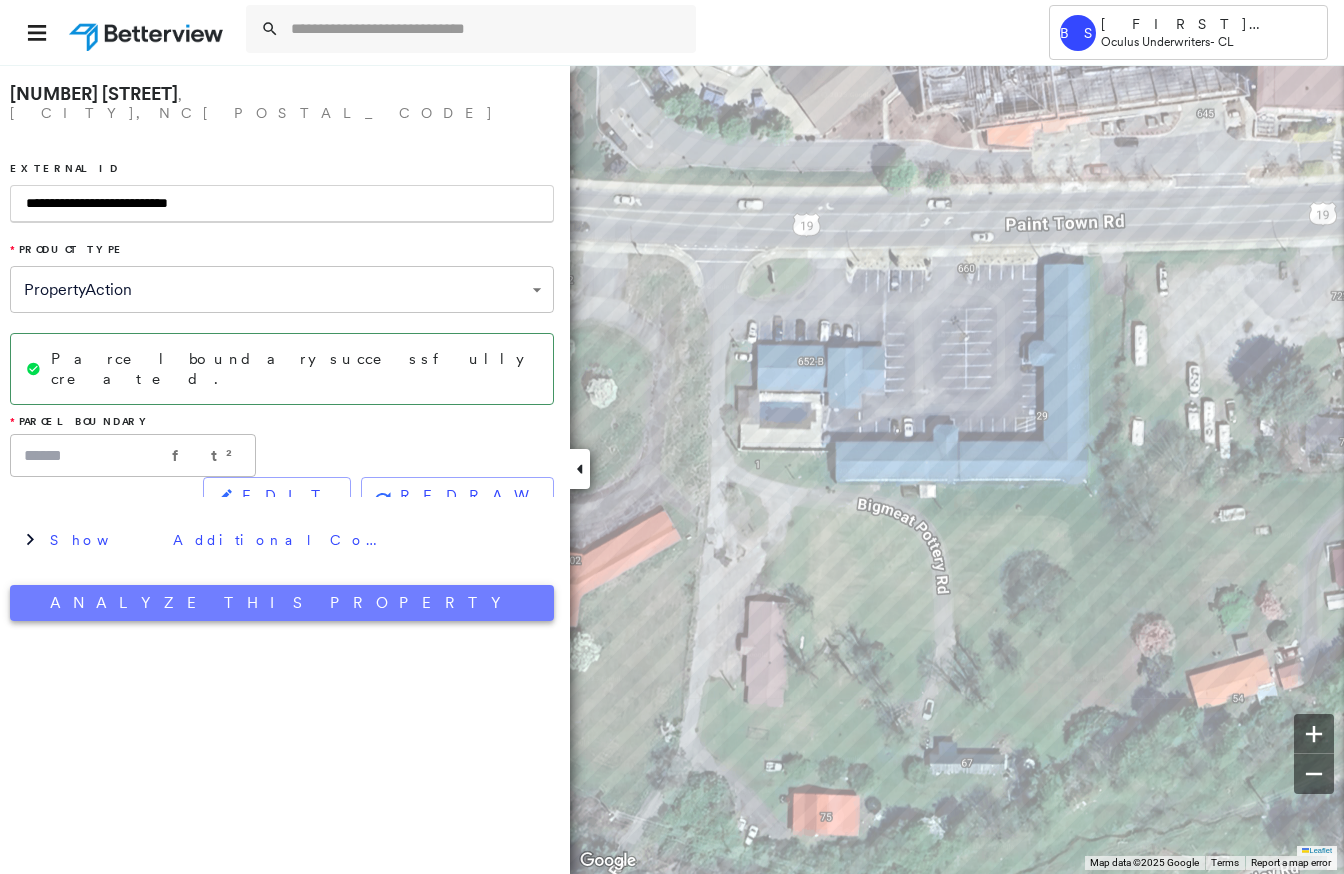type on "**********" 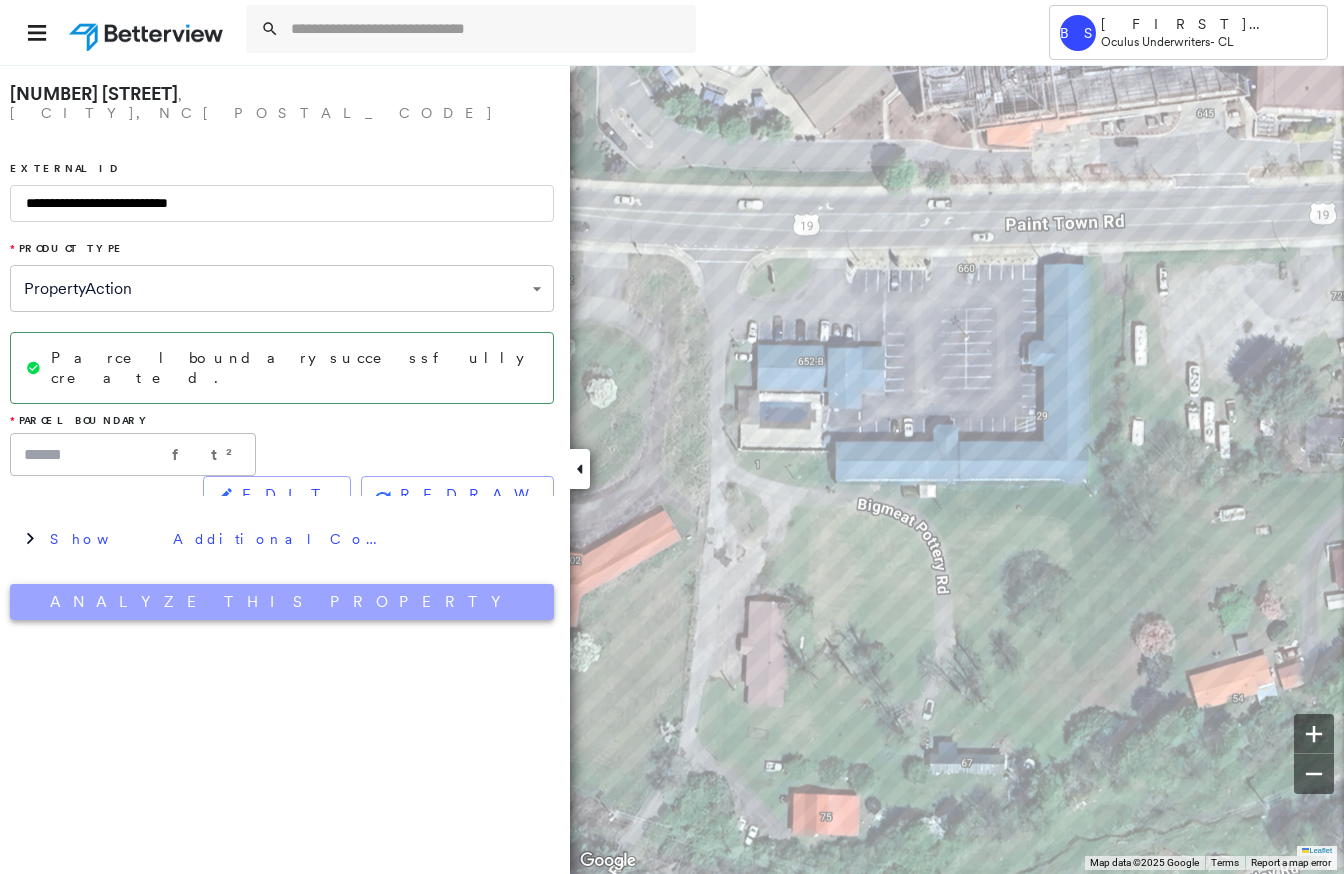 click on "Analyze This Property" at bounding box center [282, 602] 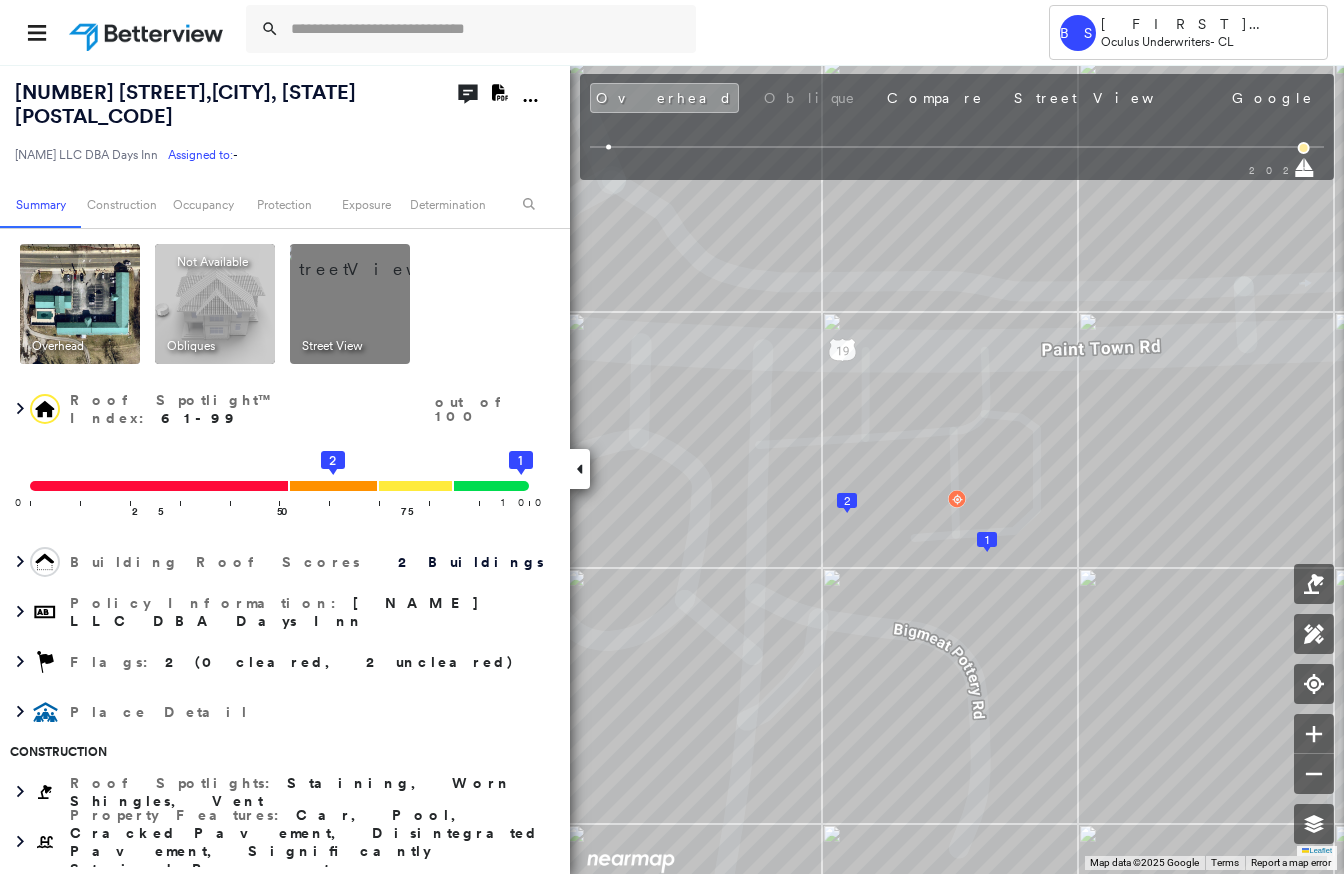 click 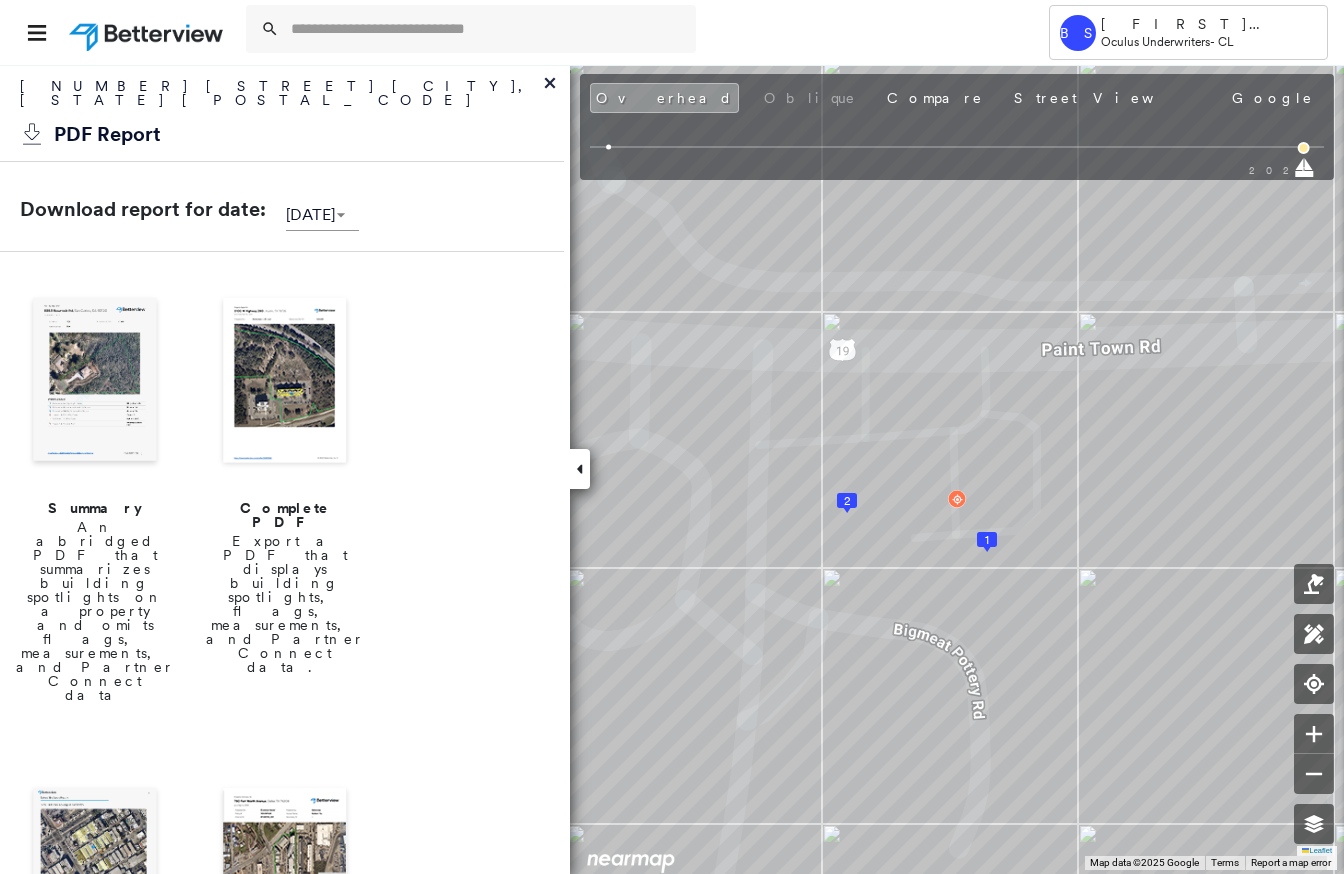 click at bounding box center [285, 382] 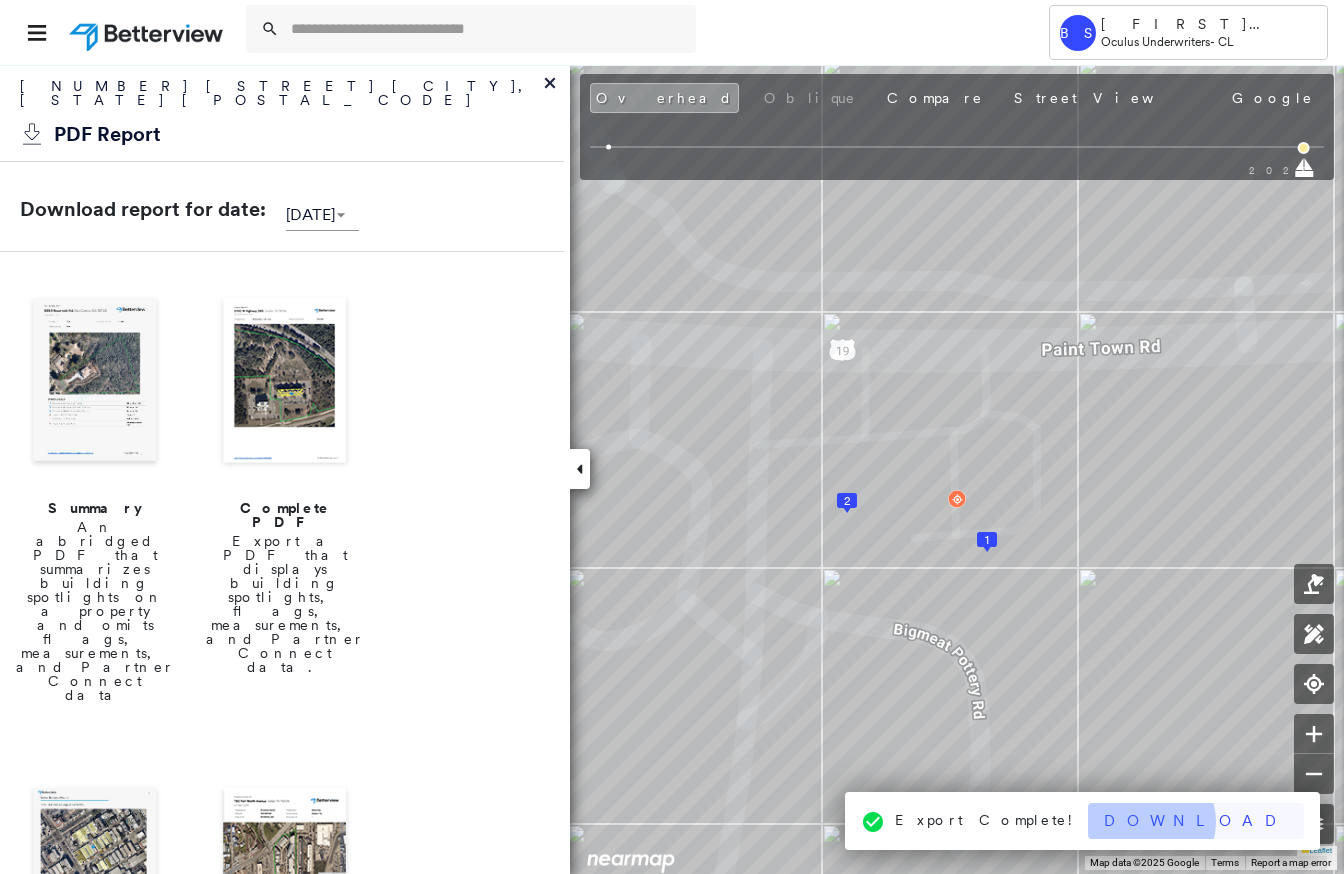 click on "Download" at bounding box center (1196, 821) 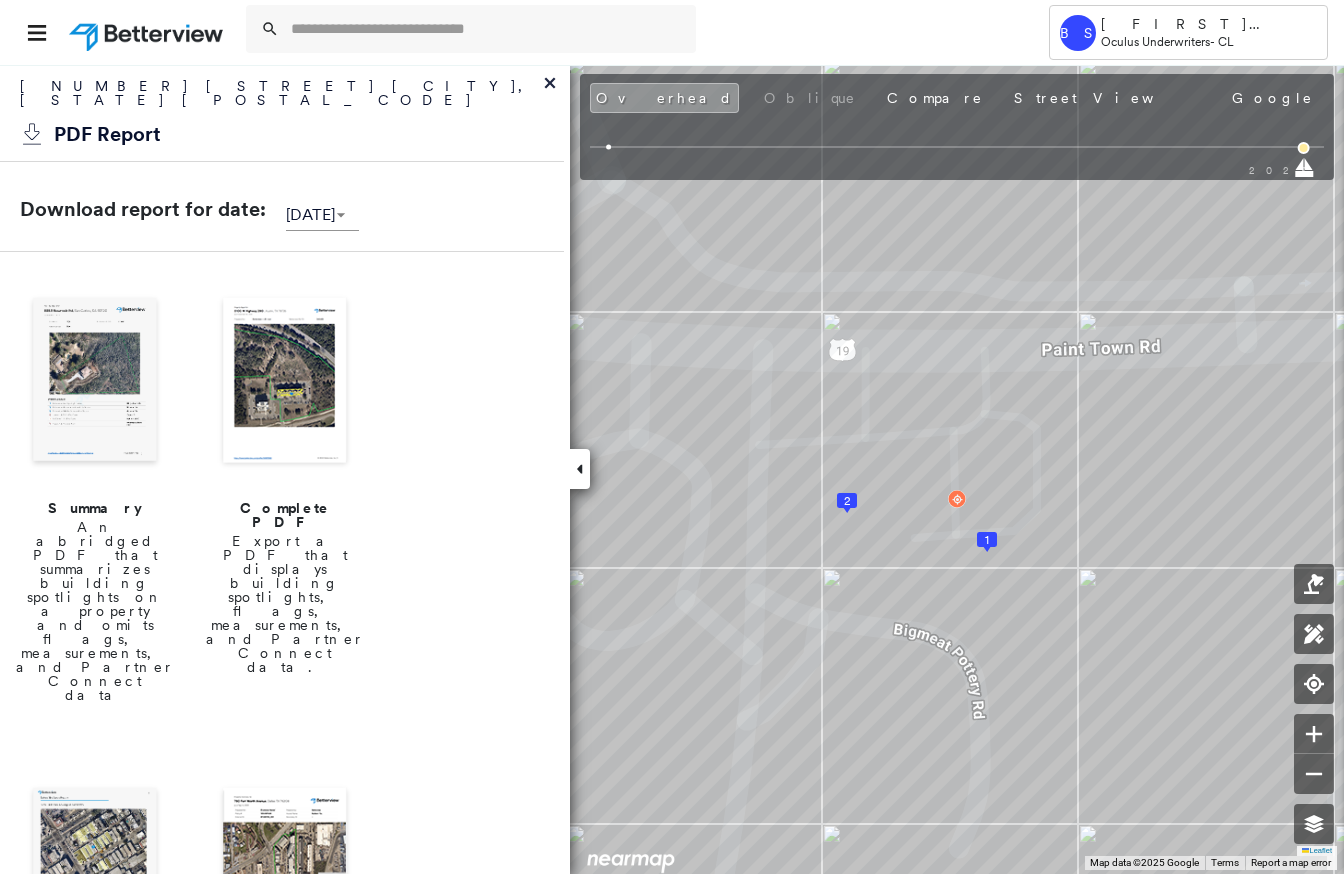 click on "[NUMBER] [STREET] [CITY], [STATE] [POSTAL_CODE]" at bounding box center (282, 98) 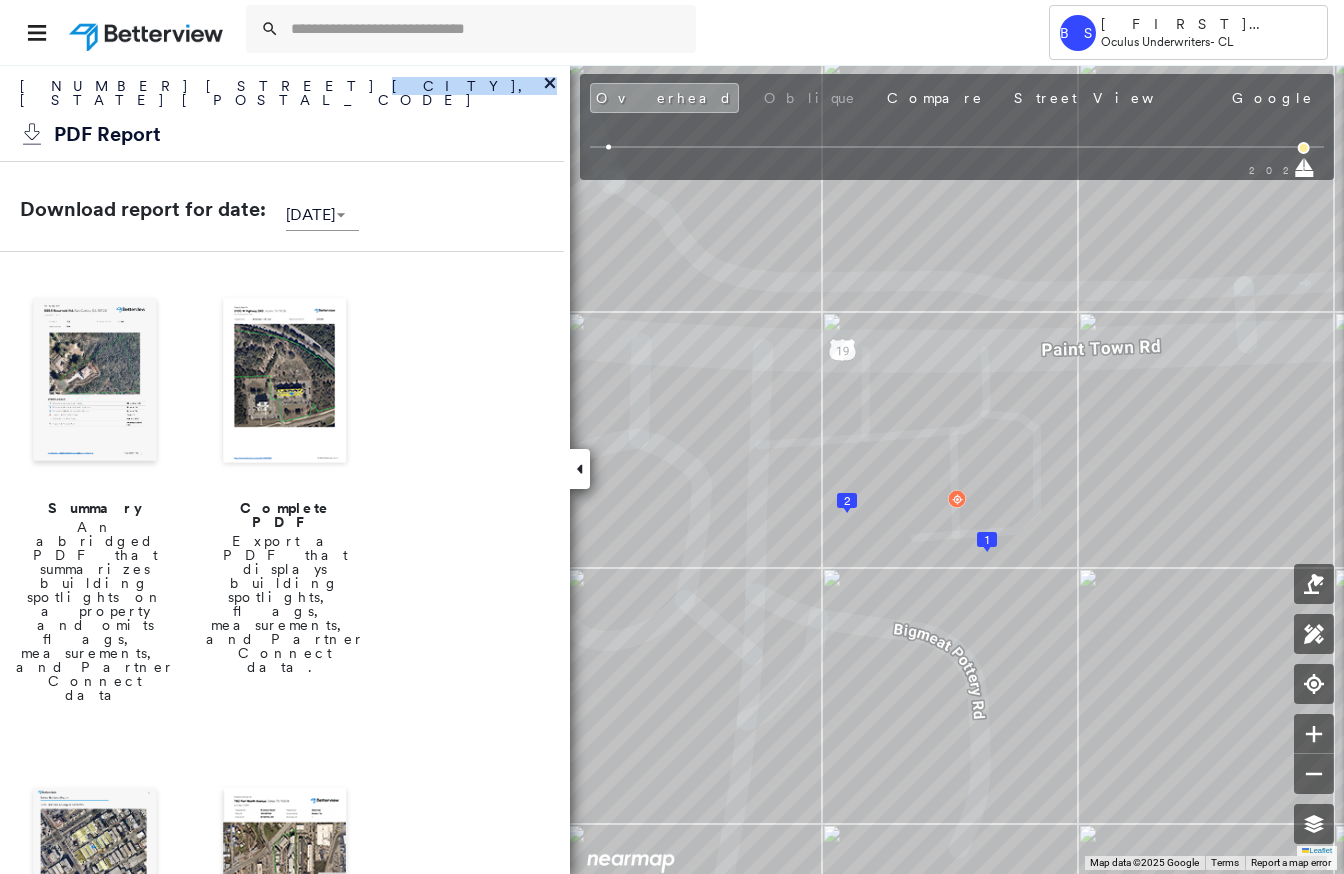 click on "[NUMBER] [STREET] [CITY], [STATE] [POSTAL_CODE]" at bounding box center [282, 98] 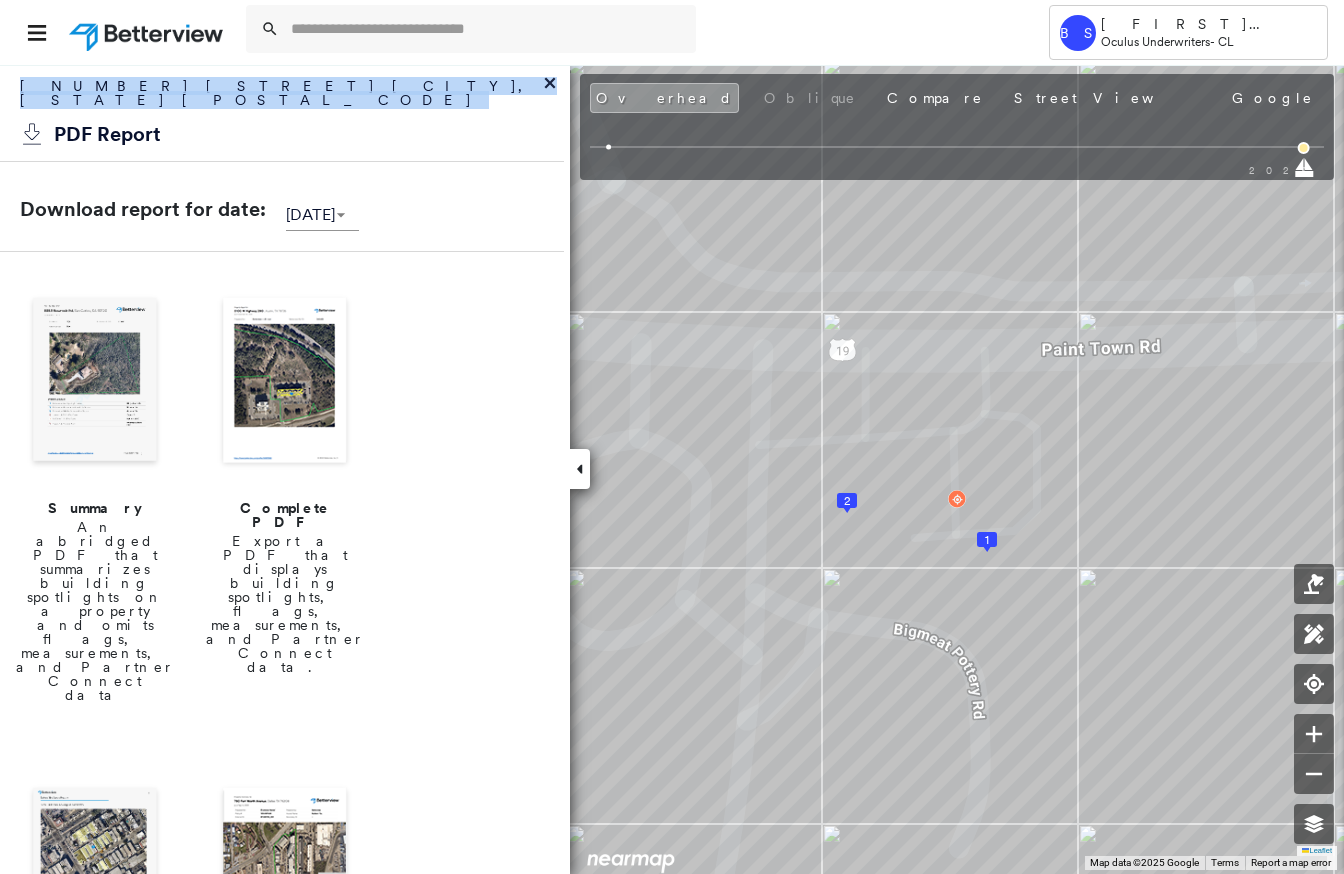 click on "[NUMBER] [STREET] [CITY], [STATE] [POSTAL_CODE]" at bounding box center [282, 98] 